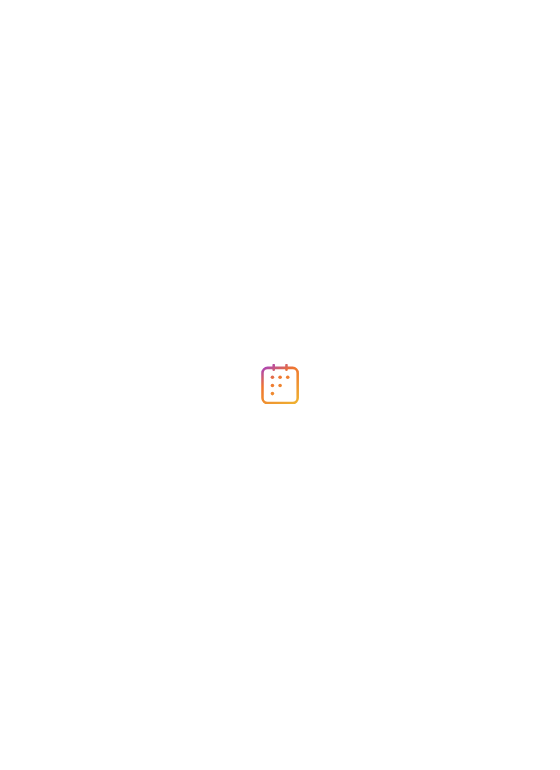 scroll, scrollTop: 0, scrollLeft: 0, axis: both 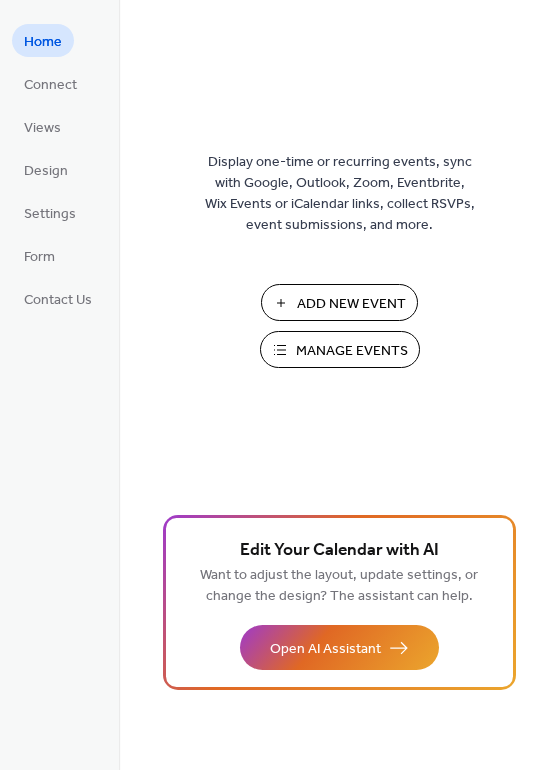 click on "Manage Events" at bounding box center (352, 351) 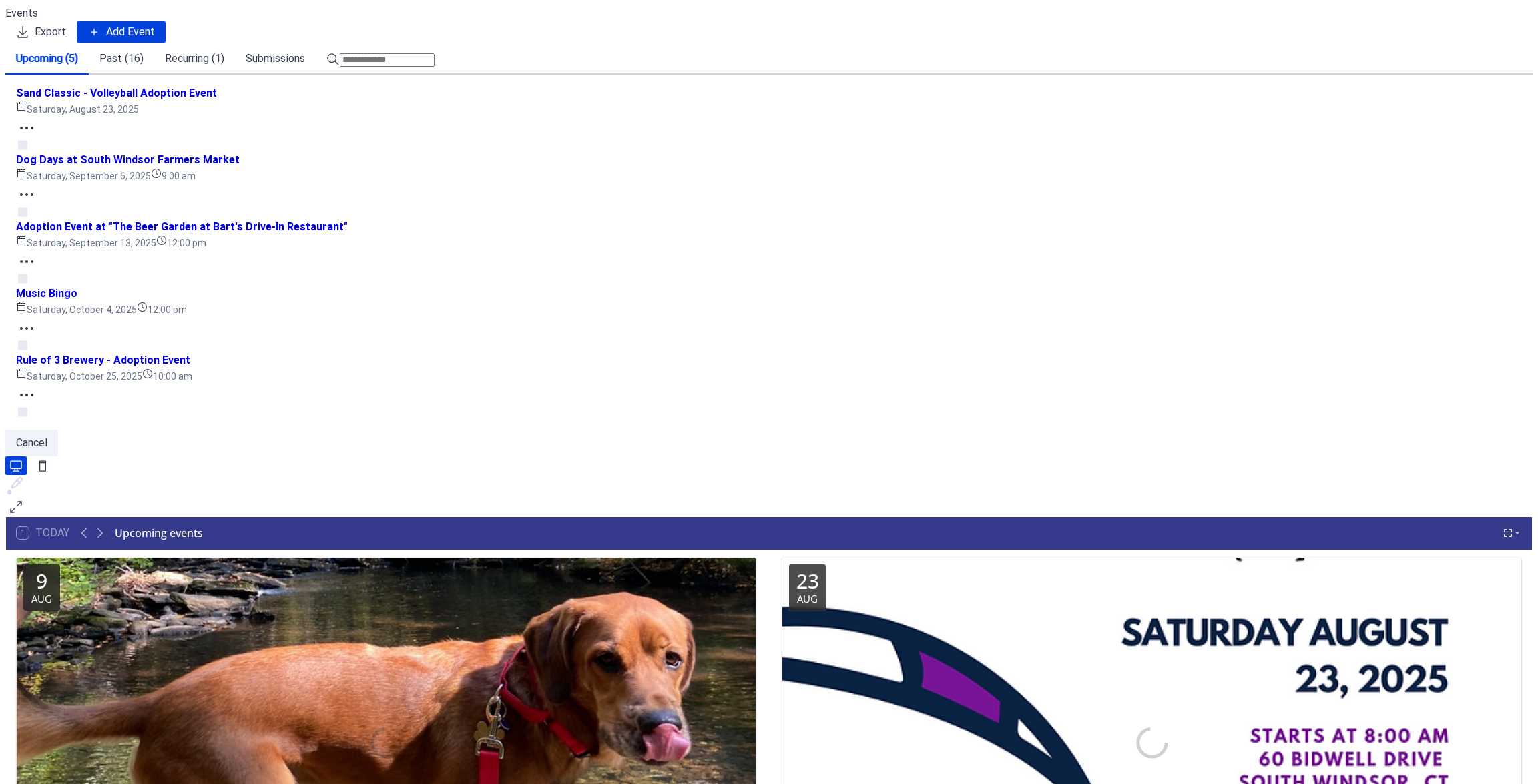 scroll, scrollTop: 0, scrollLeft: 0, axis: both 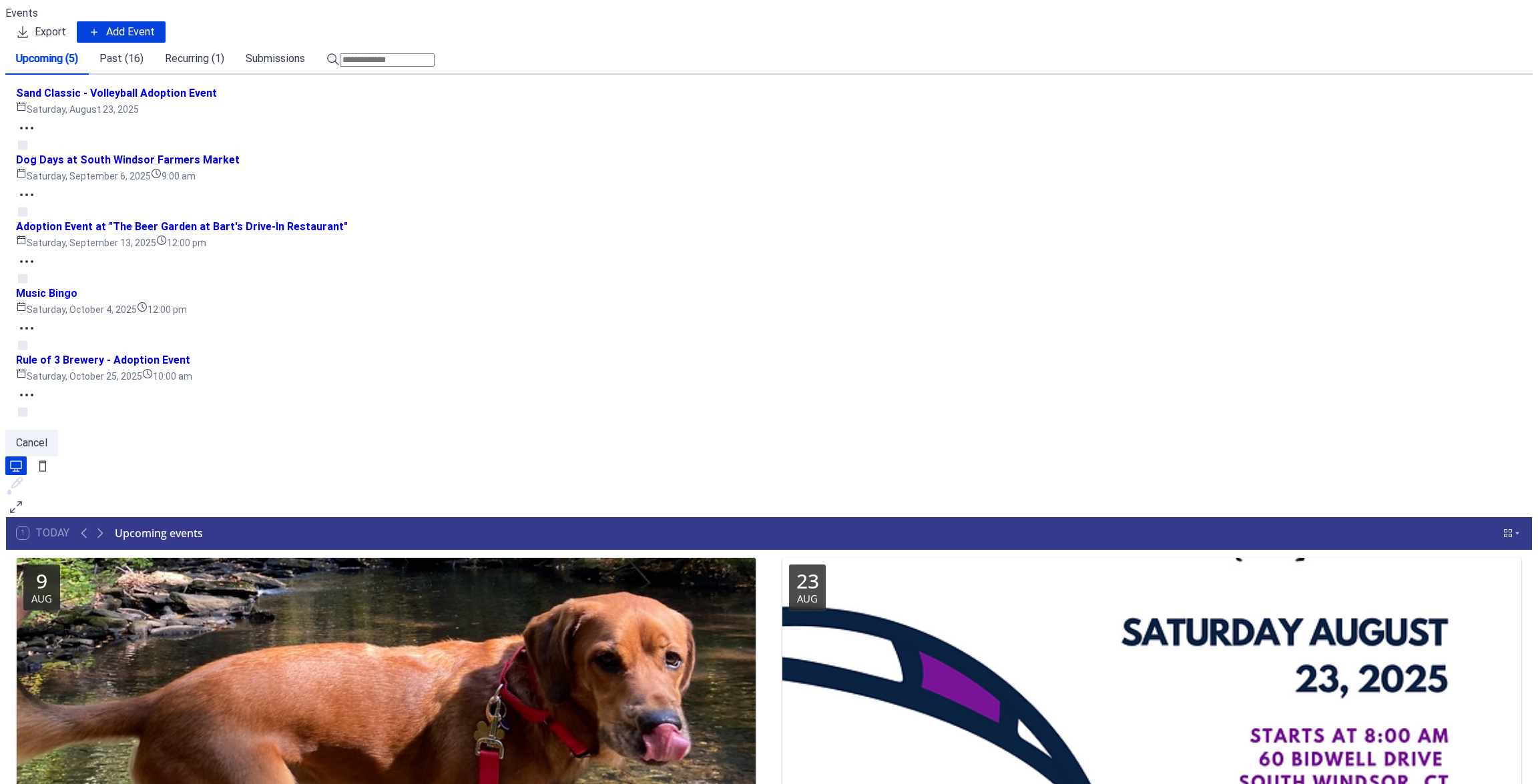 click on "Sand Classic - Volleyball Adoption Event" at bounding box center (116, 93) 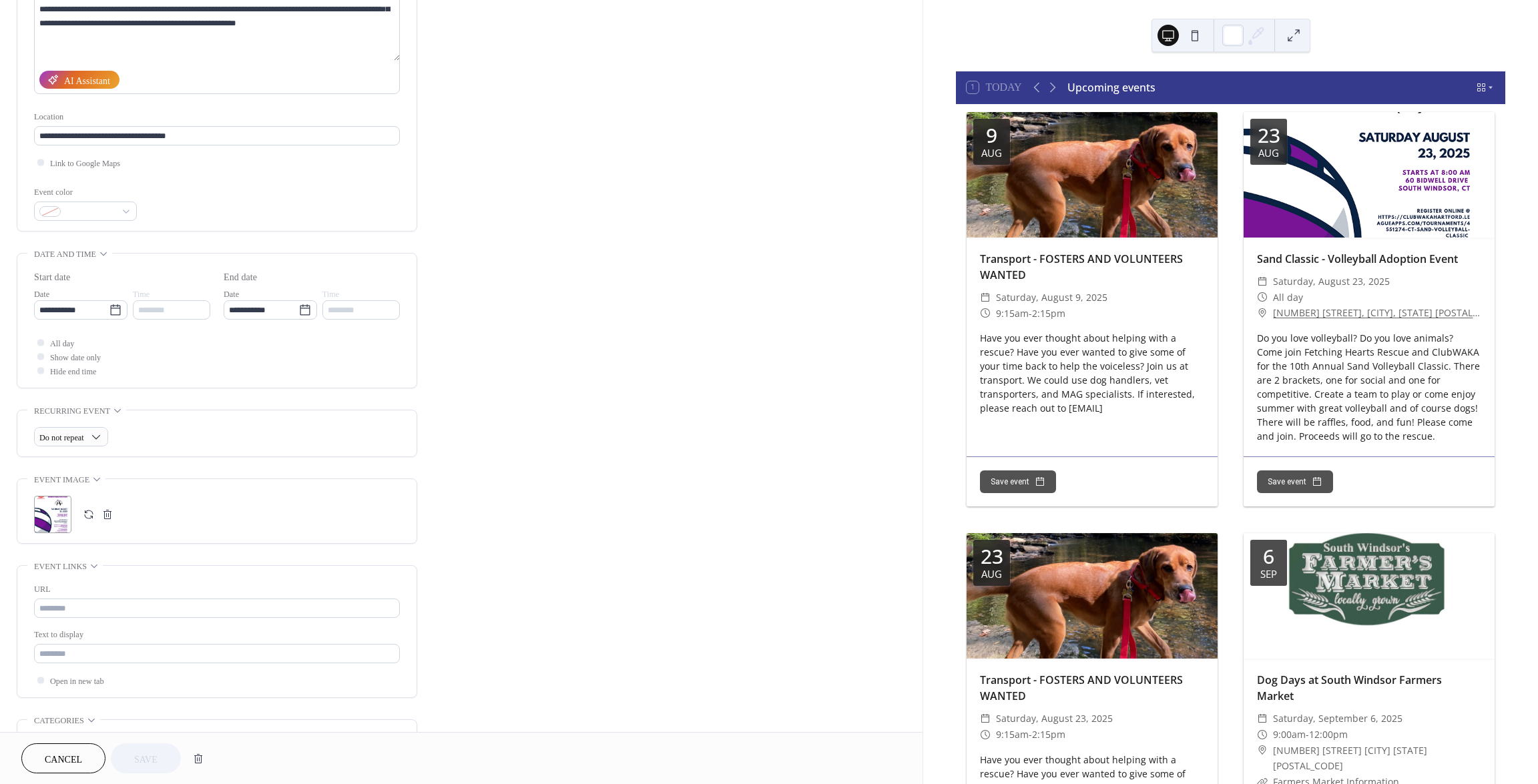 scroll, scrollTop: 316, scrollLeft: 0, axis: vertical 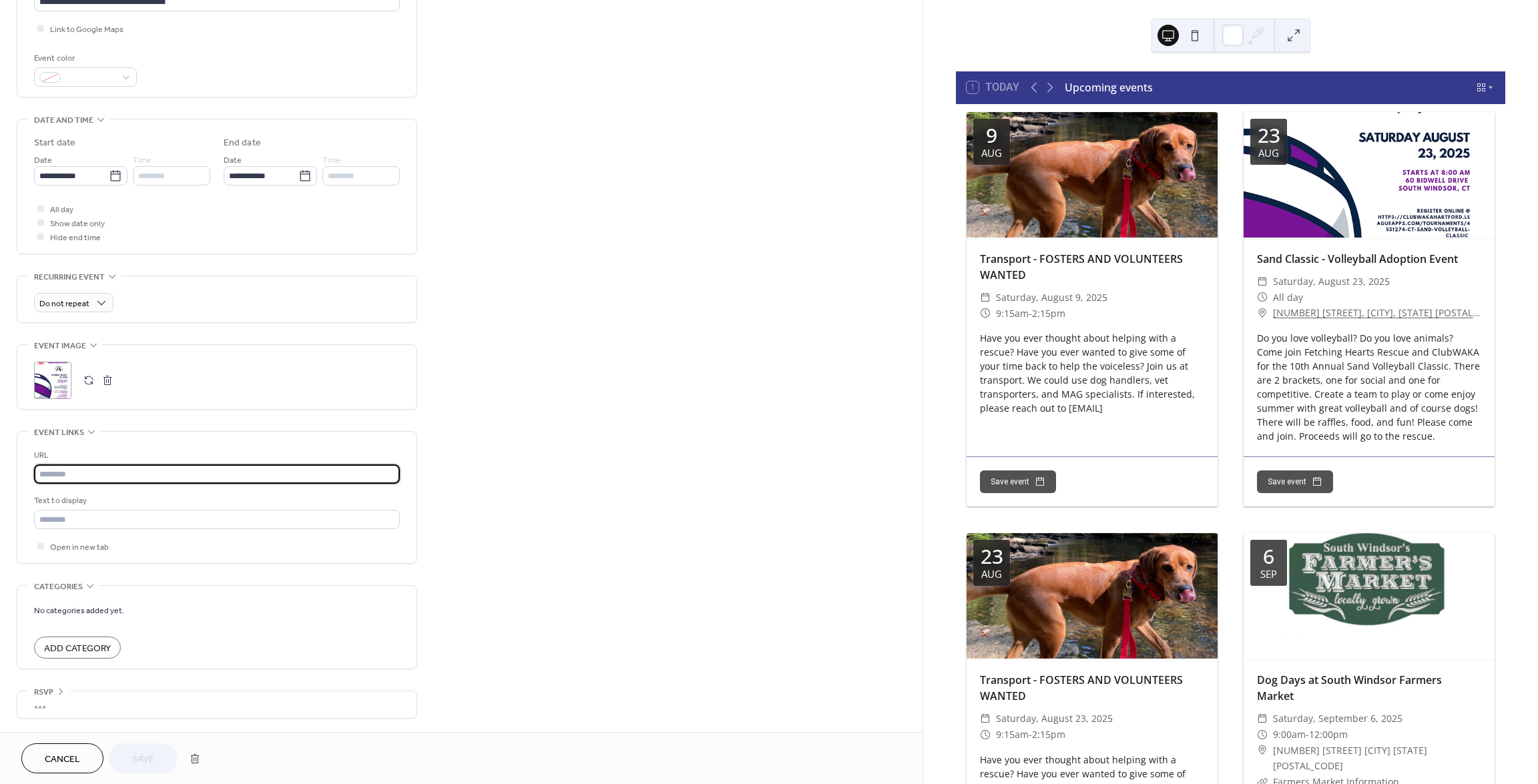 click at bounding box center (217, 474) 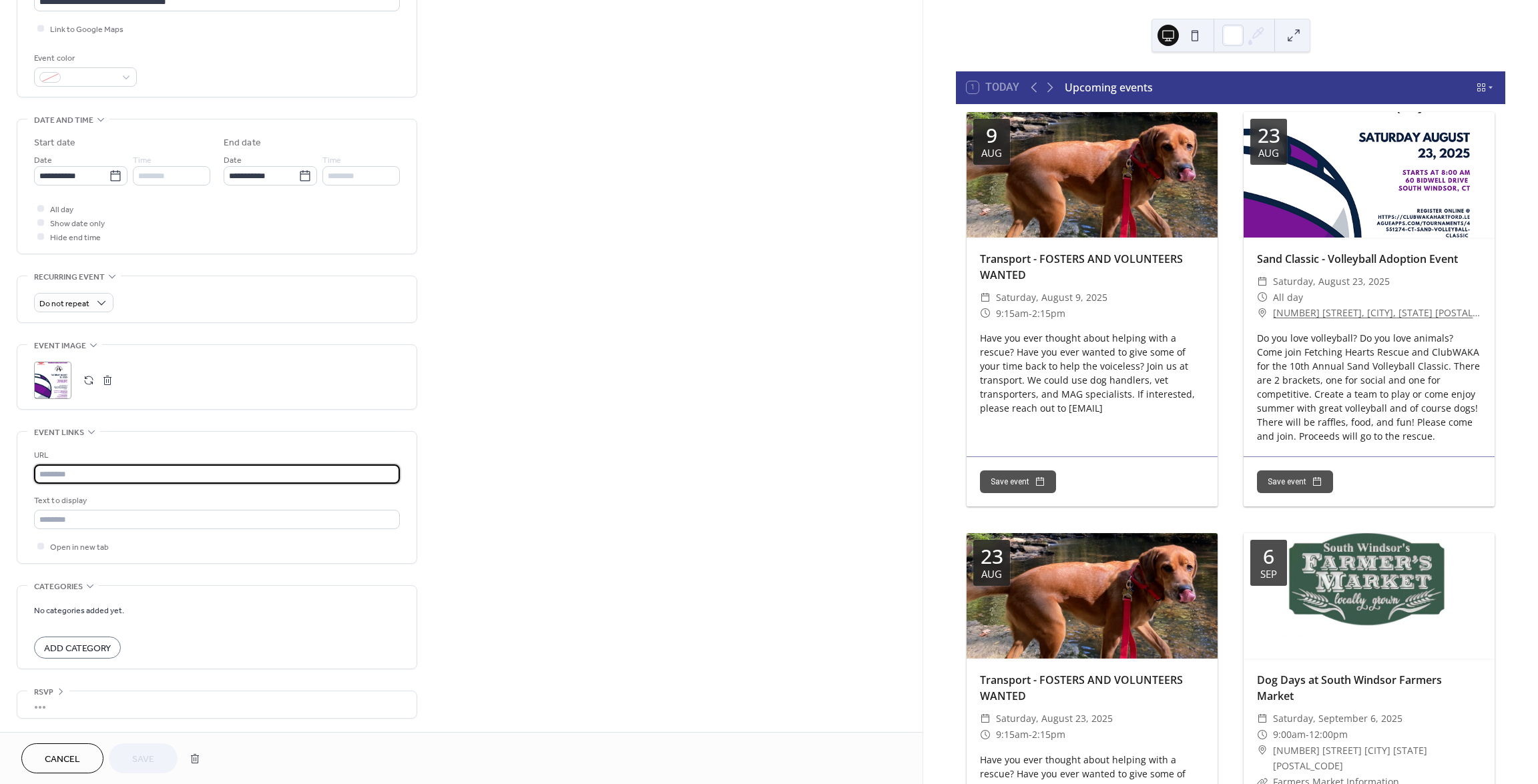 paste on "**********" 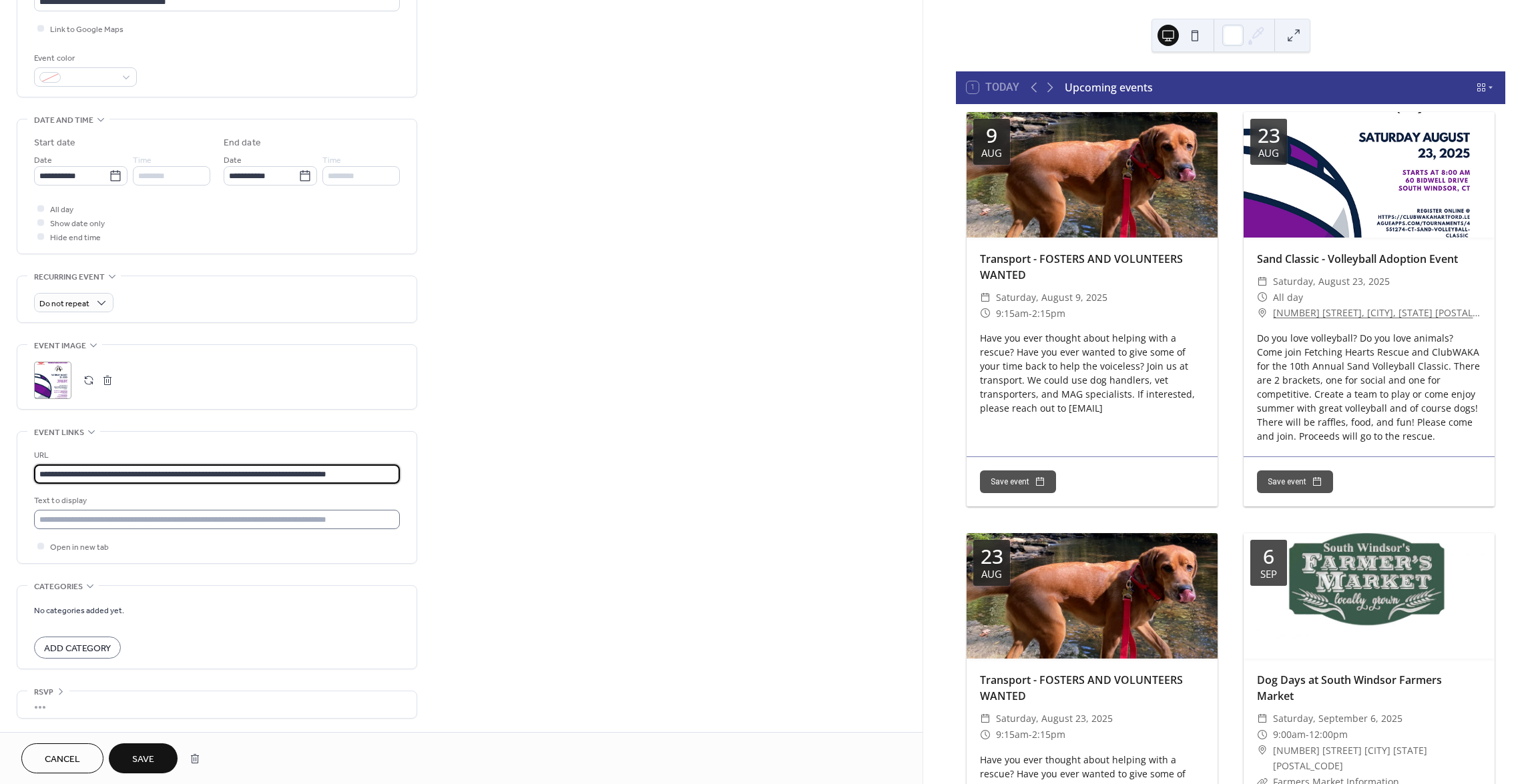 type on "**********" 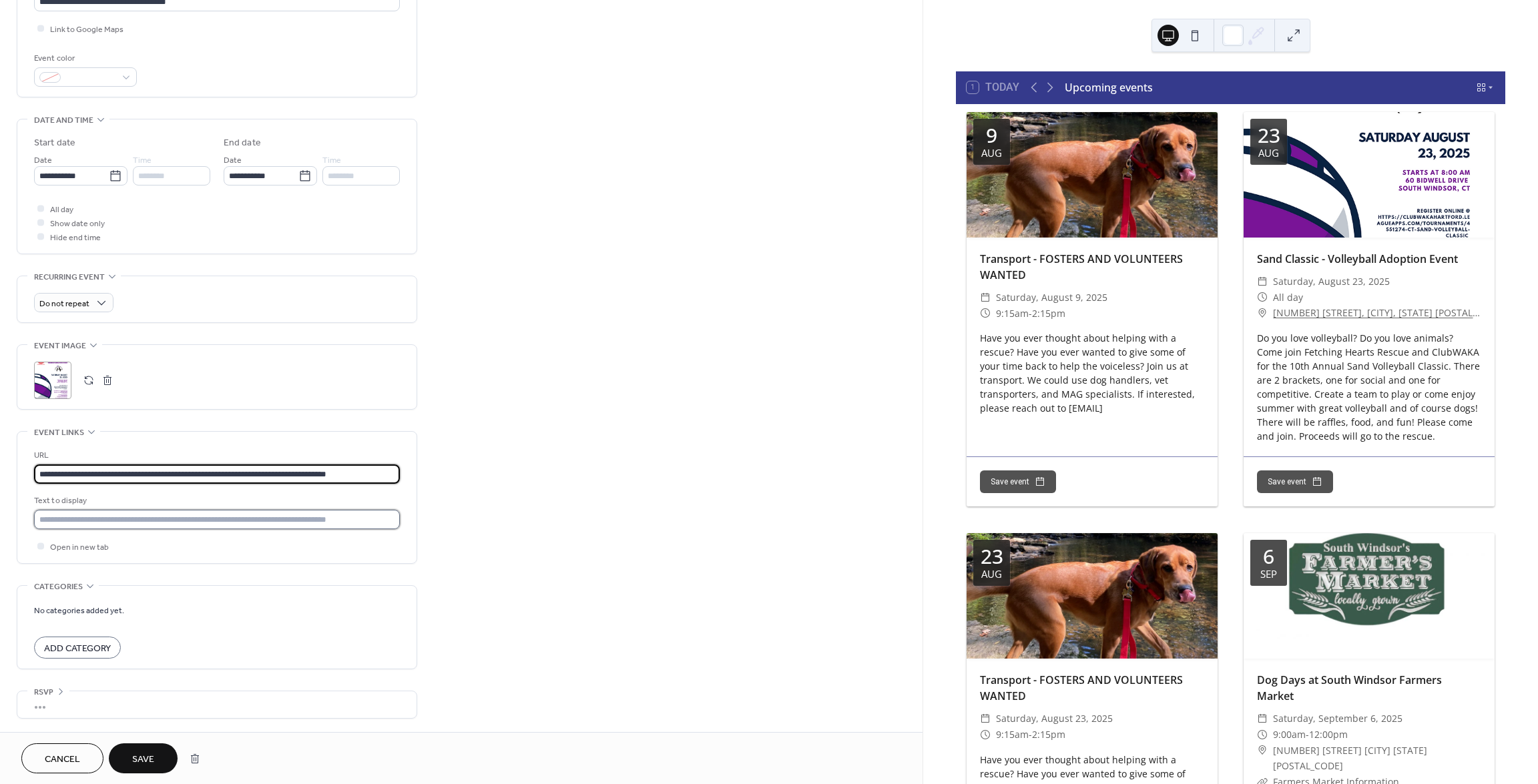 click at bounding box center (217, 519) 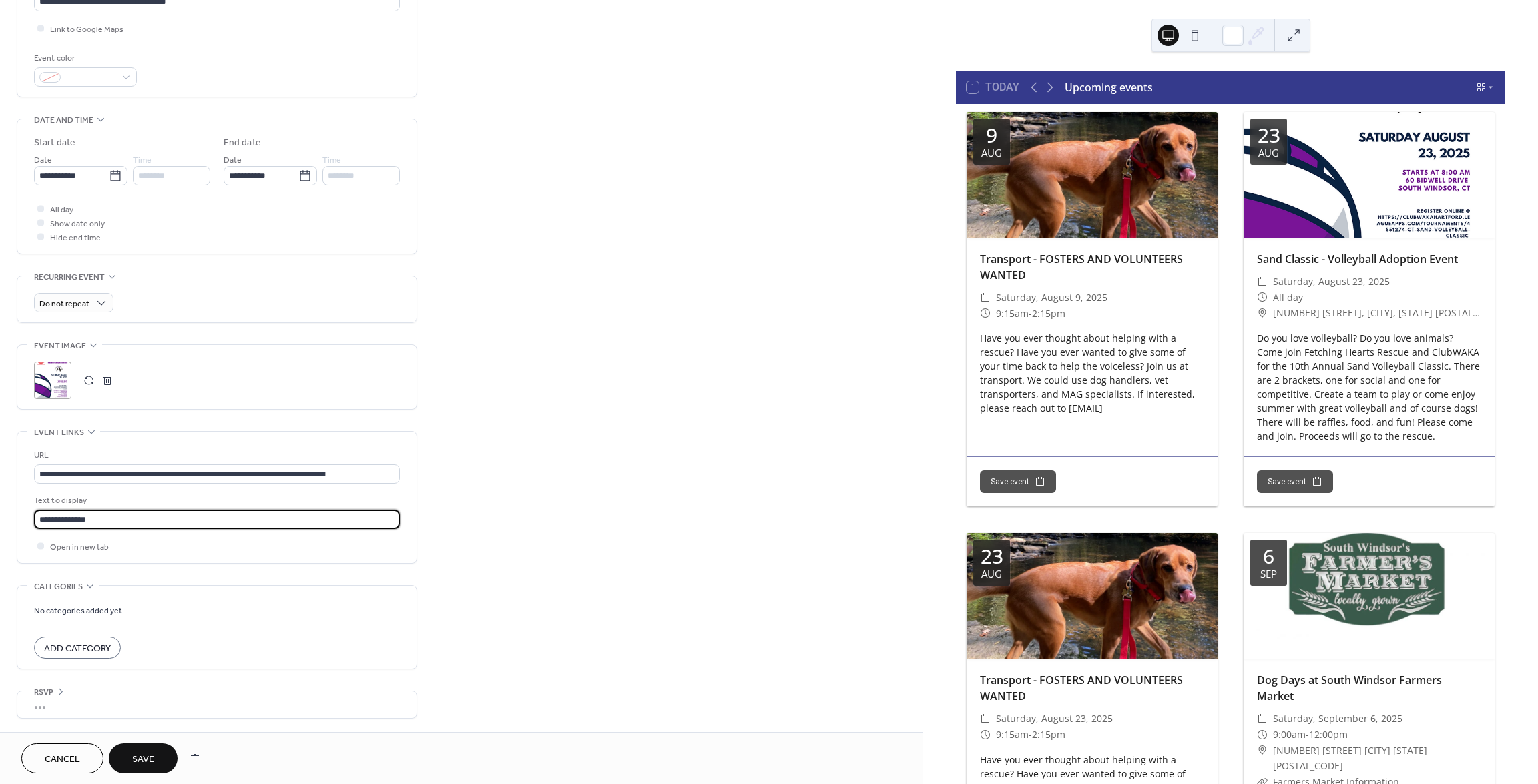 type on "**********" 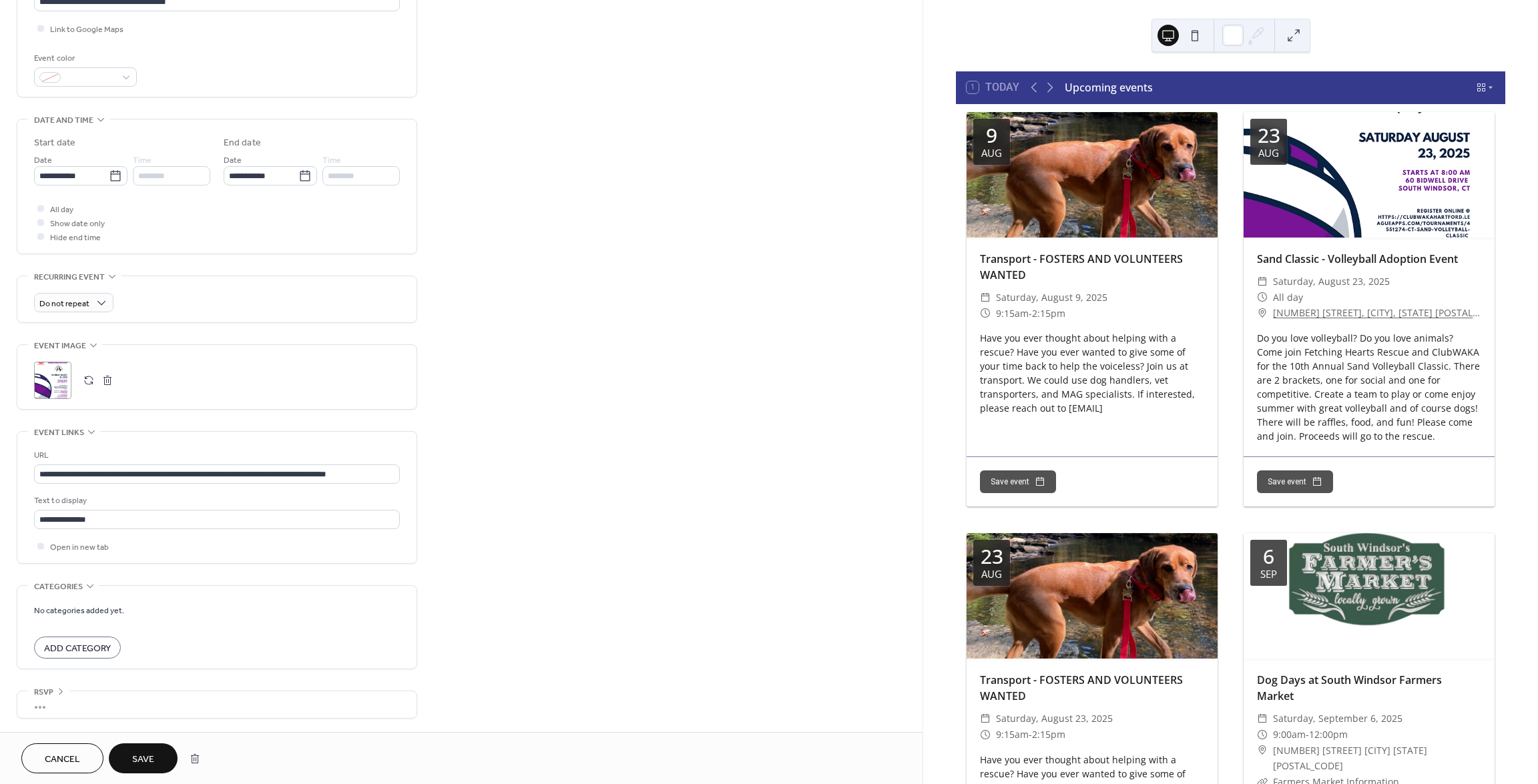 click on "Save" at bounding box center (143, 759) 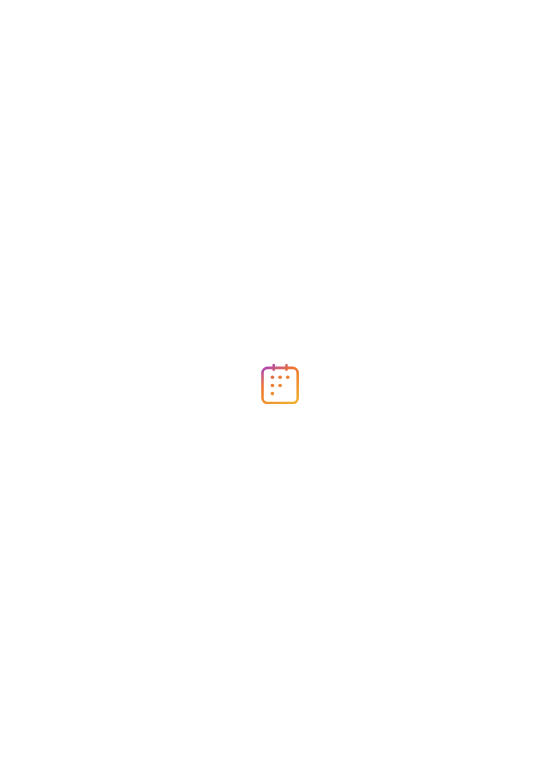 scroll, scrollTop: 0, scrollLeft: 0, axis: both 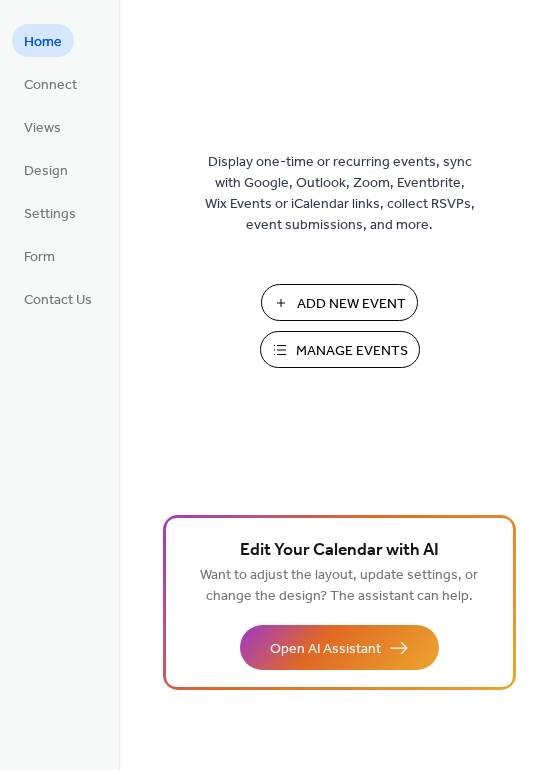 click on "Add New Event" at bounding box center (351, 304) 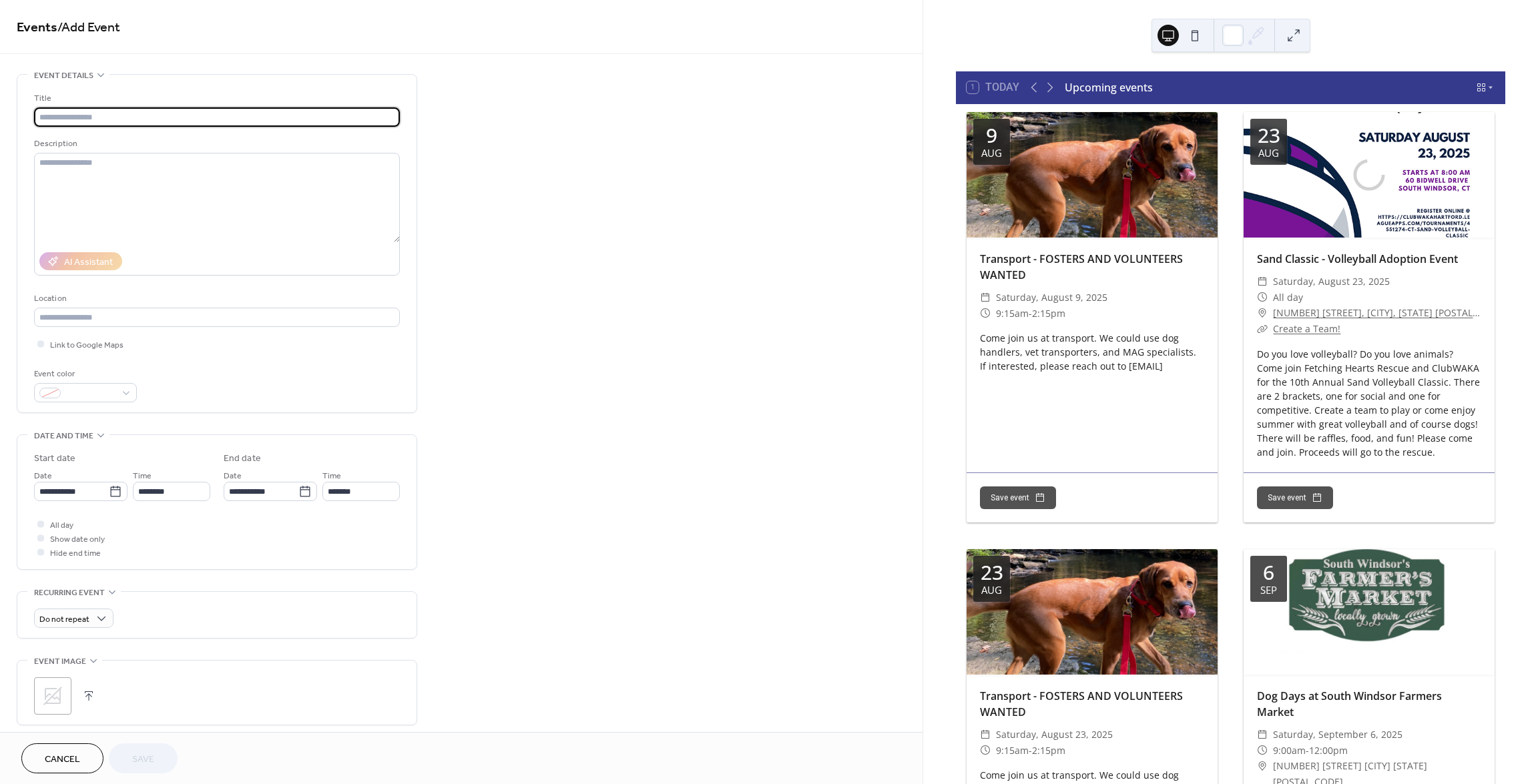 scroll, scrollTop: 0, scrollLeft: 0, axis: both 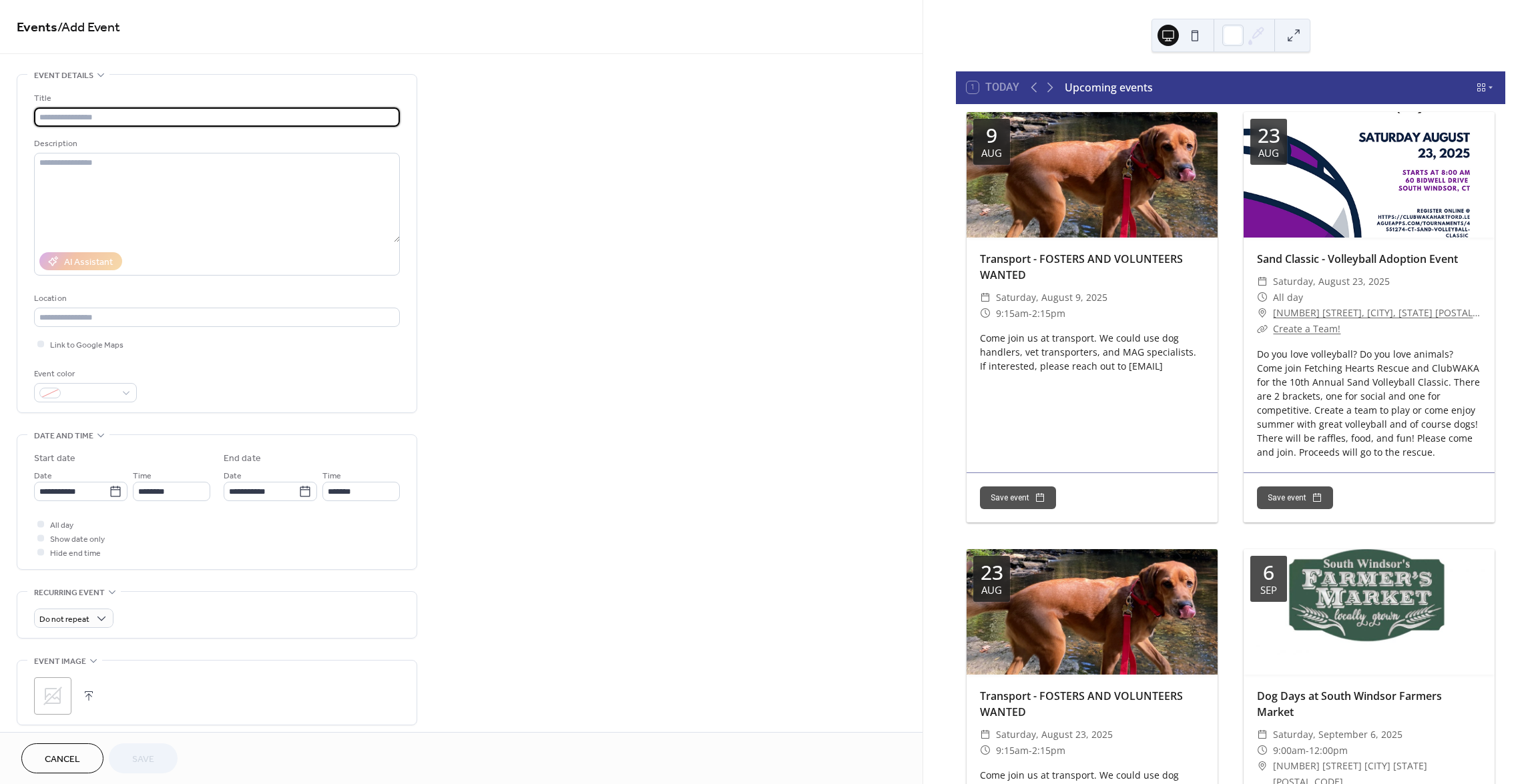 click at bounding box center [217, 117] 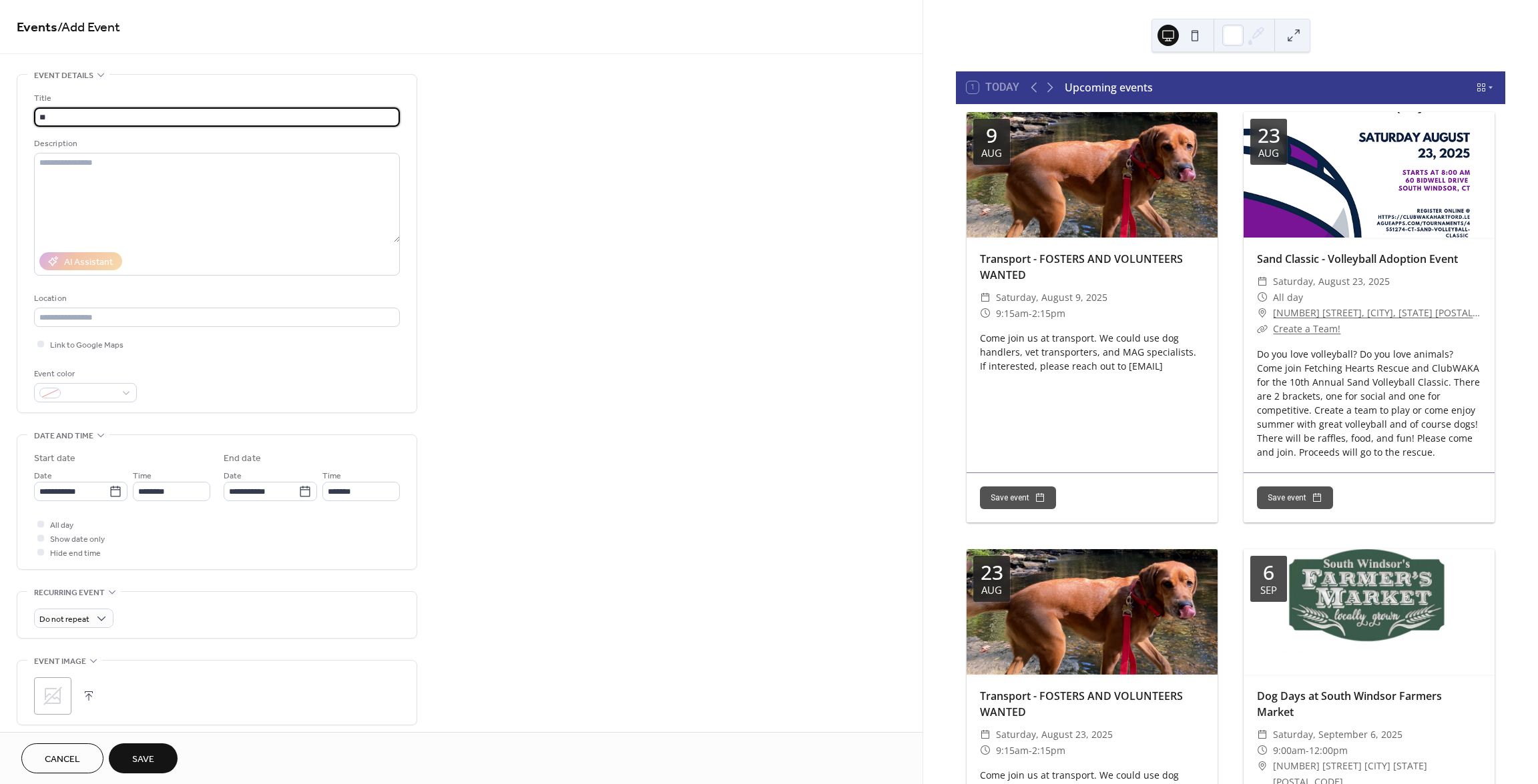type on "*" 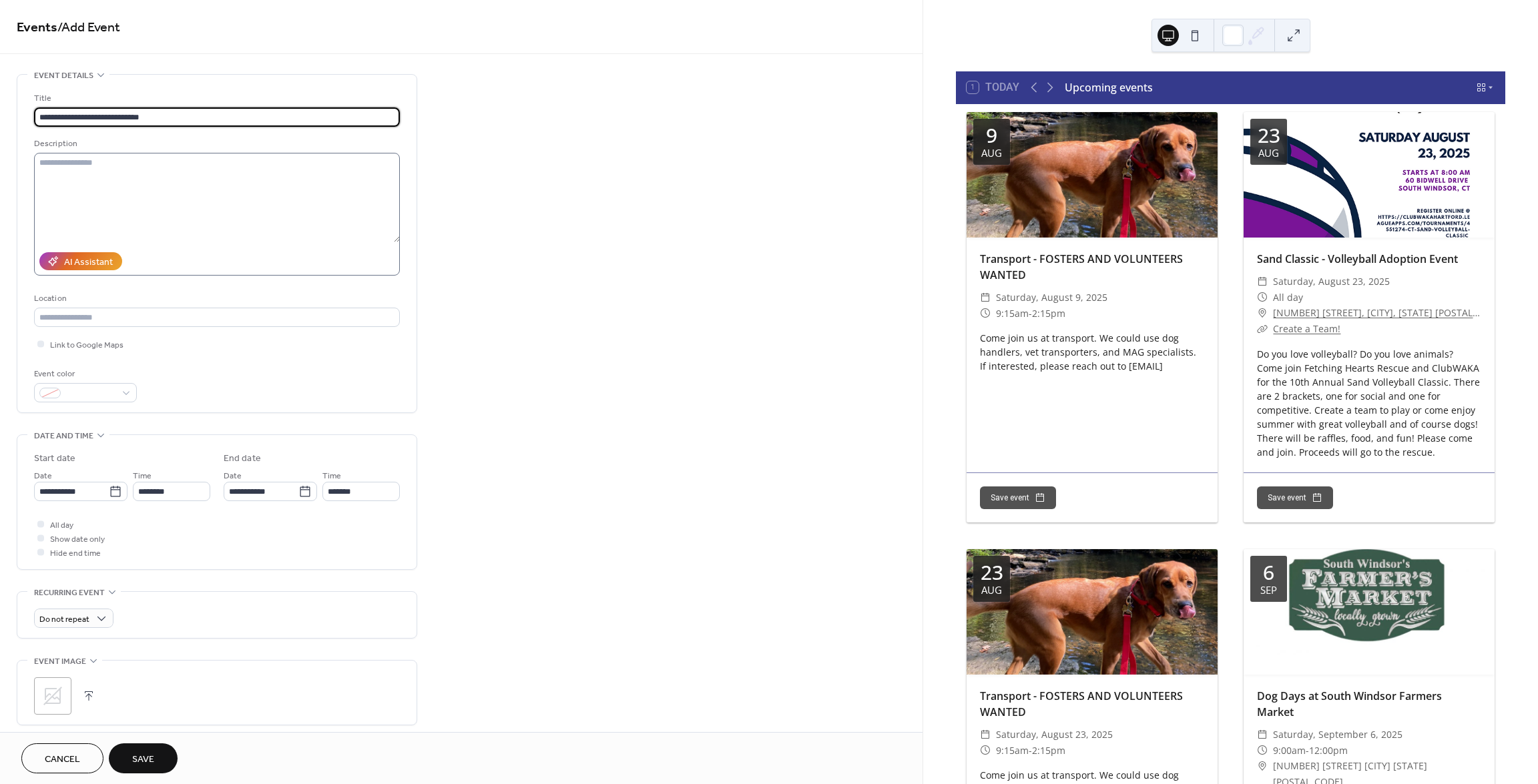 type on "**********" 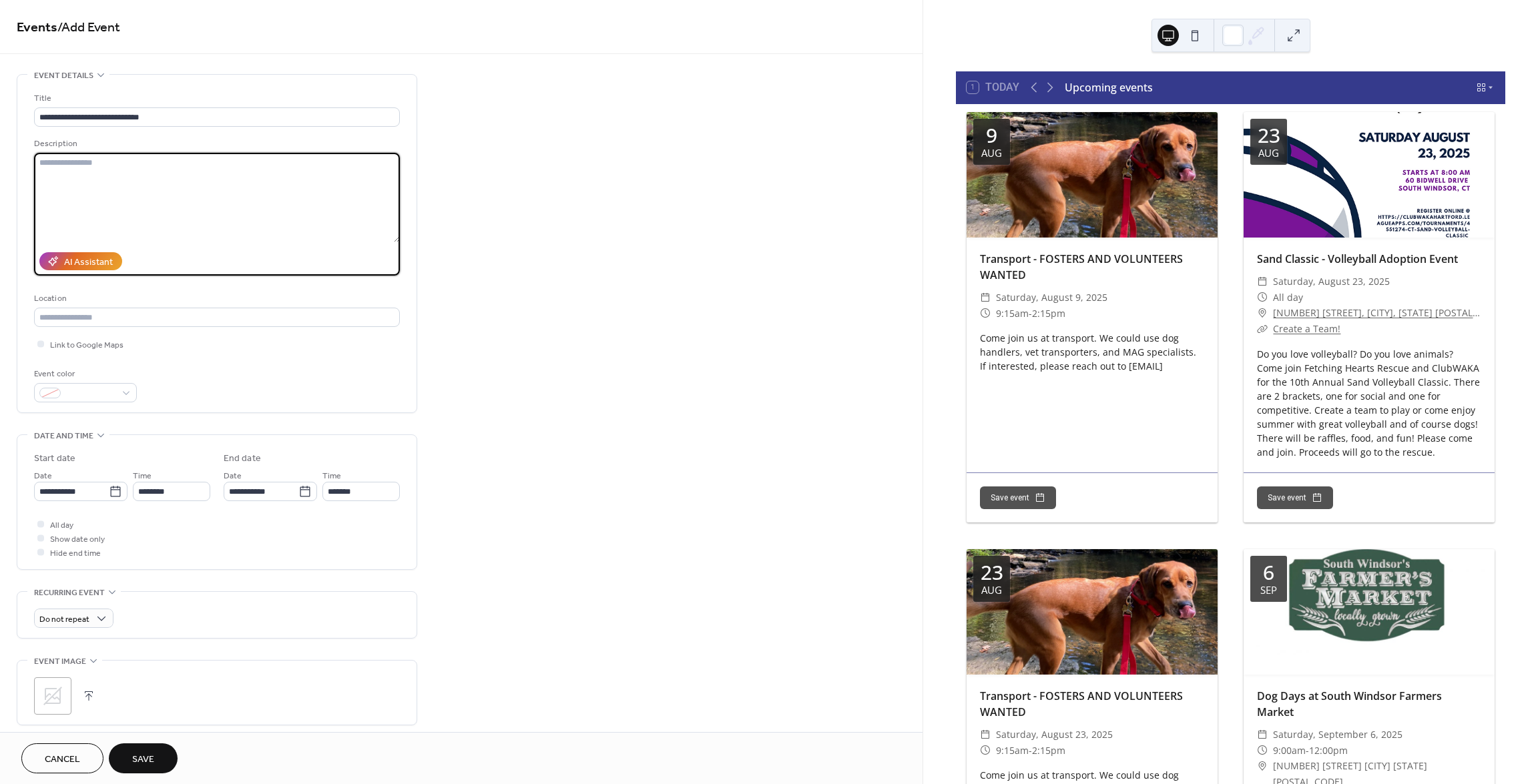 drag, startPoint x: 99, startPoint y: 159, endPoint x: 103, endPoint y: 144, distance: 15.524175 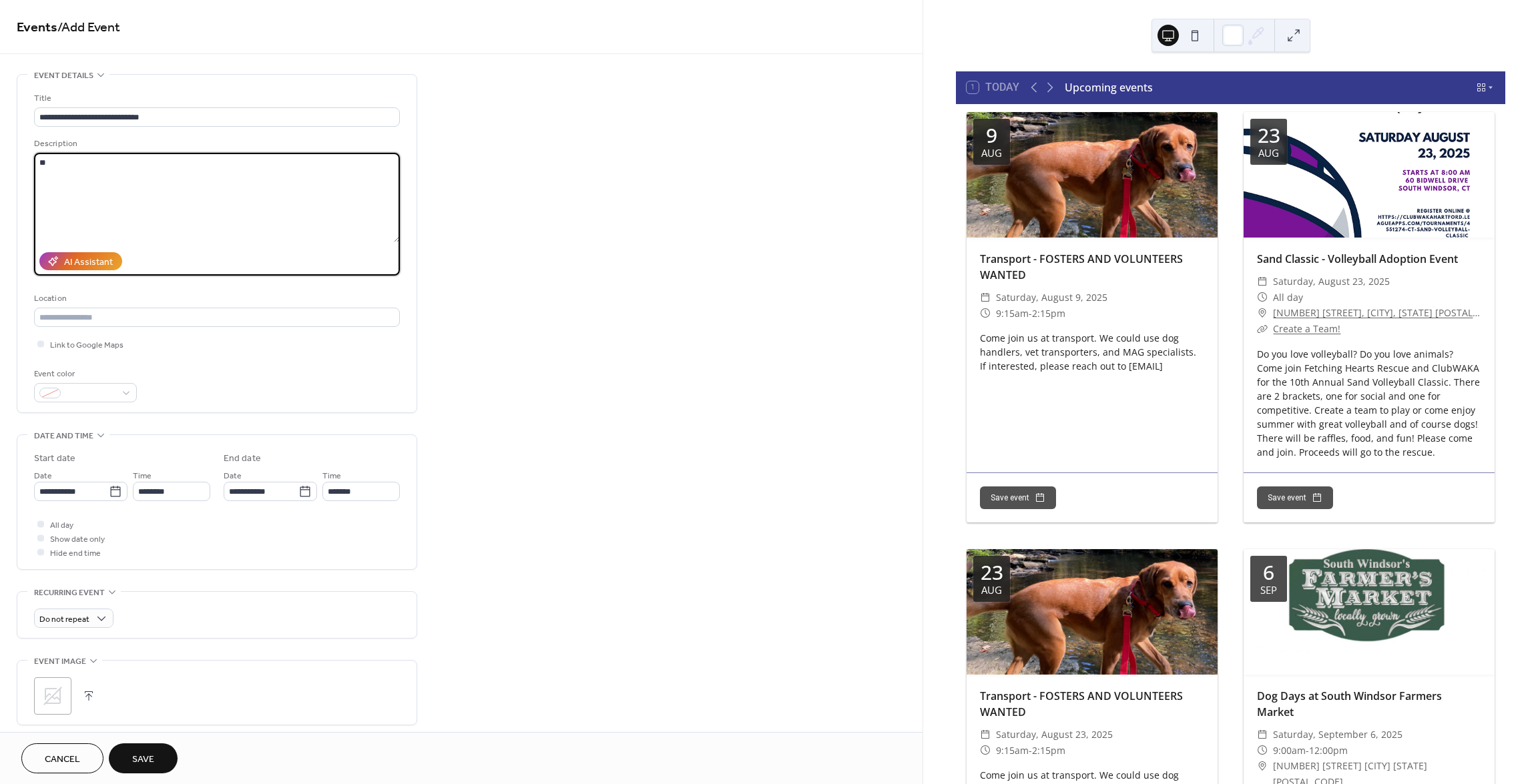 type on "*" 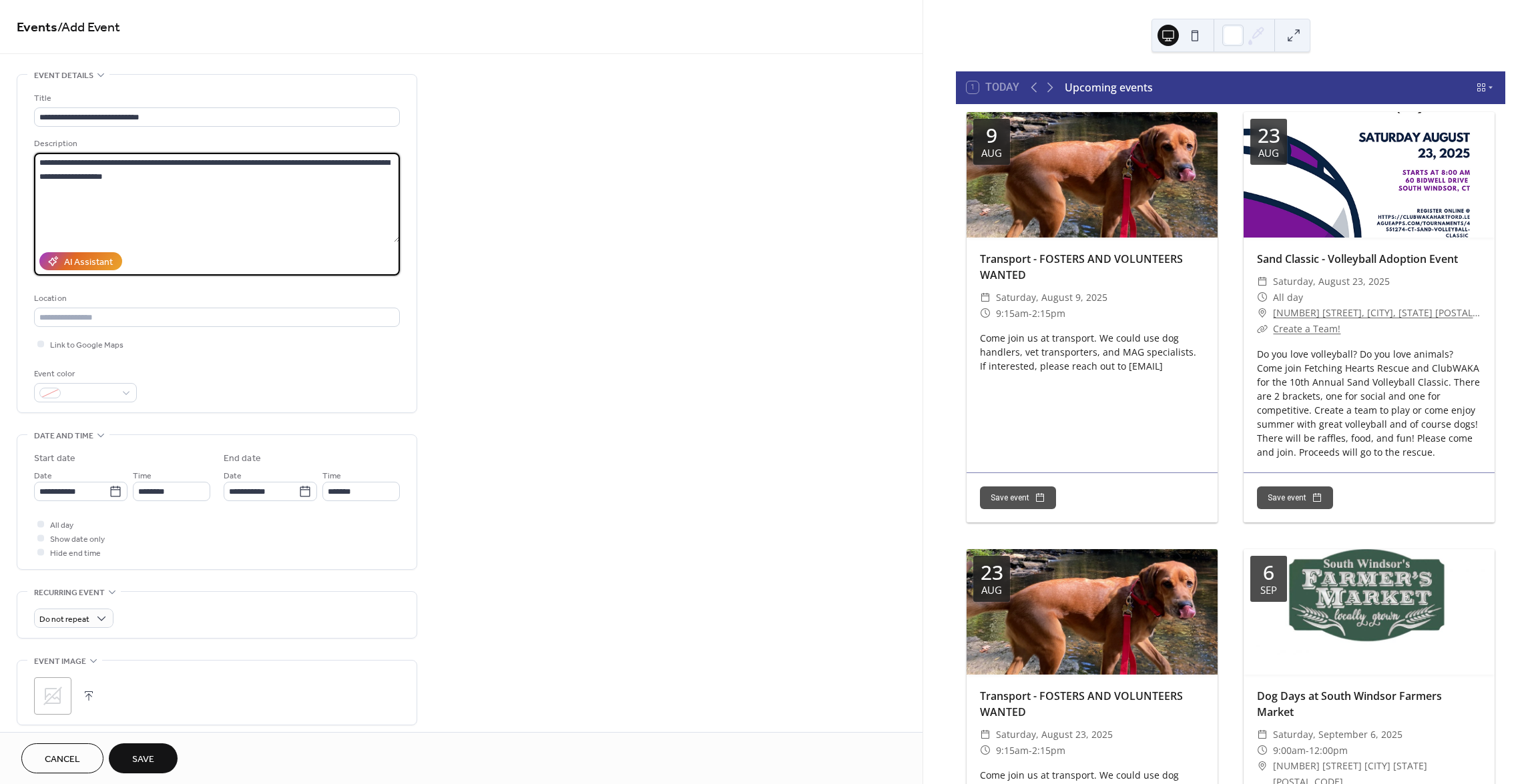 paste 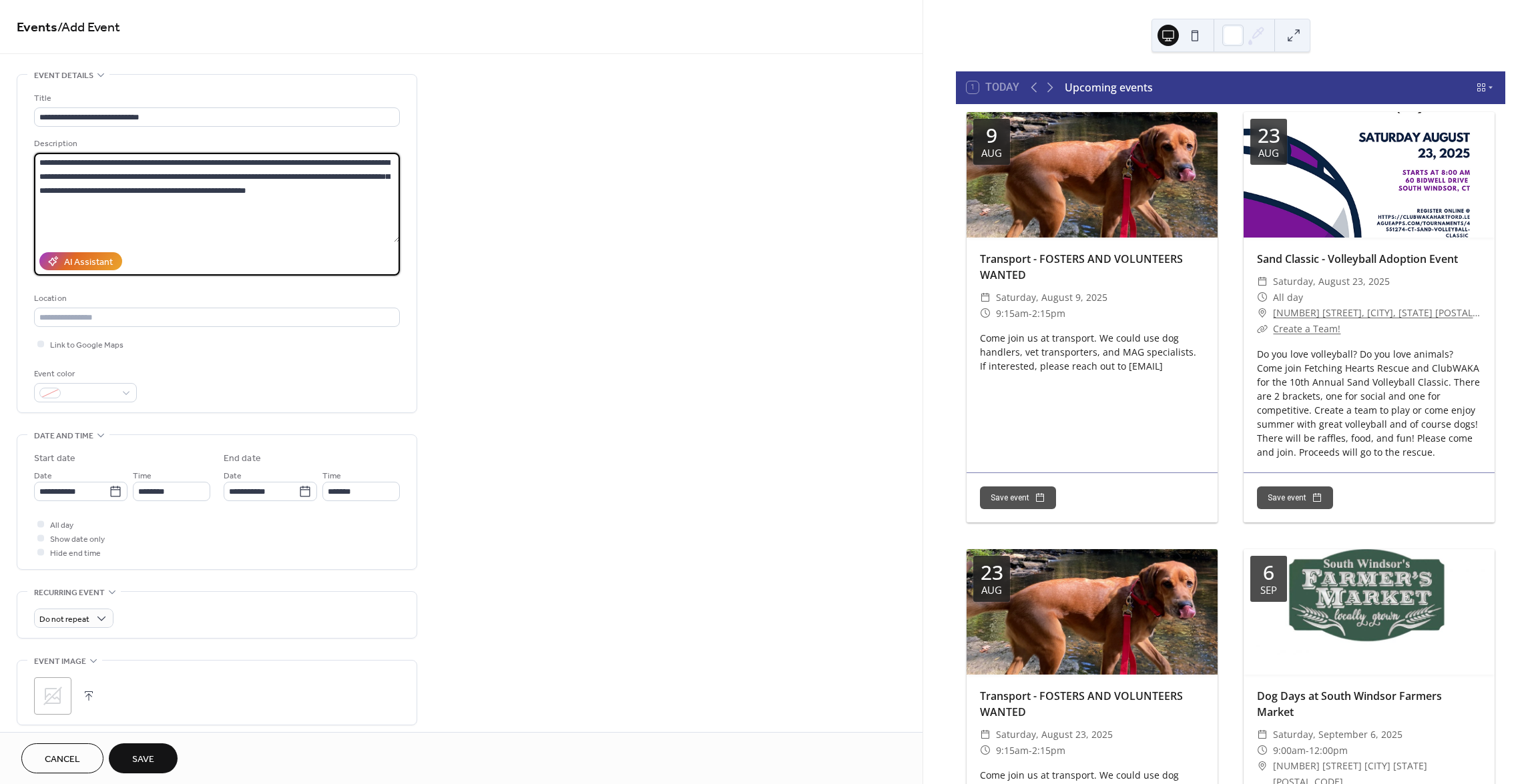 click on "**********" at bounding box center (217, 198) 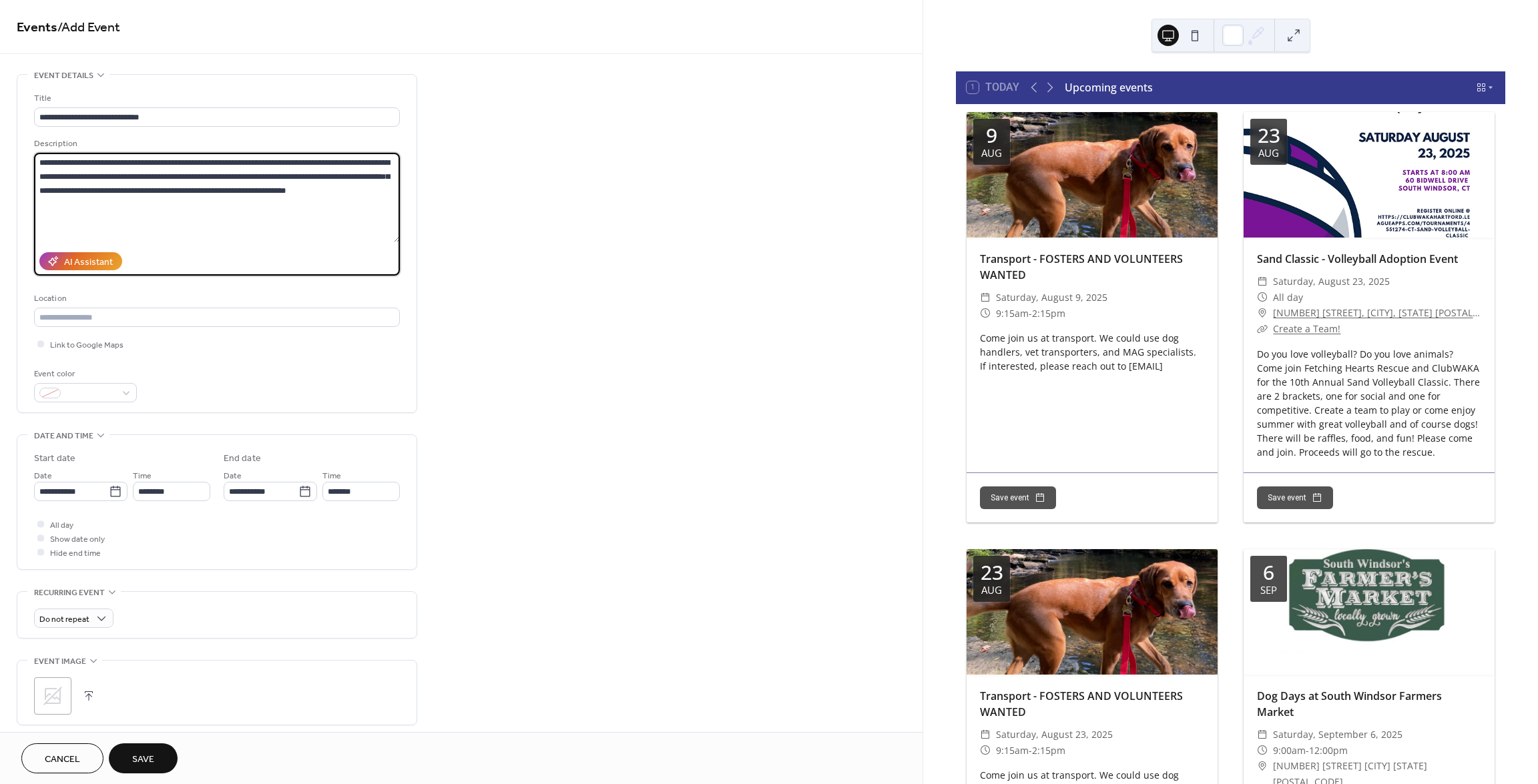 click on "**********" at bounding box center (217, 198) 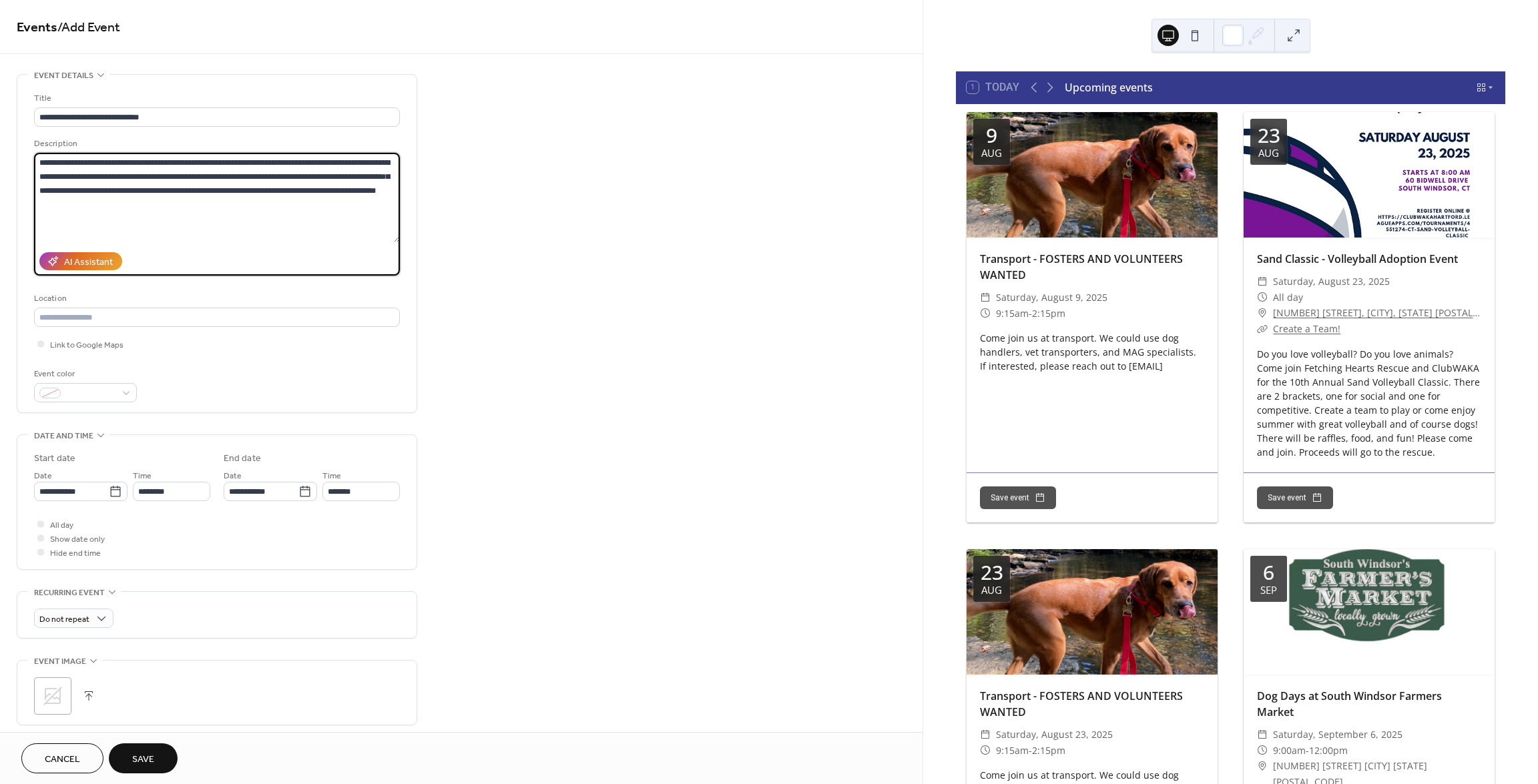 click on "**********" at bounding box center [217, 198] 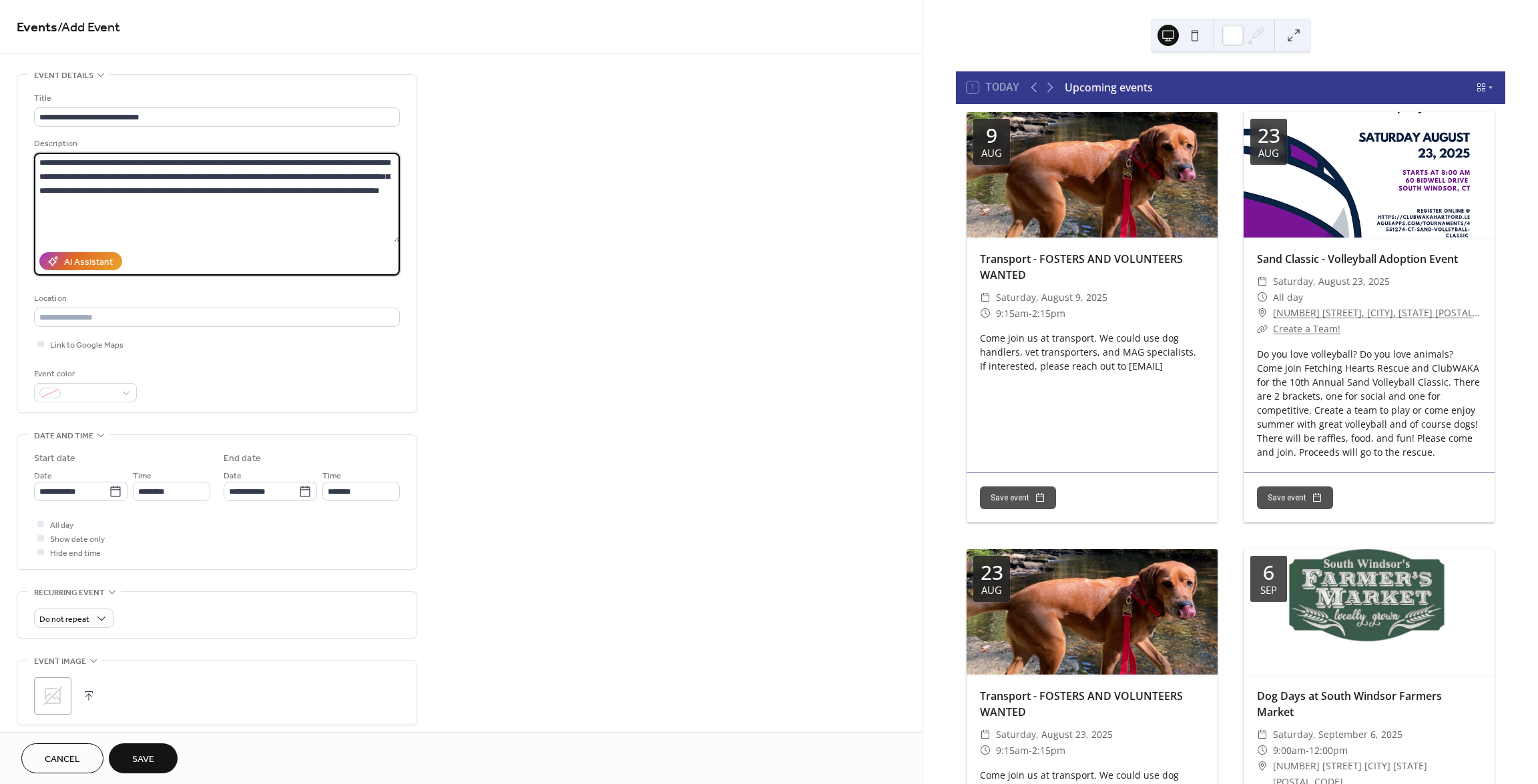click on "**********" at bounding box center [217, 198] 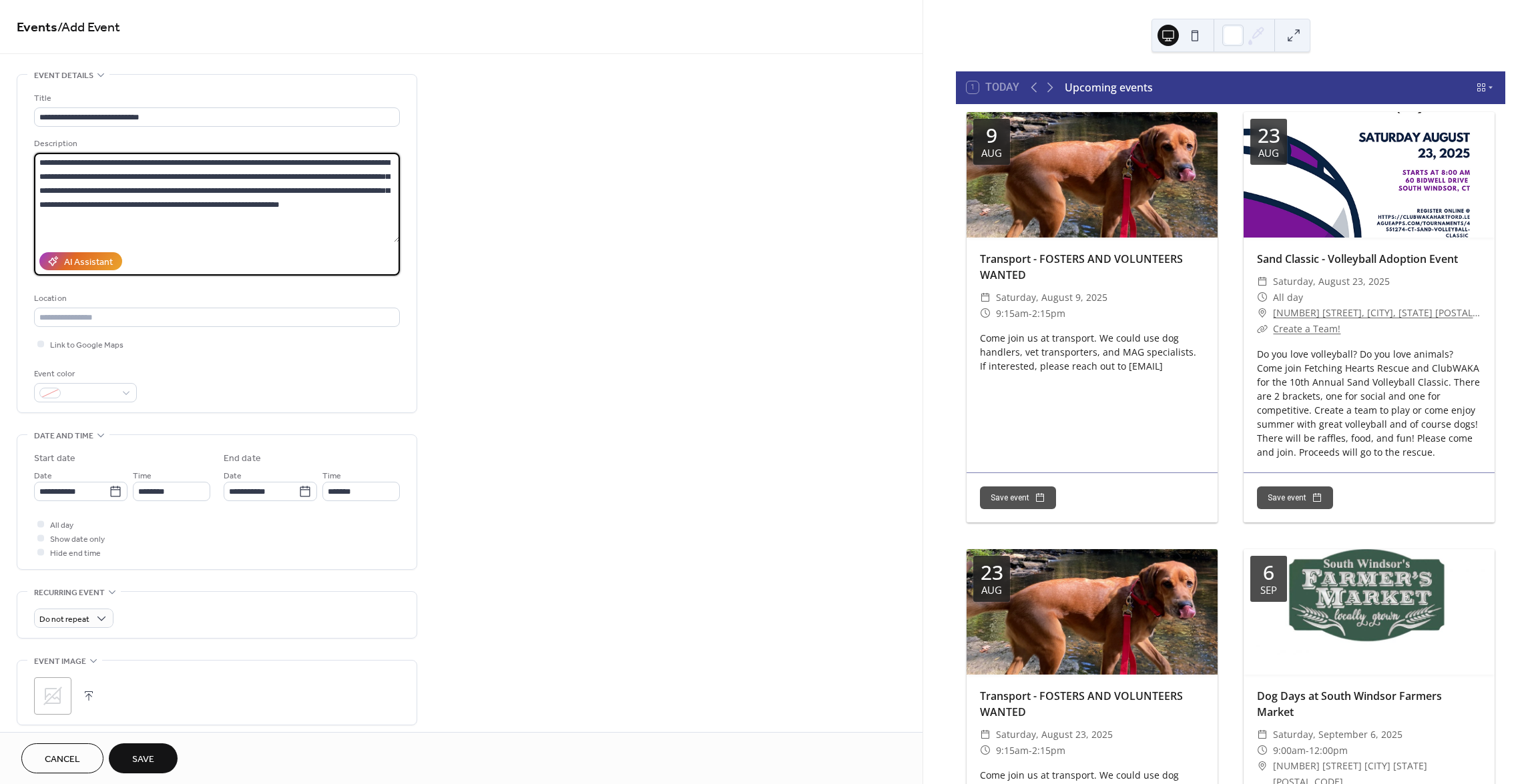 click on "**********" at bounding box center (217, 198) 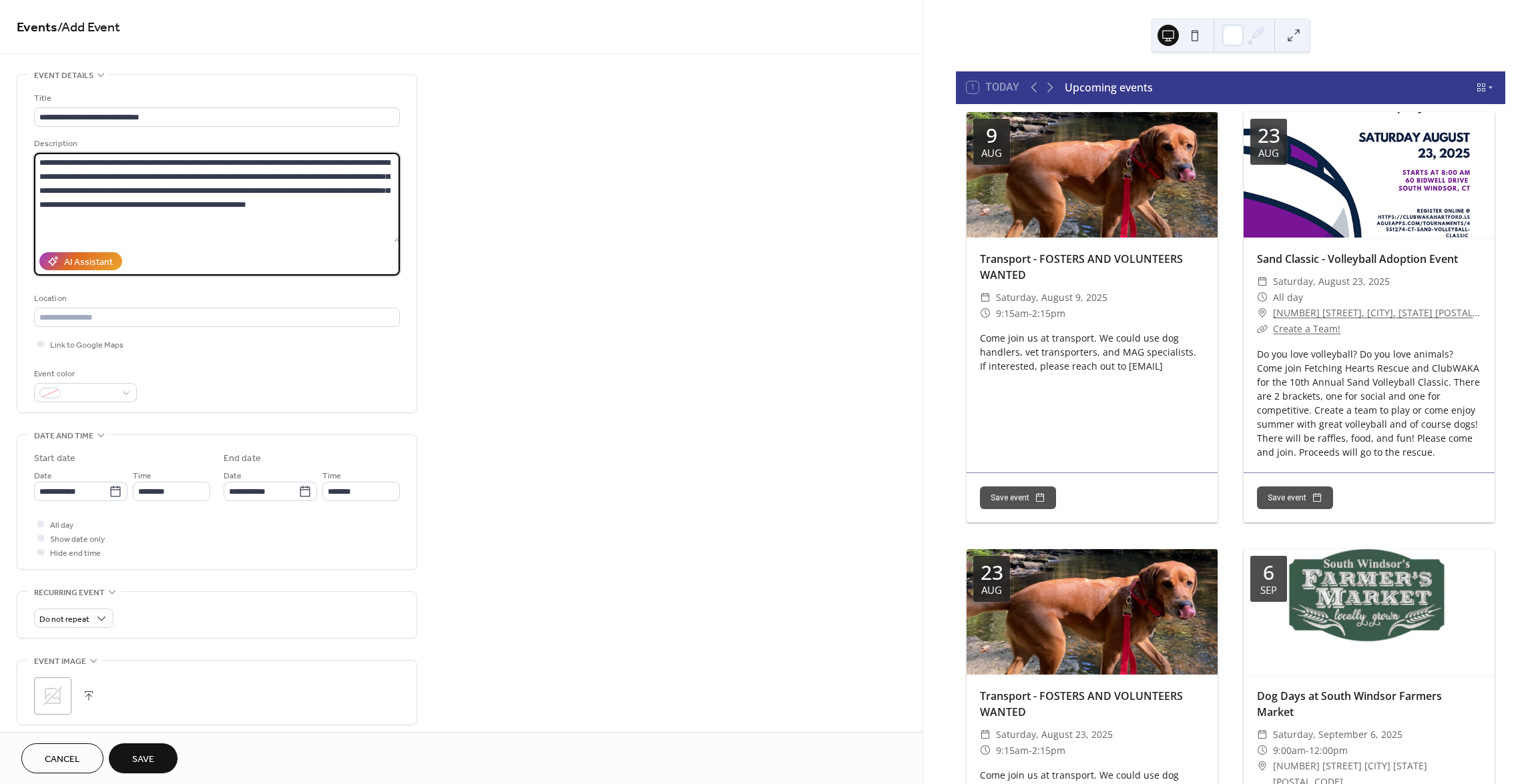 click on "**********" at bounding box center [217, 198] 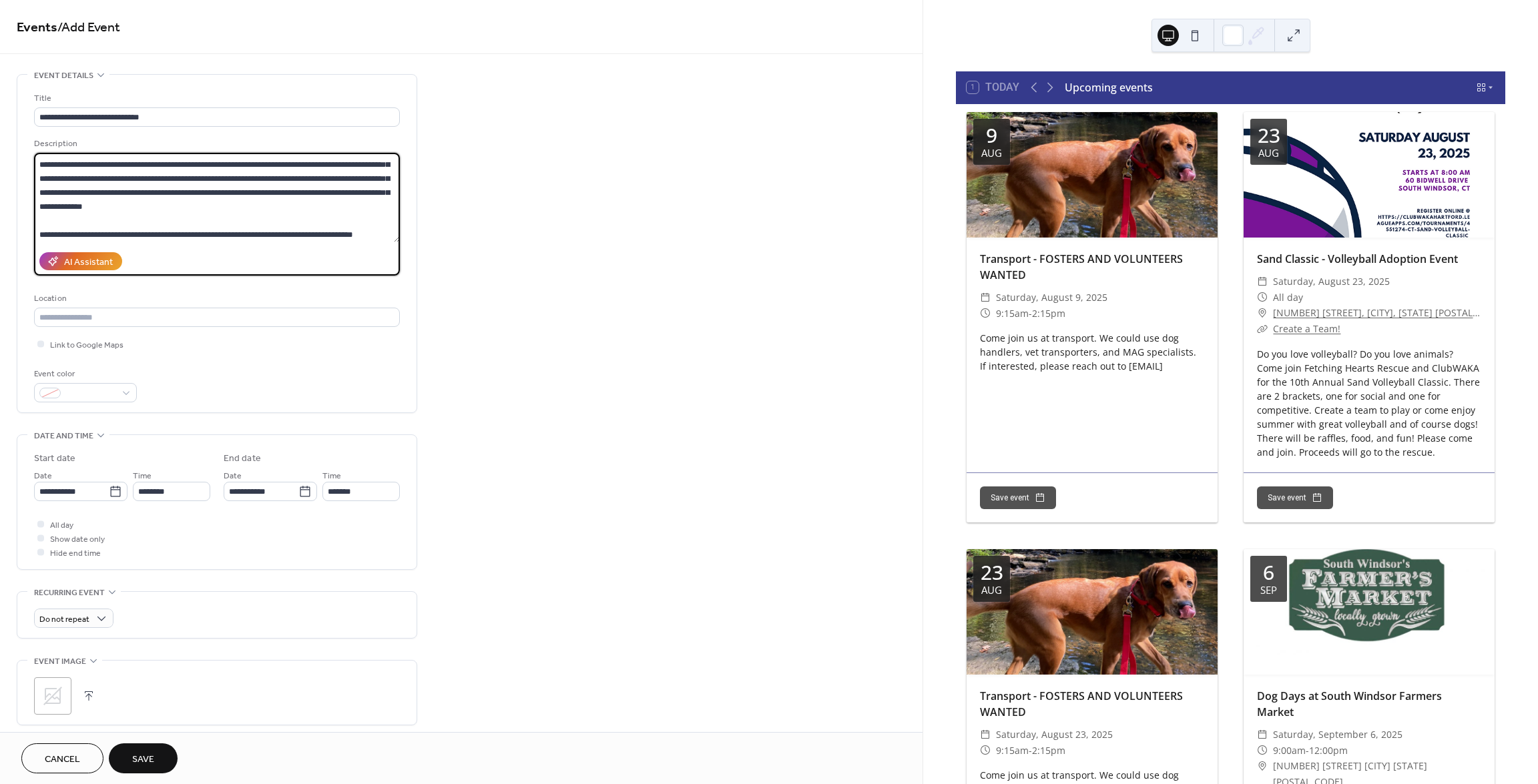 scroll, scrollTop: 26, scrollLeft: 0, axis: vertical 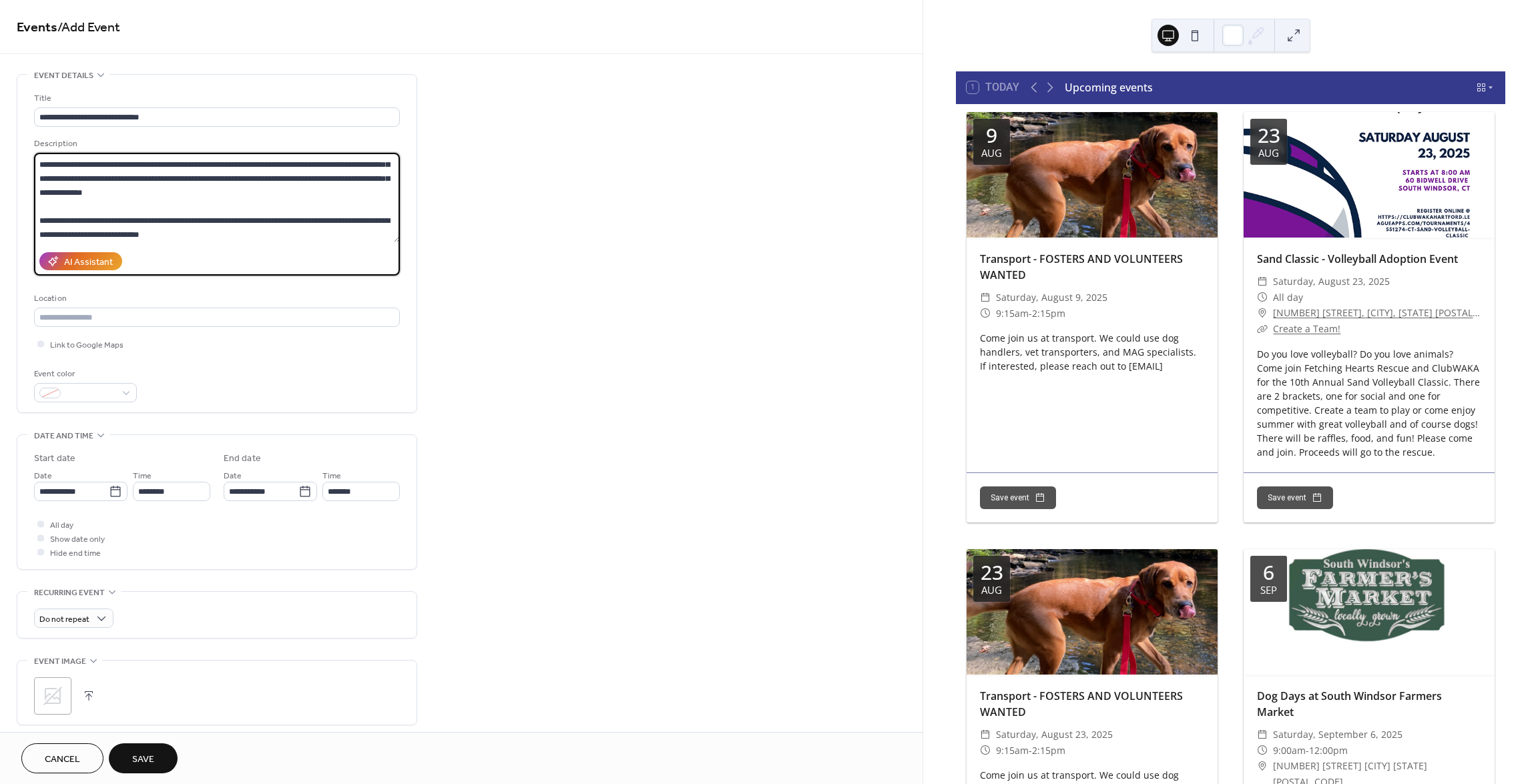 type on "**********" 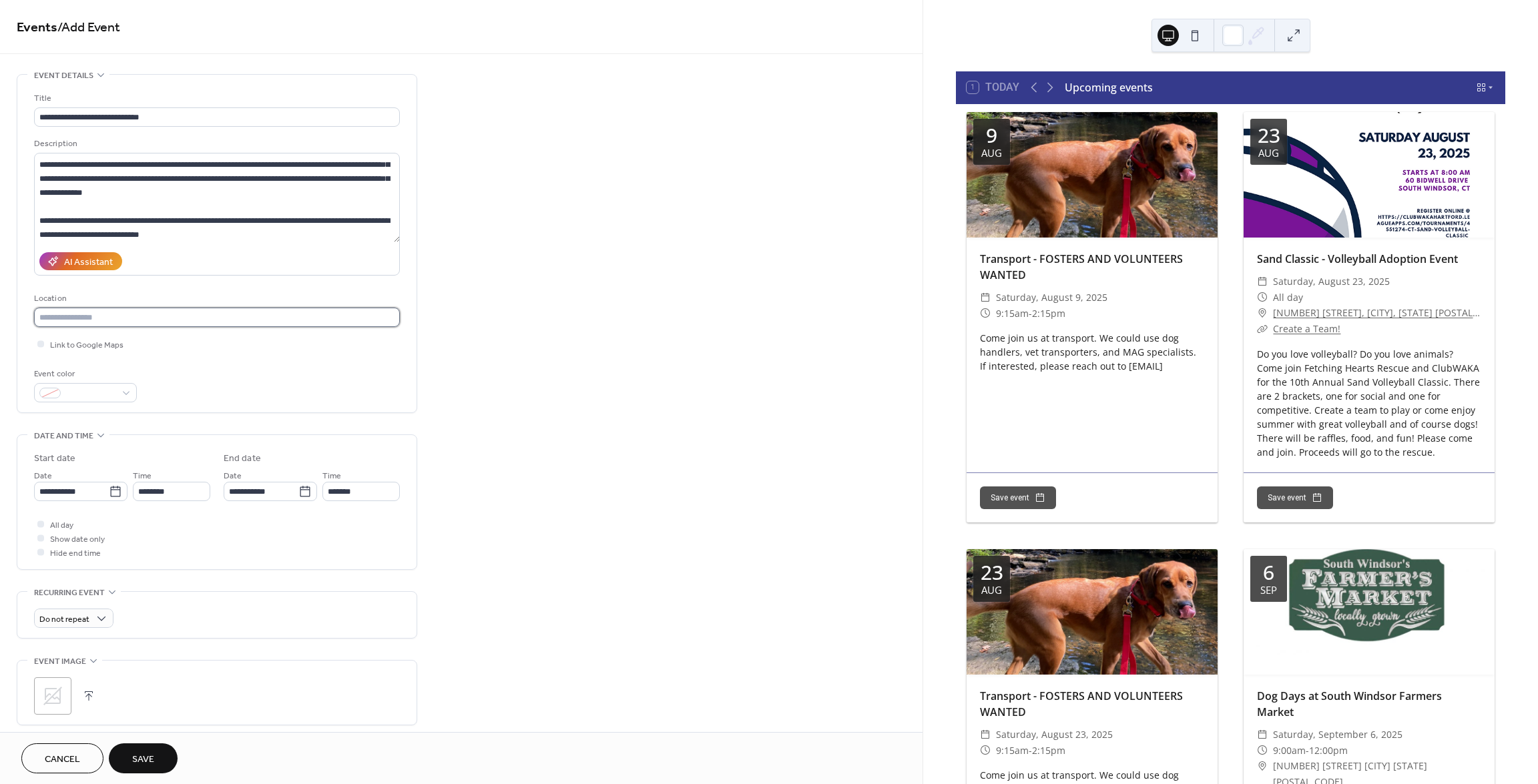 click at bounding box center [217, 317] 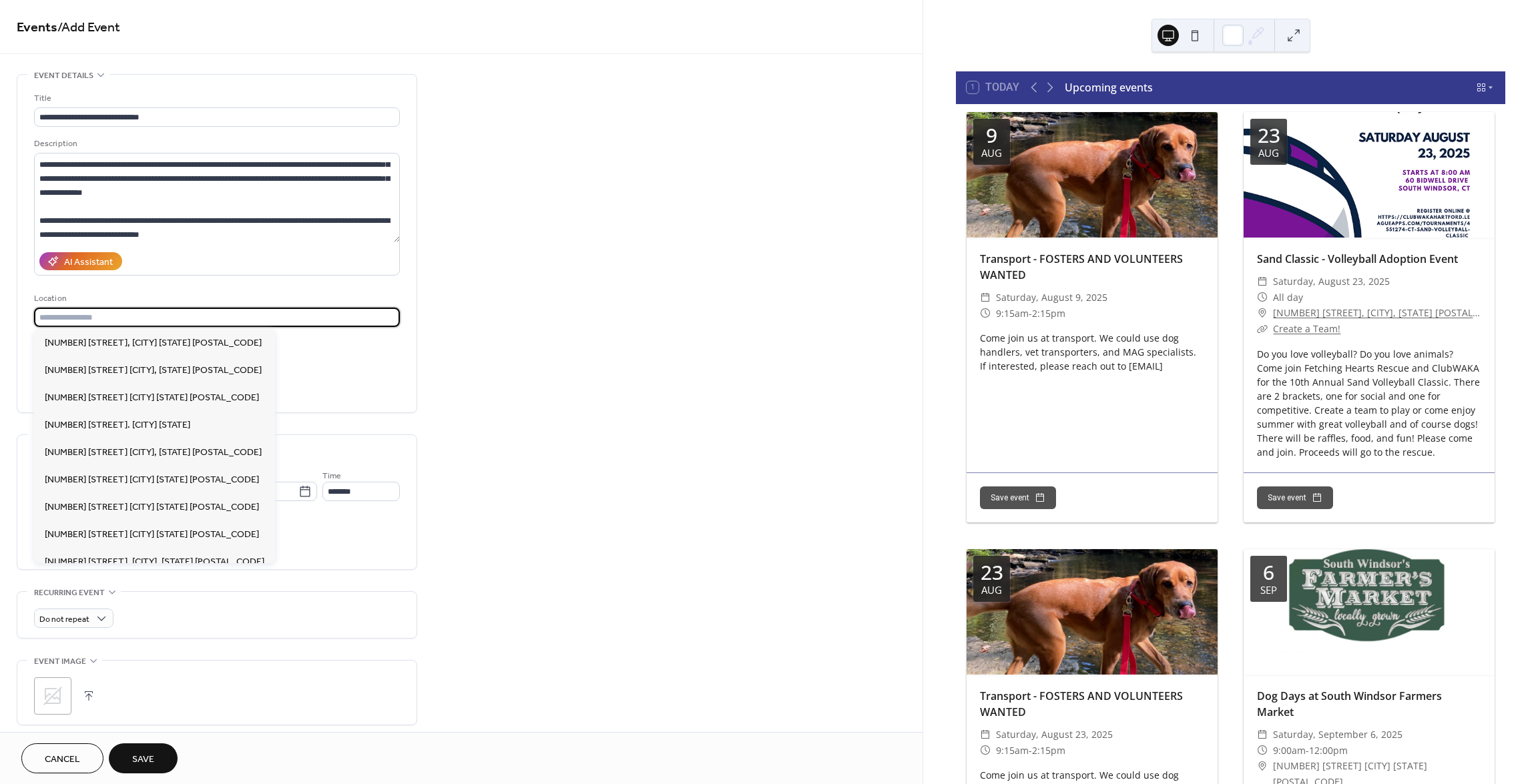 click on "**********" at bounding box center [461, 560] 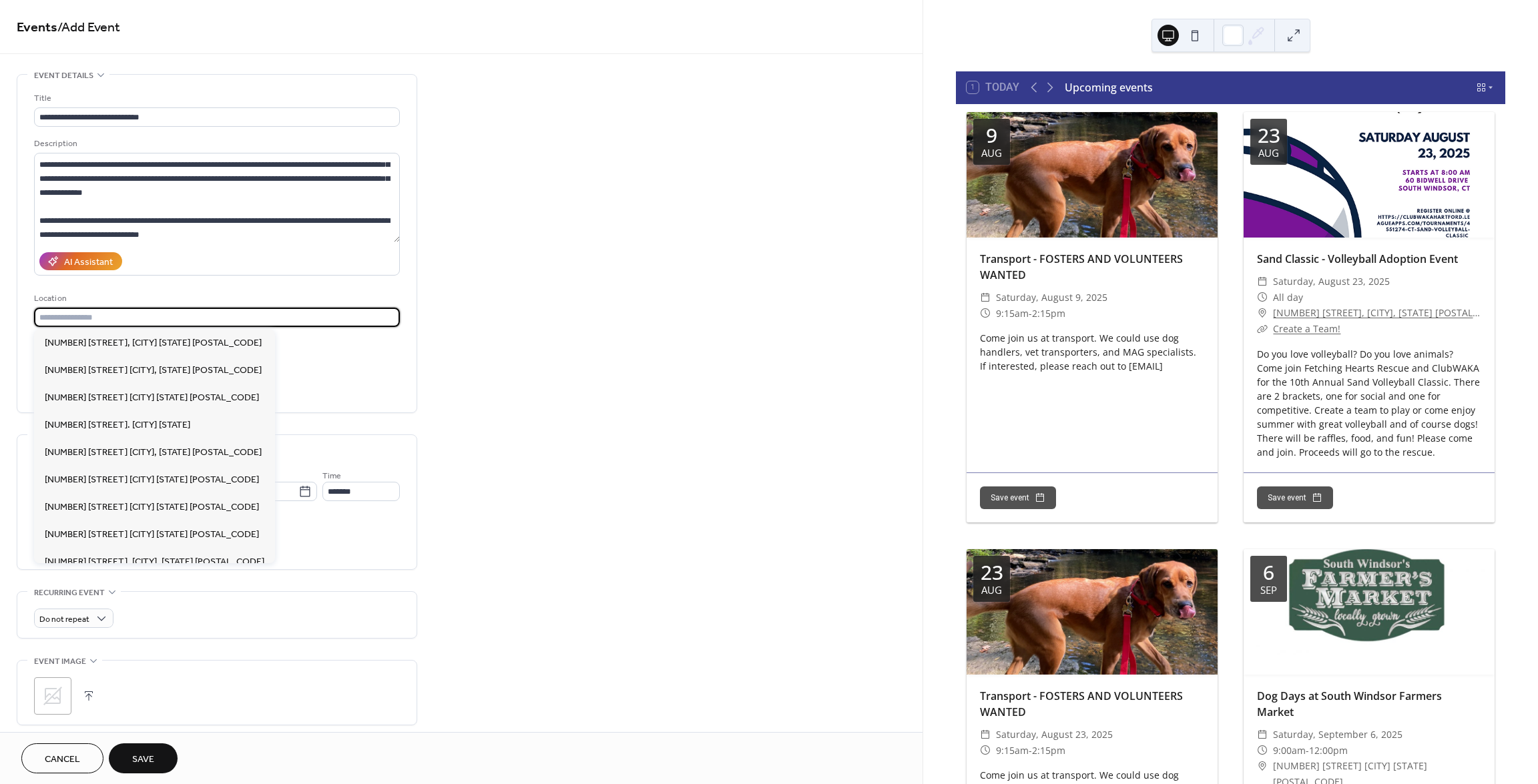 click at bounding box center [217, 317] 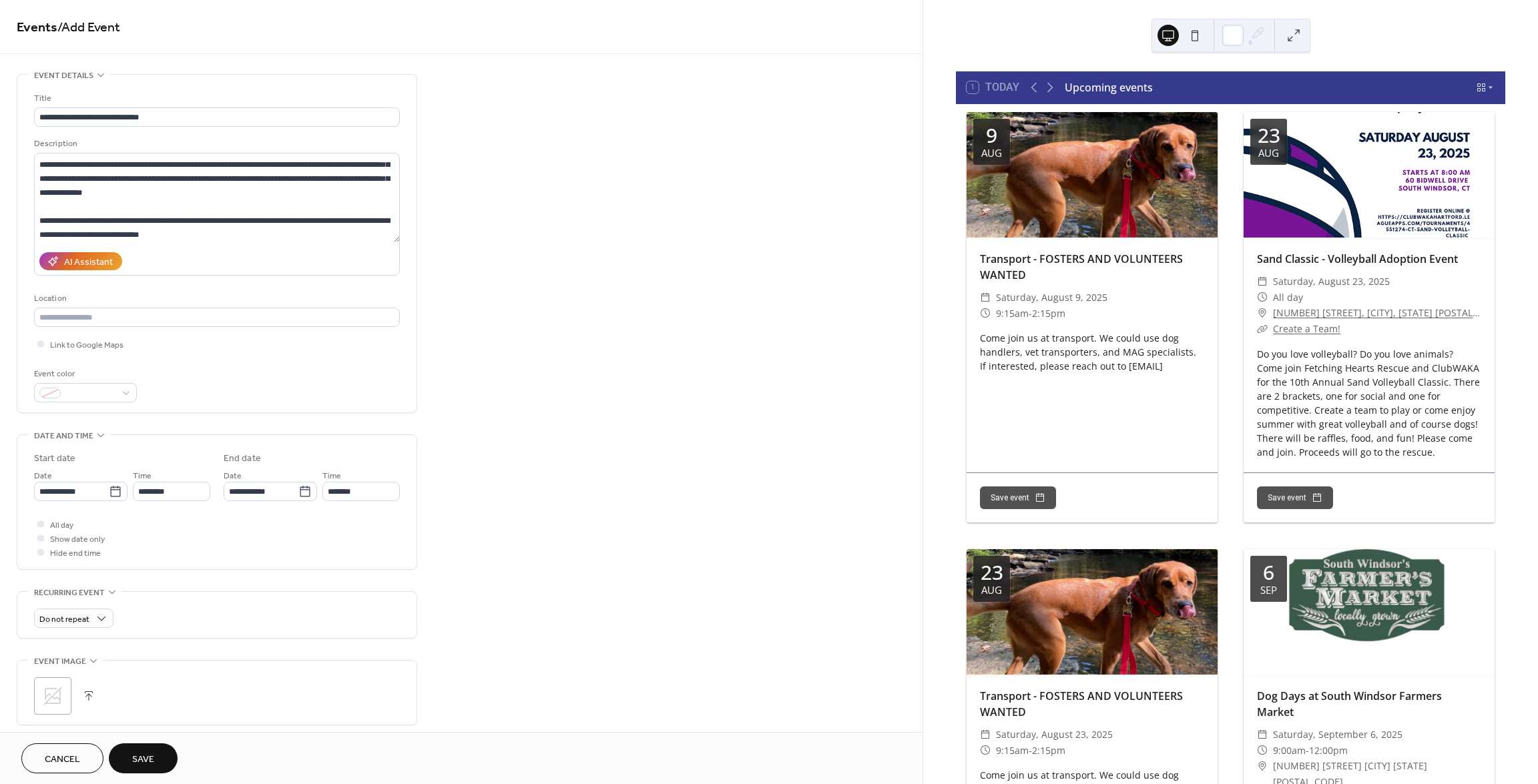 click 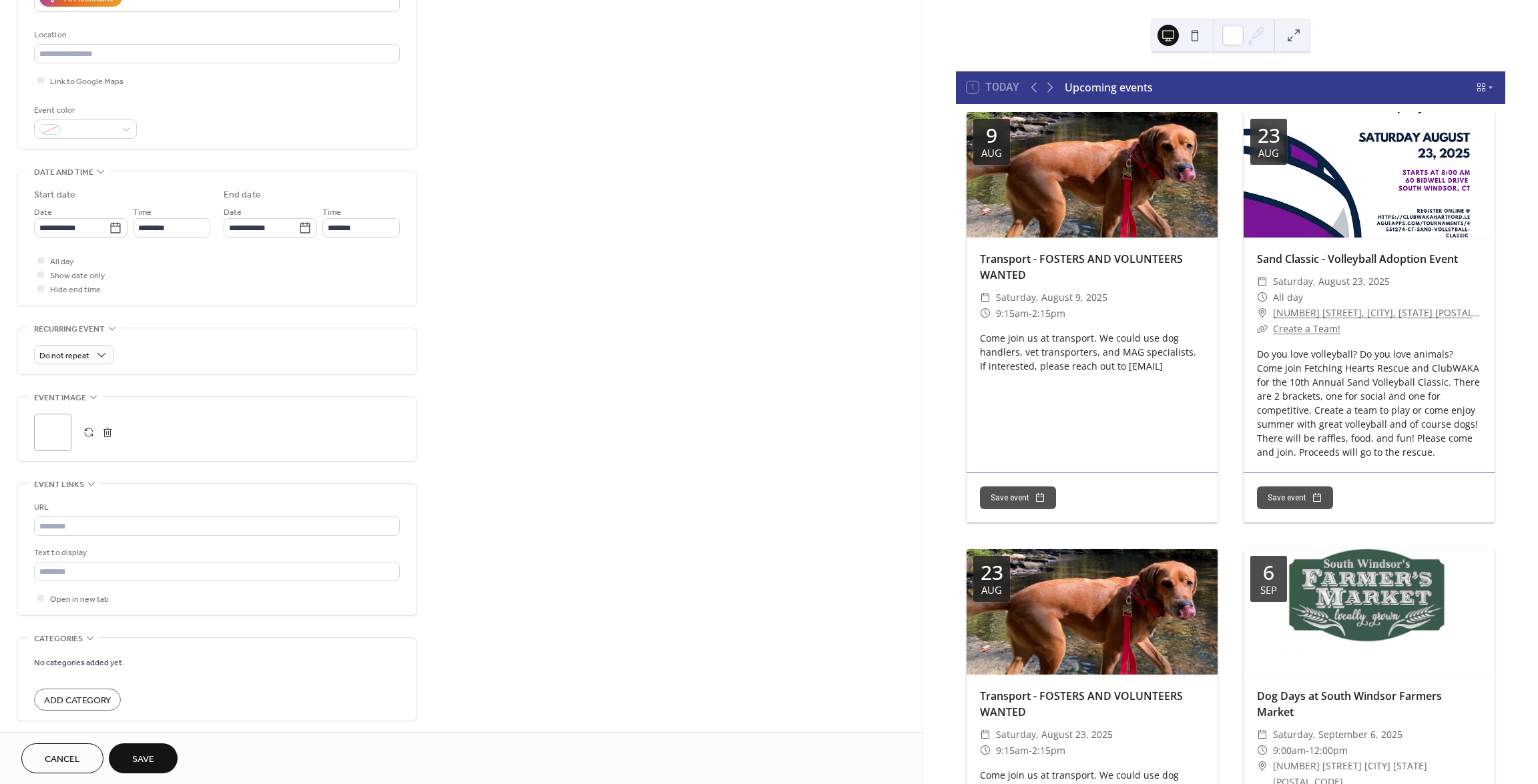 scroll, scrollTop: 267, scrollLeft: 0, axis: vertical 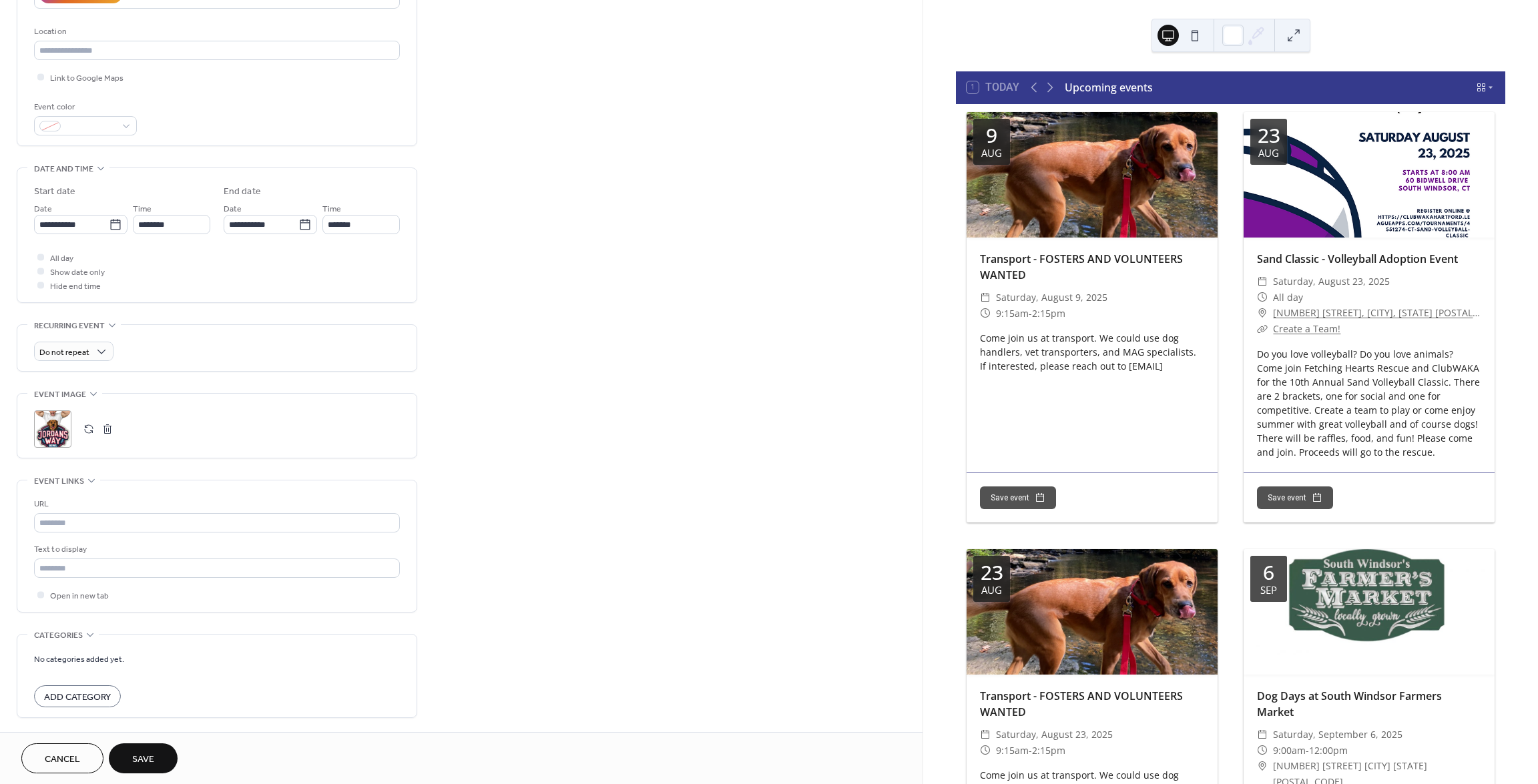 drag, startPoint x: 61, startPoint y: 429, endPoint x: 517, endPoint y: 465, distance: 457.41885 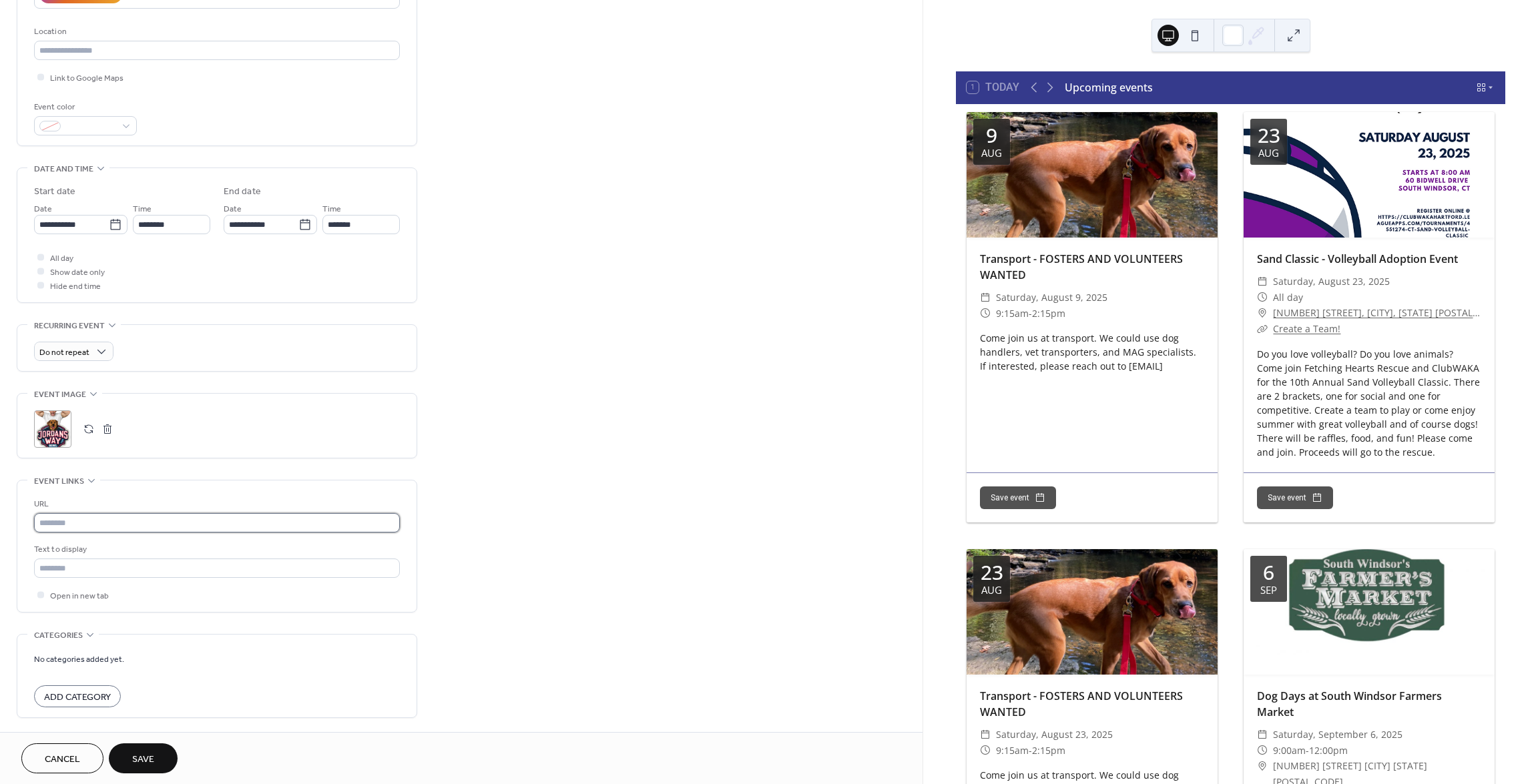 click at bounding box center [217, 522] 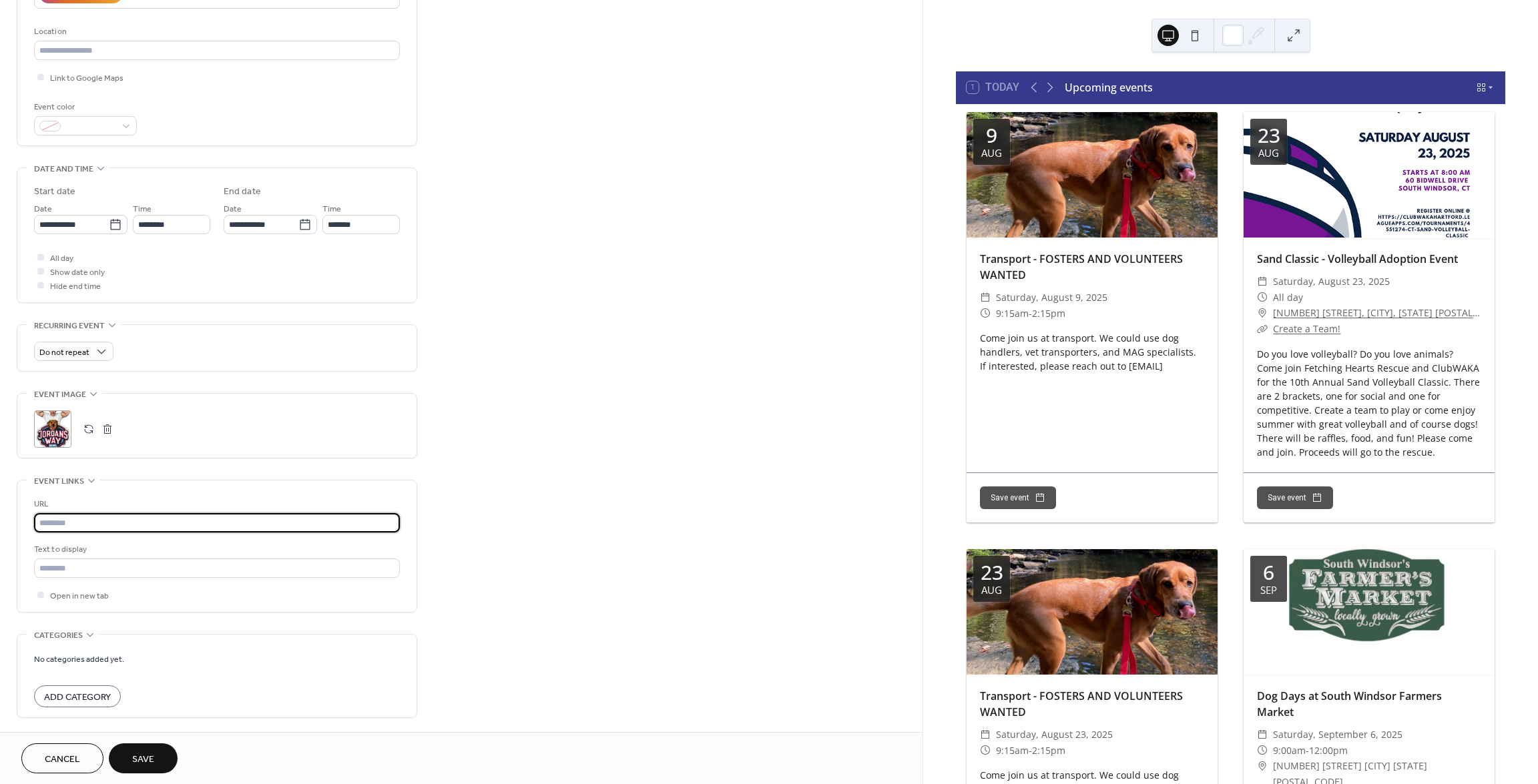 click at bounding box center [217, 522] 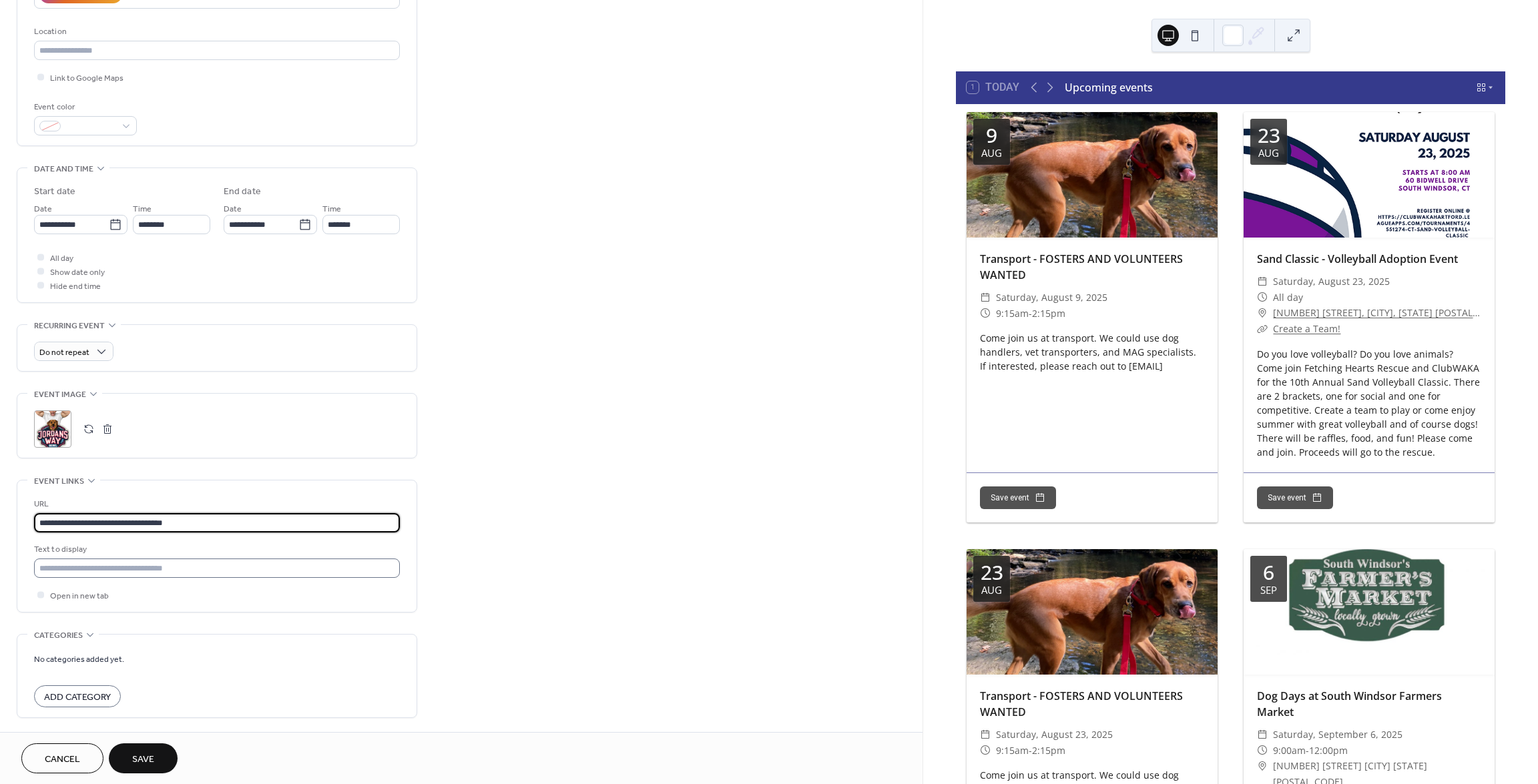 type on "**********" 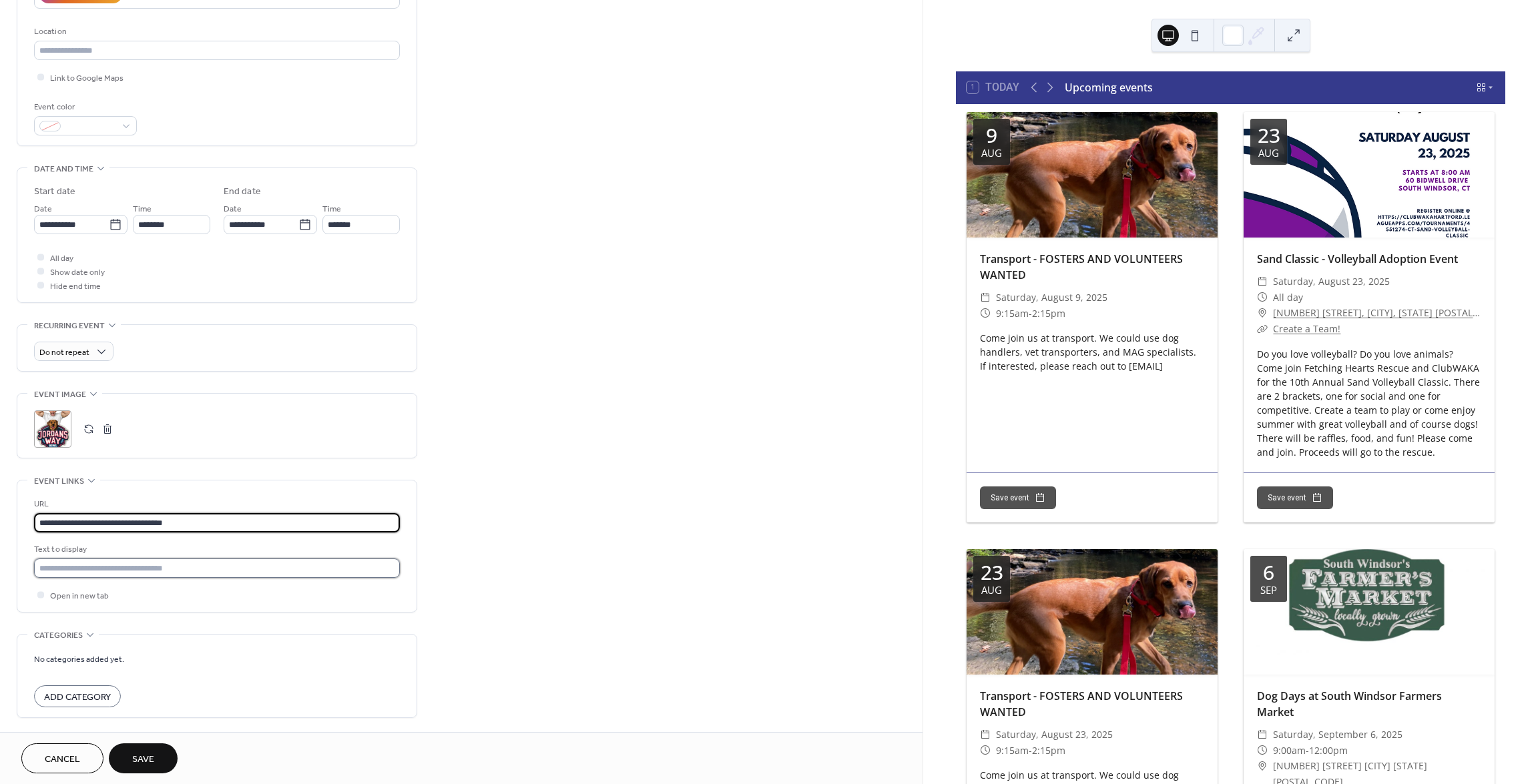 click at bounding box center (217, 568) 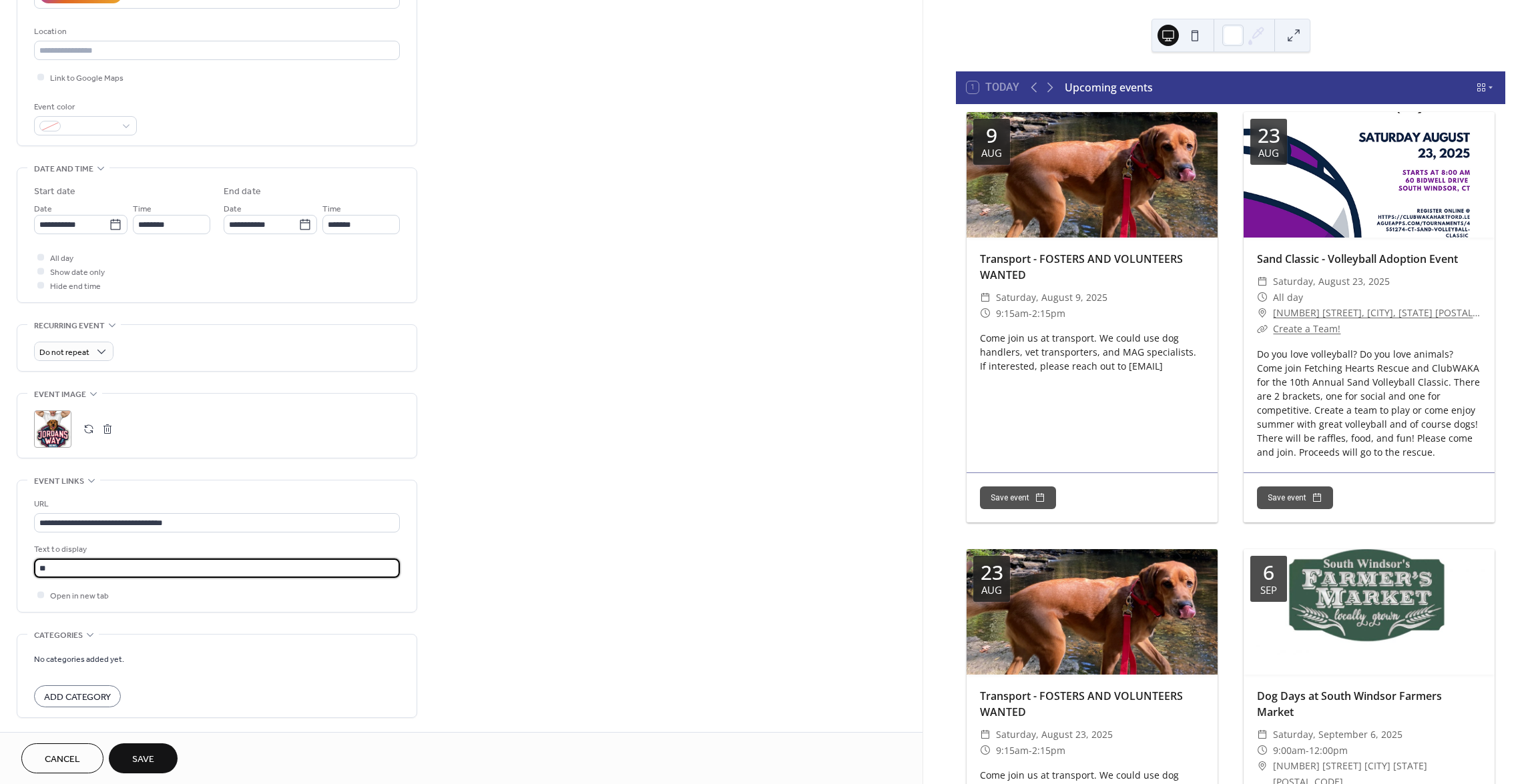 type on "*" 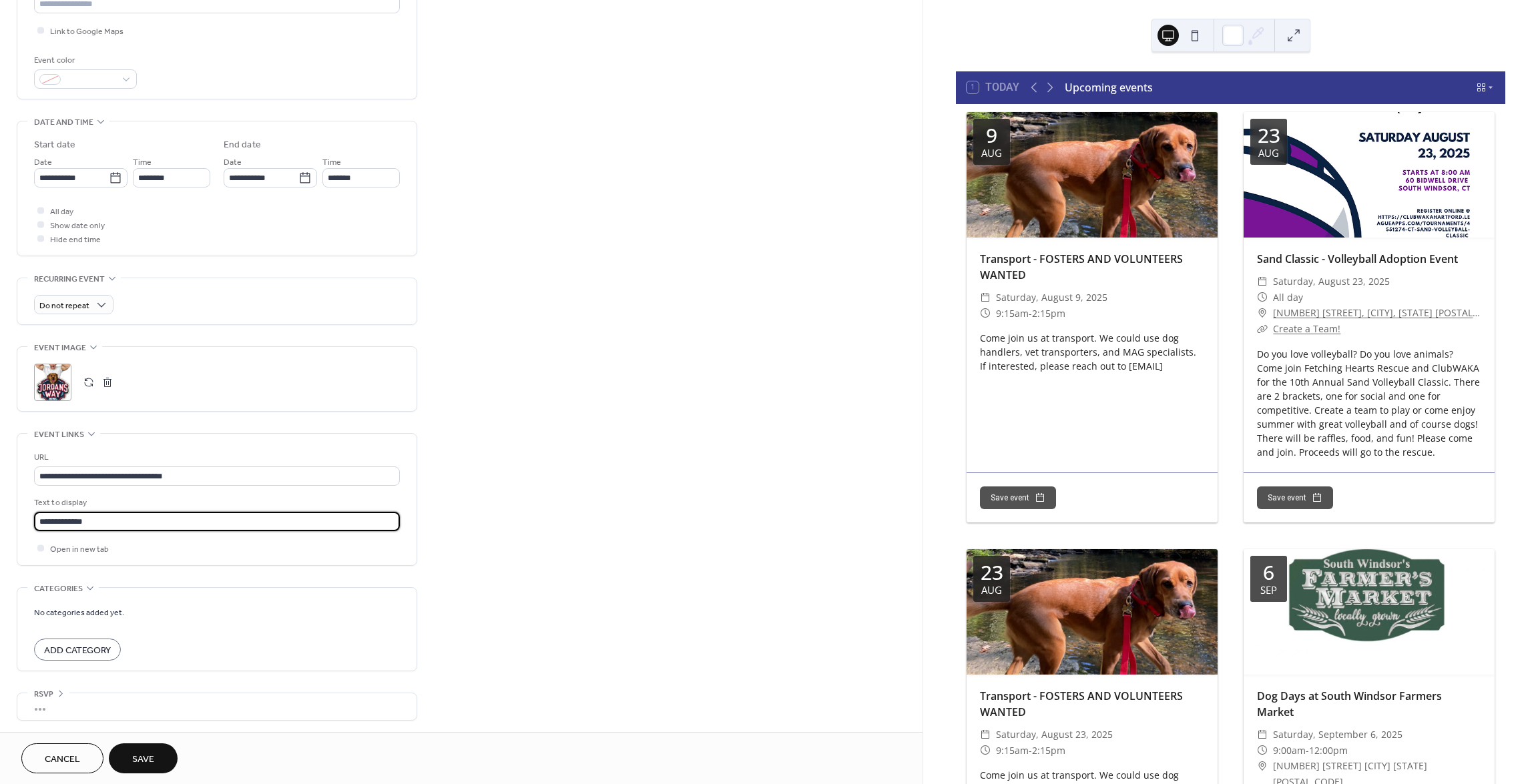 scroll, scrollTop: 316, scrollLeft: 0, axis: vertical 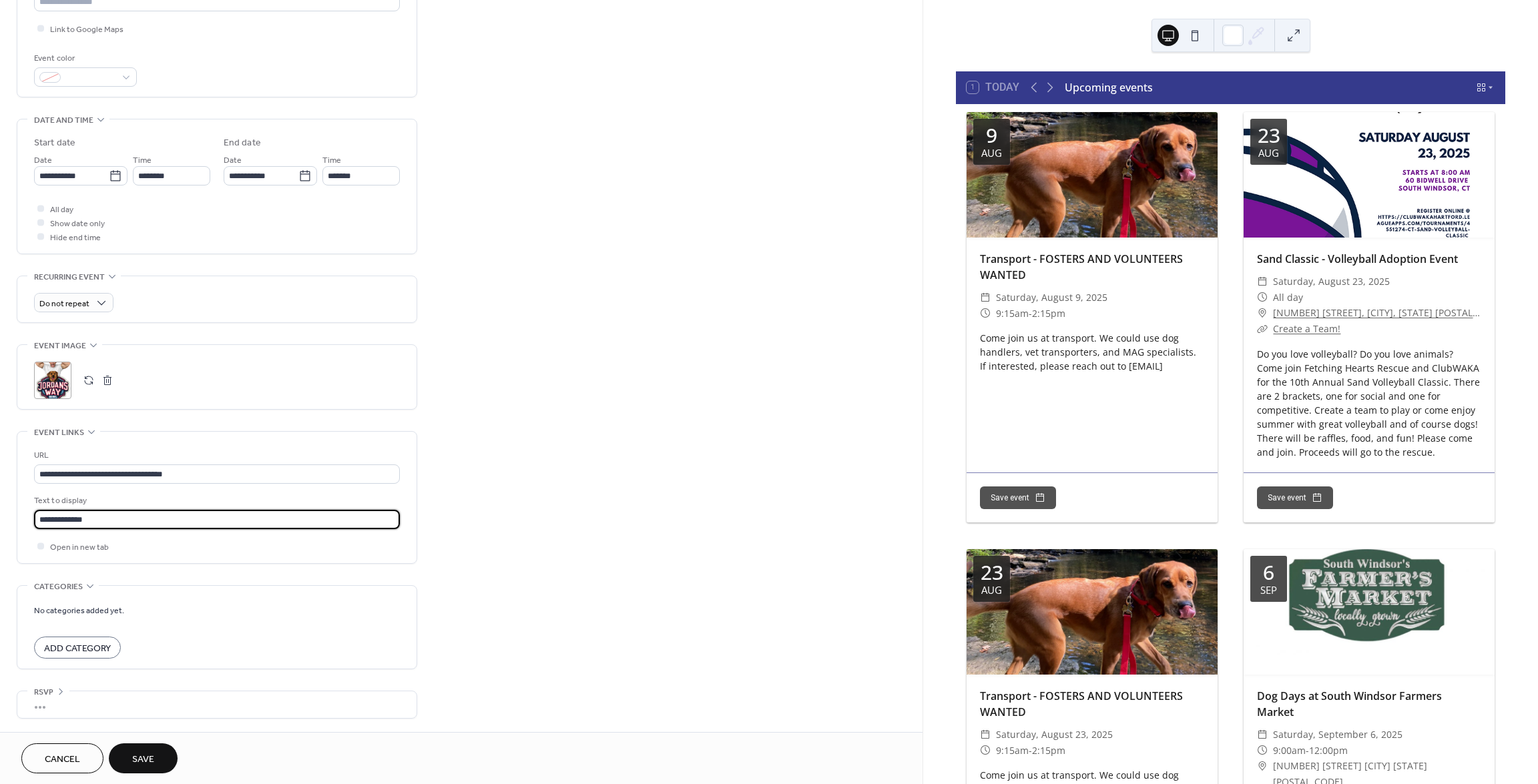 type on "**********" 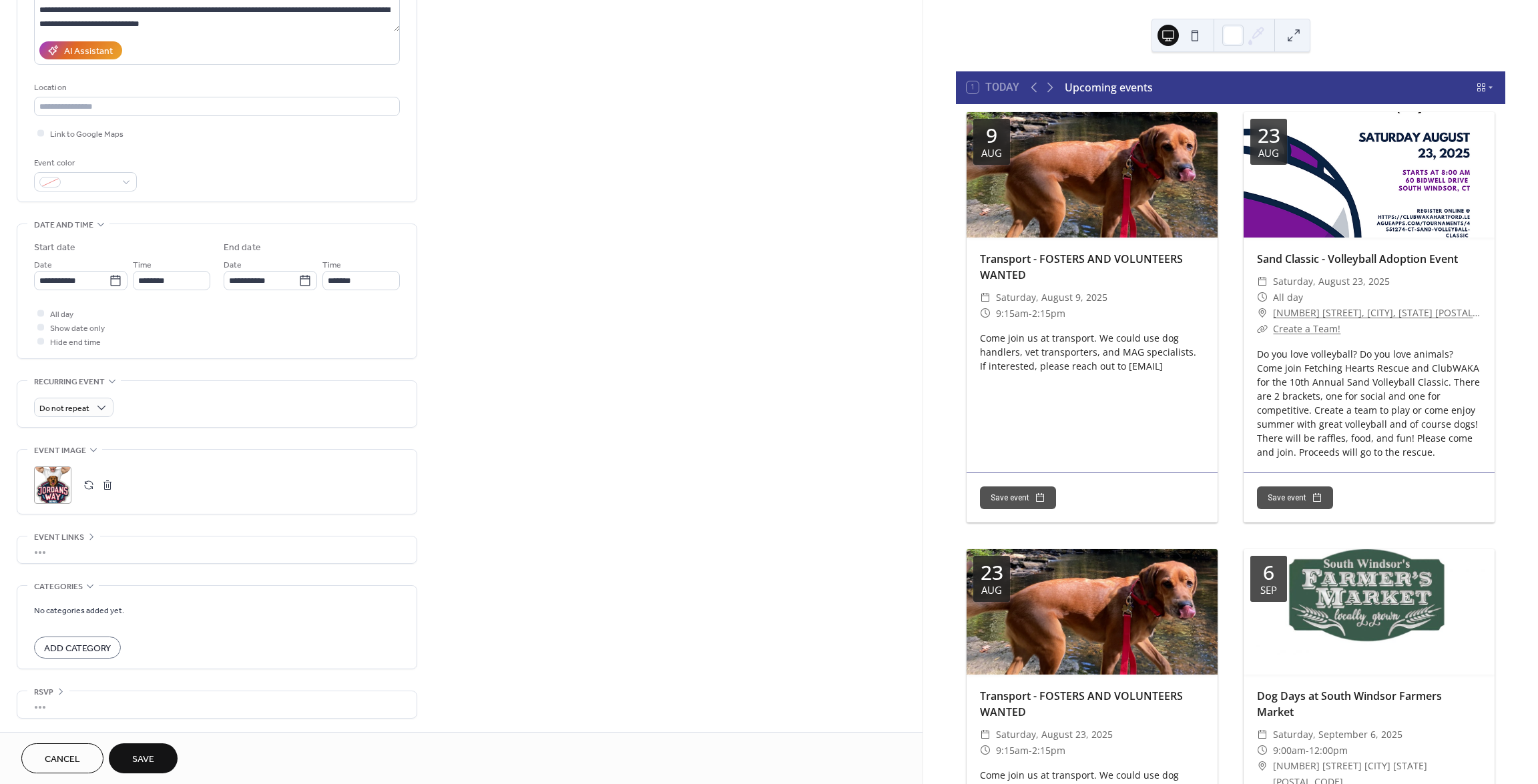 scroll, scrollTop: 211, scrollLeft: 0, axis: vertical 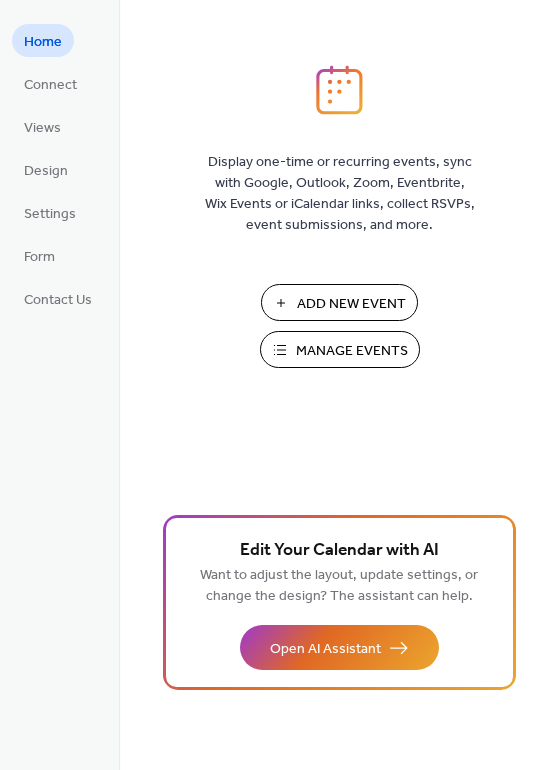 click on "Manage Events" at bounding box center (352, 351) 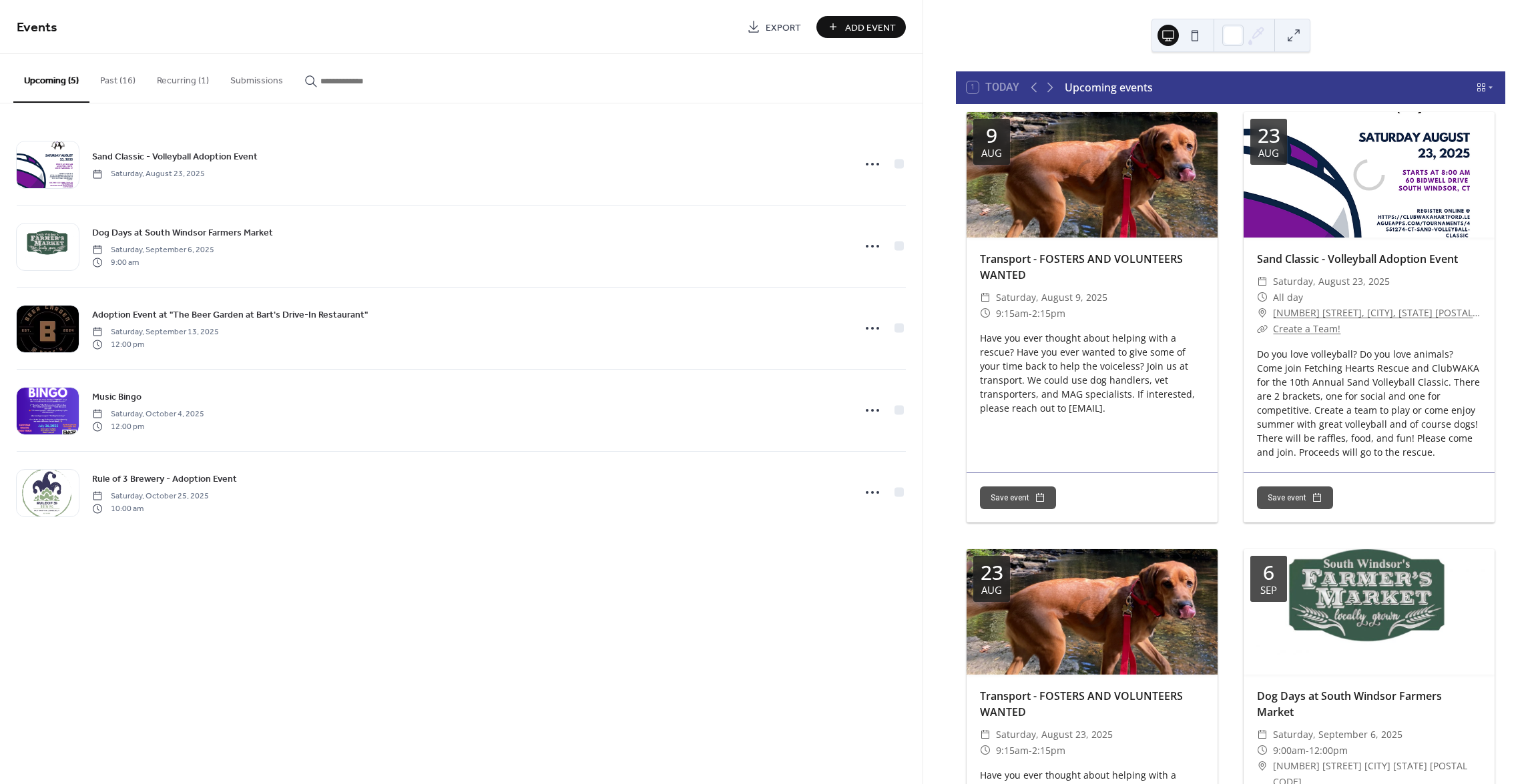scroll, scrollTop: 0, scrollLeft: 0, axis: both 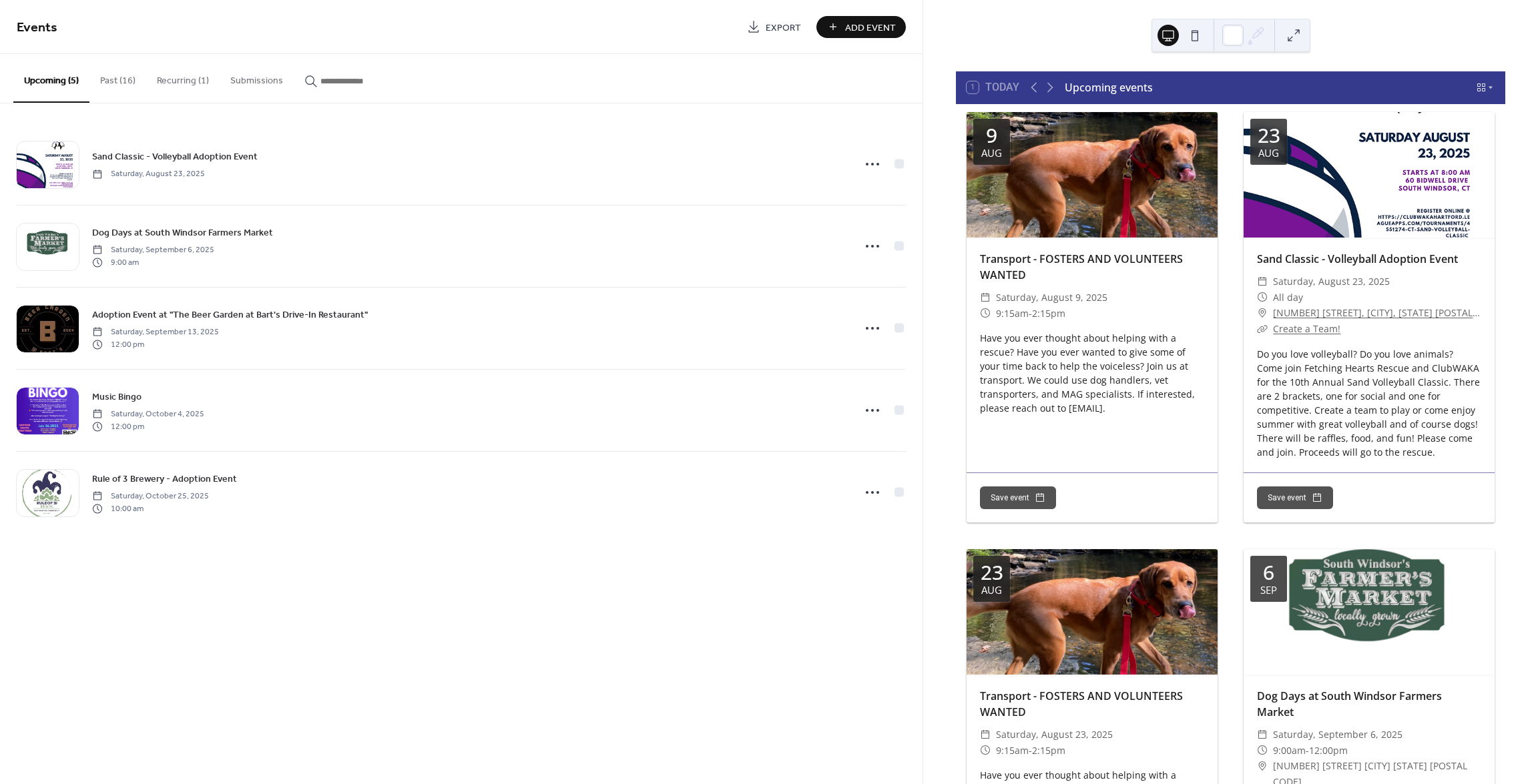click on "Recurring (1)" at bounding box center (183, 77) 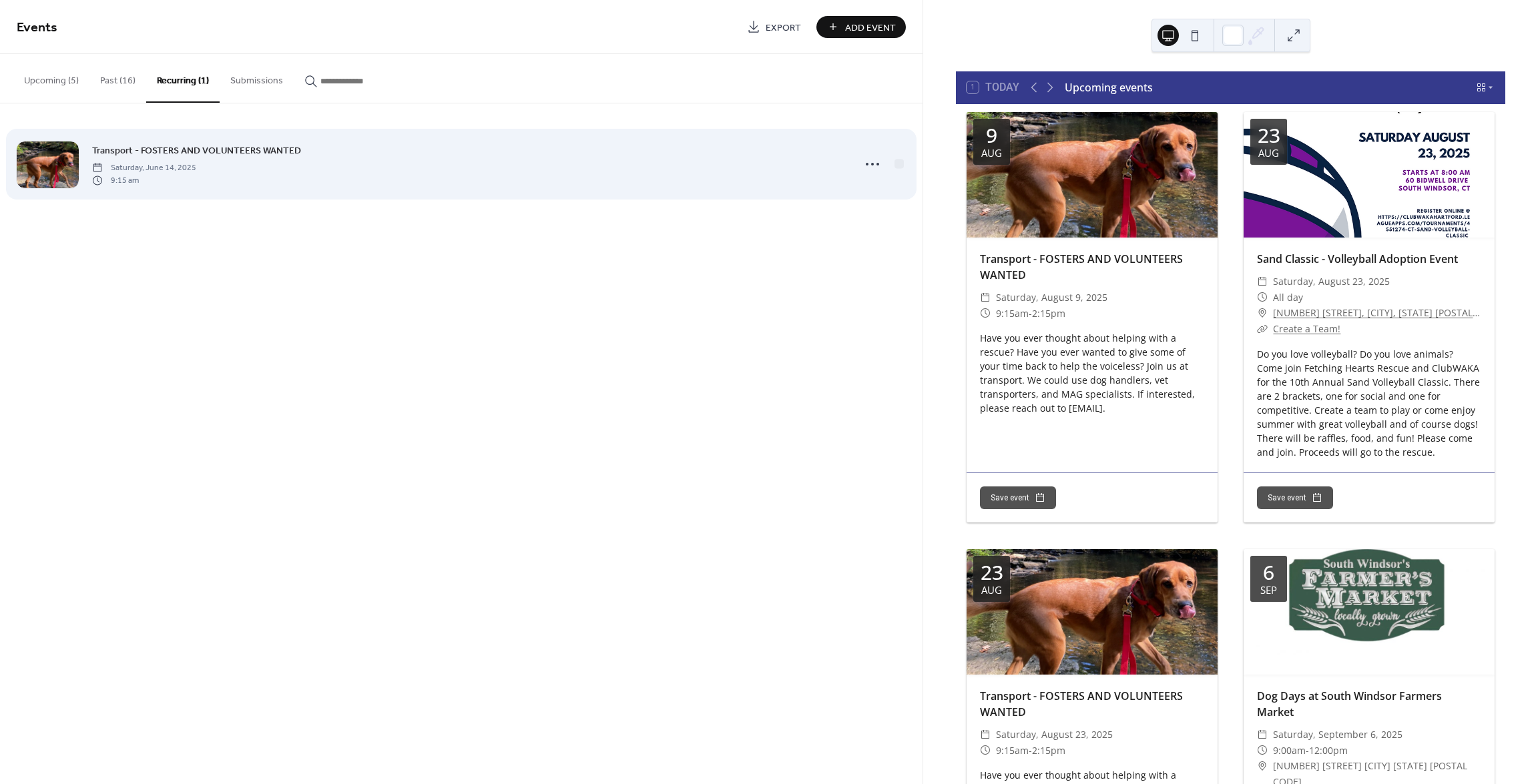 click on "Transport - FOSTERS AND VOLUNTEERS WANTED [DAY], [MONTH] [DAY], [YEAR] [TIME]" at bounding box center (469, 164) 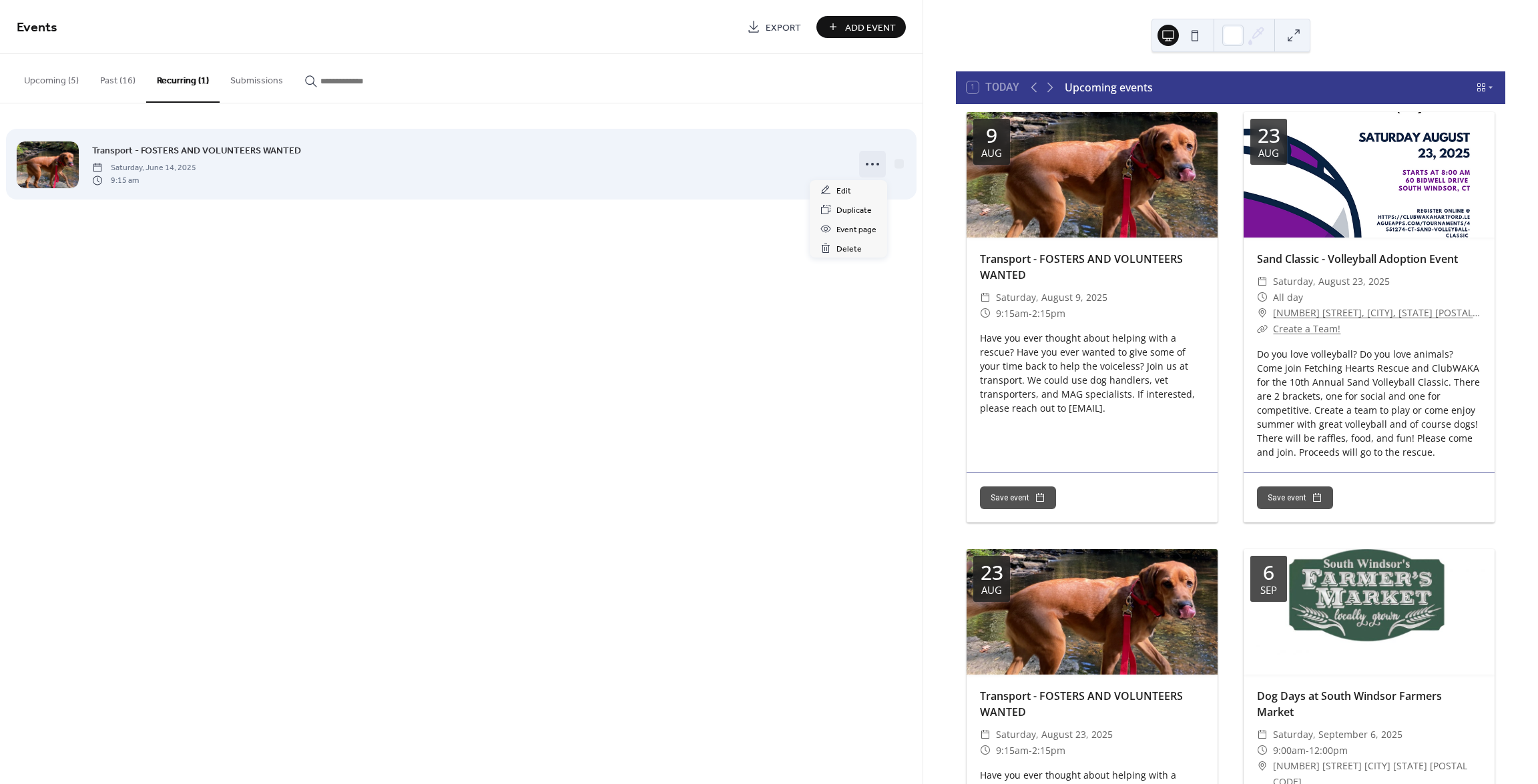 click 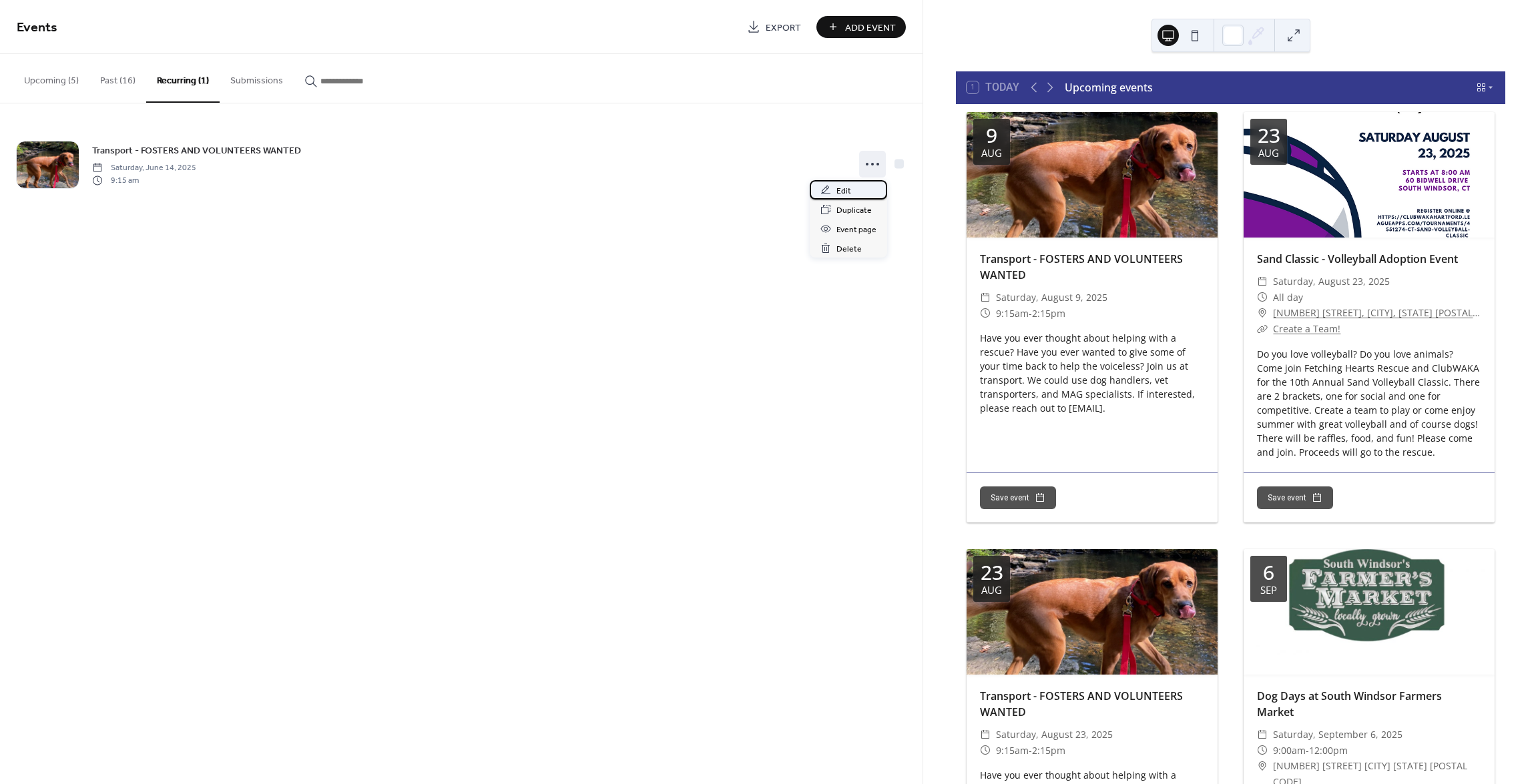 click on "Edit" at bounding box center [848, 189] 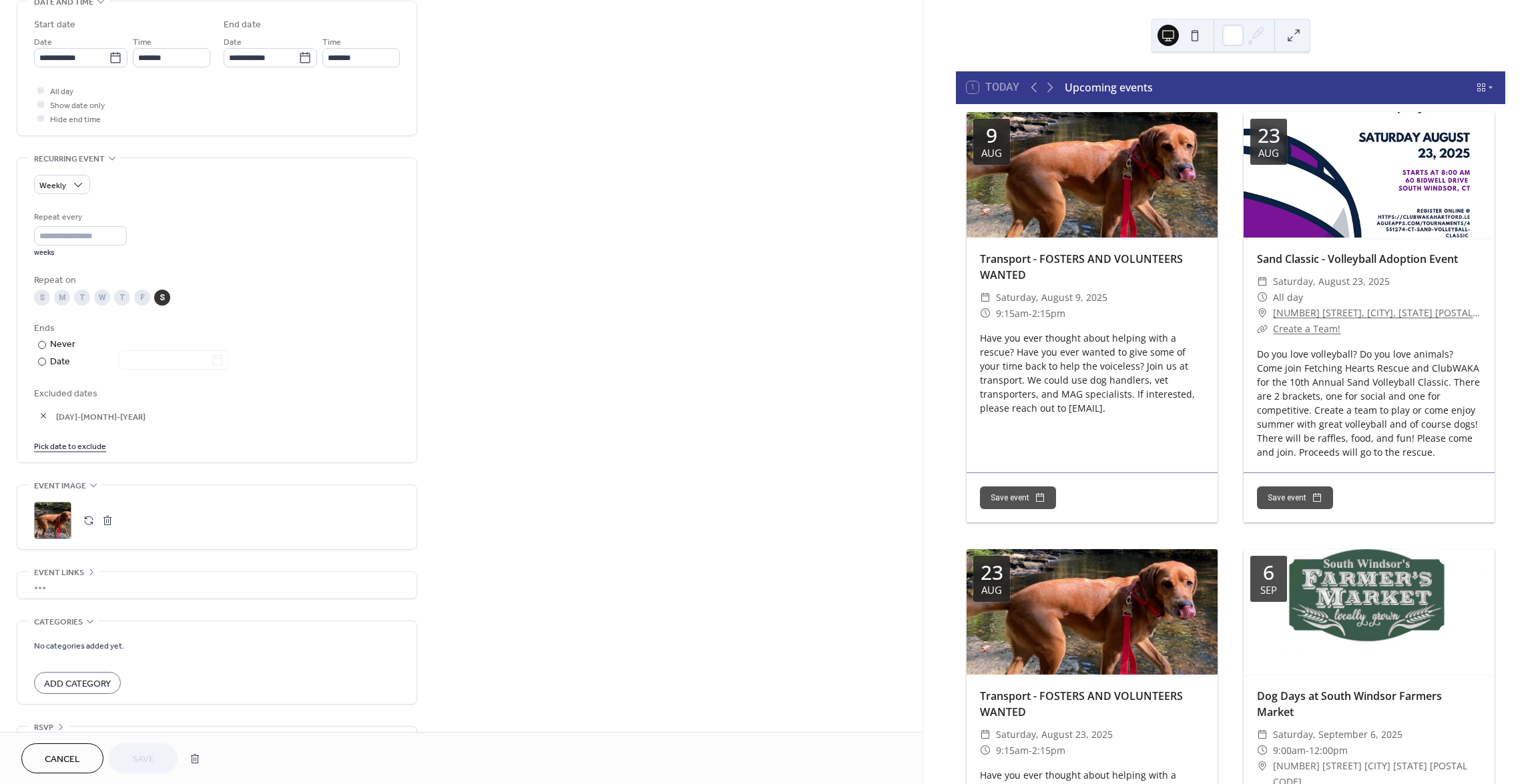 scroll, scrollTop: 469, scrollLeft: 0, axis: vertical 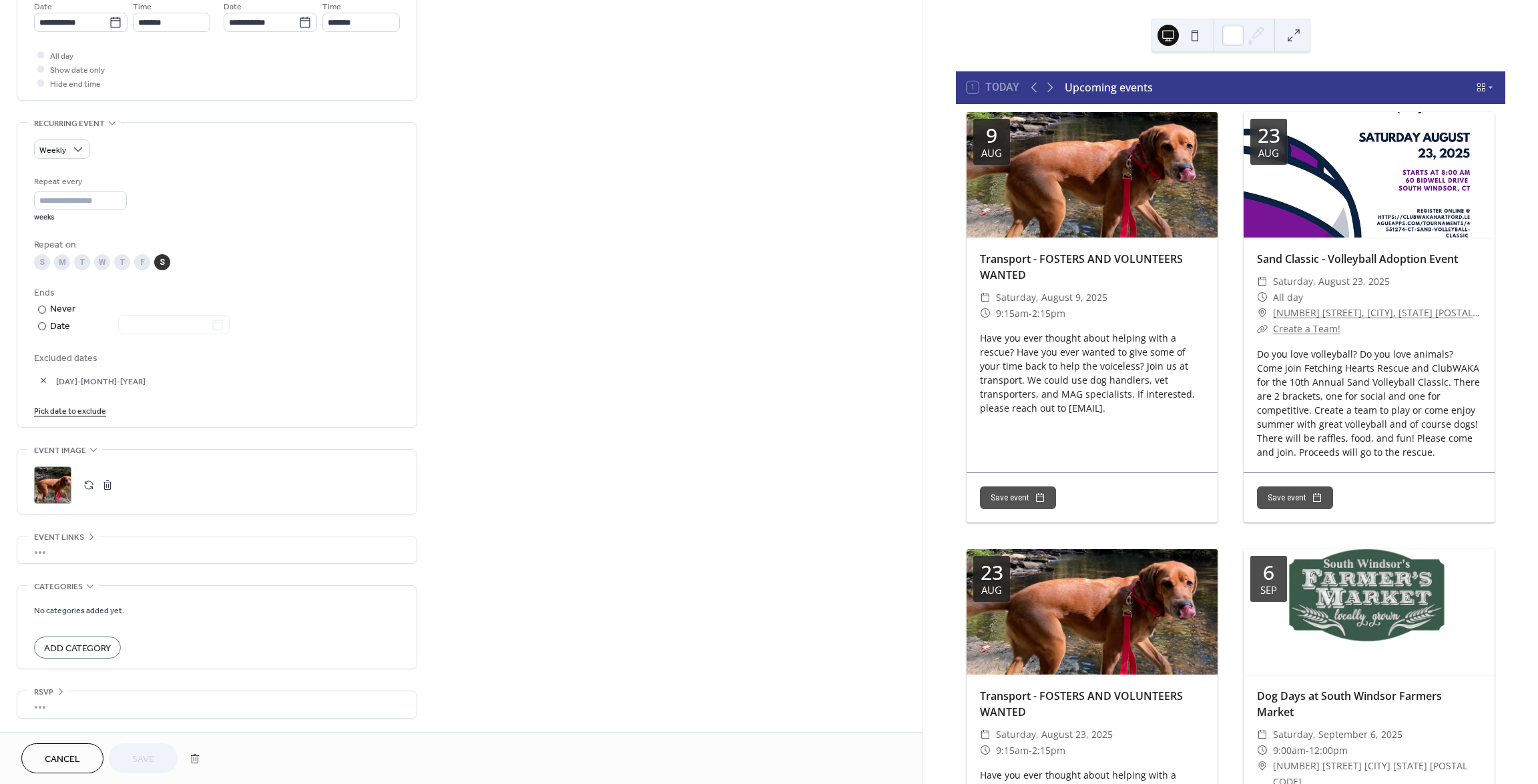 click on "Pick date to exclude" at bounding box center (70, 410) 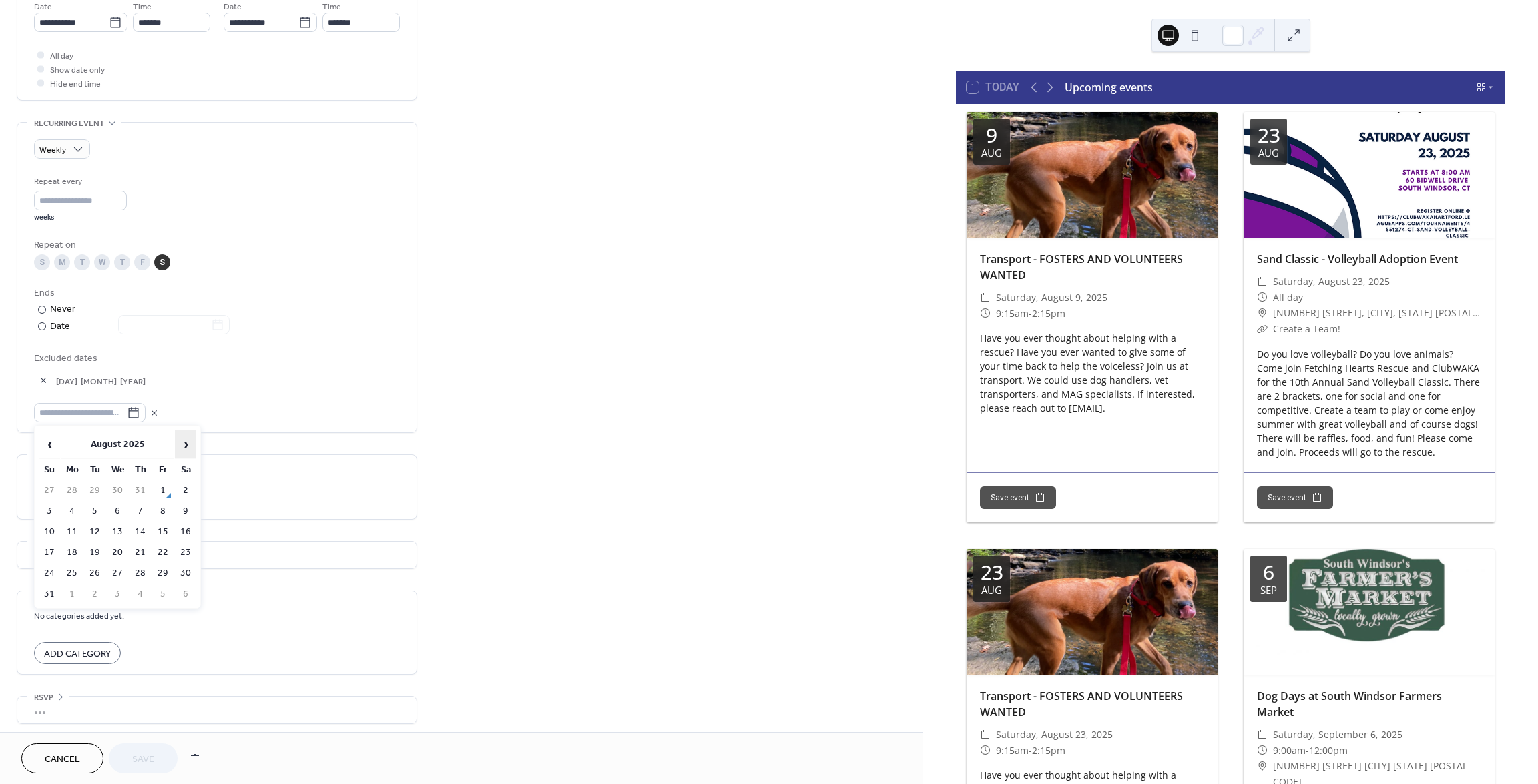 click on "›" at bounding box center [186, 444] 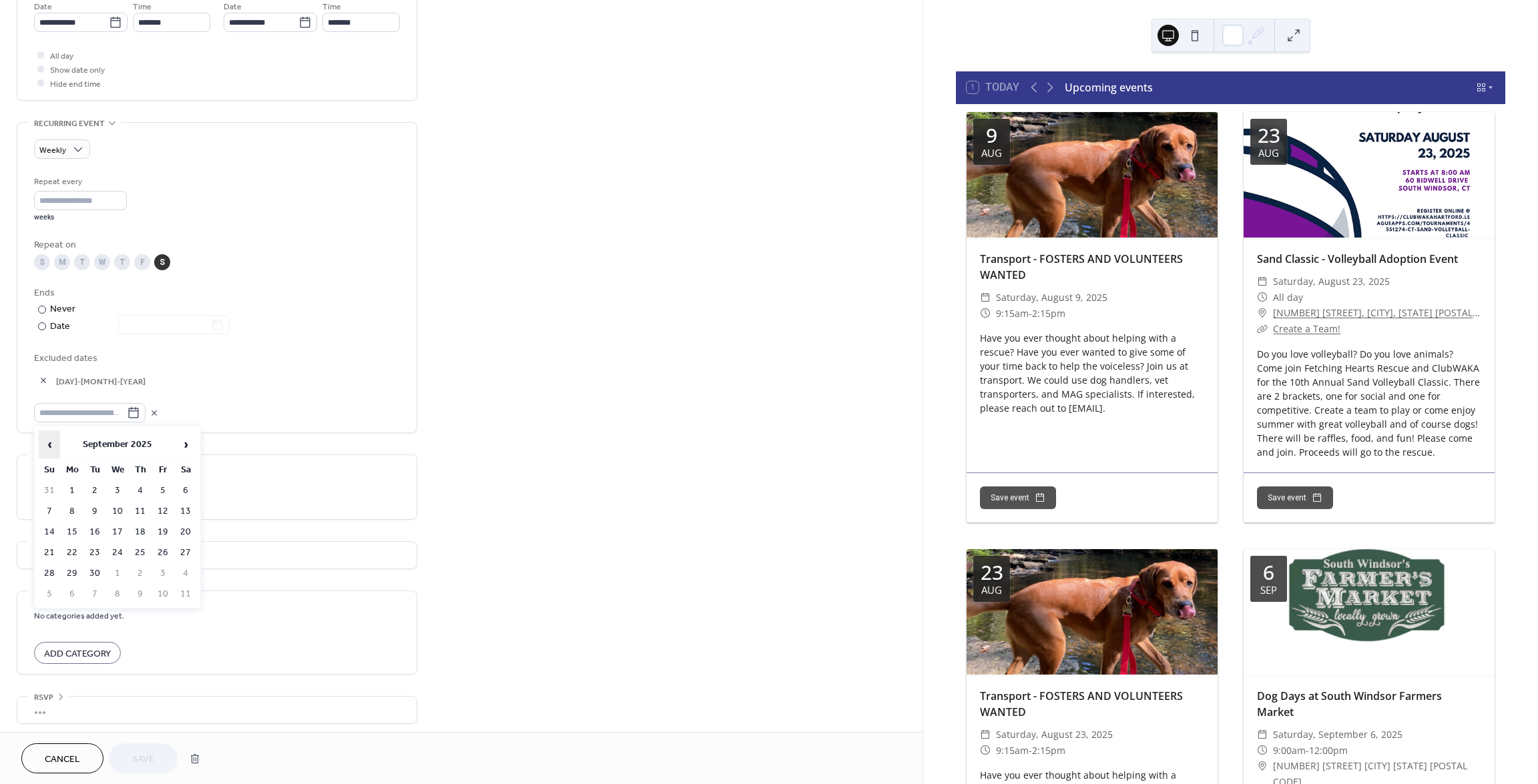 click on "‹" at bounding box center [49, 444] 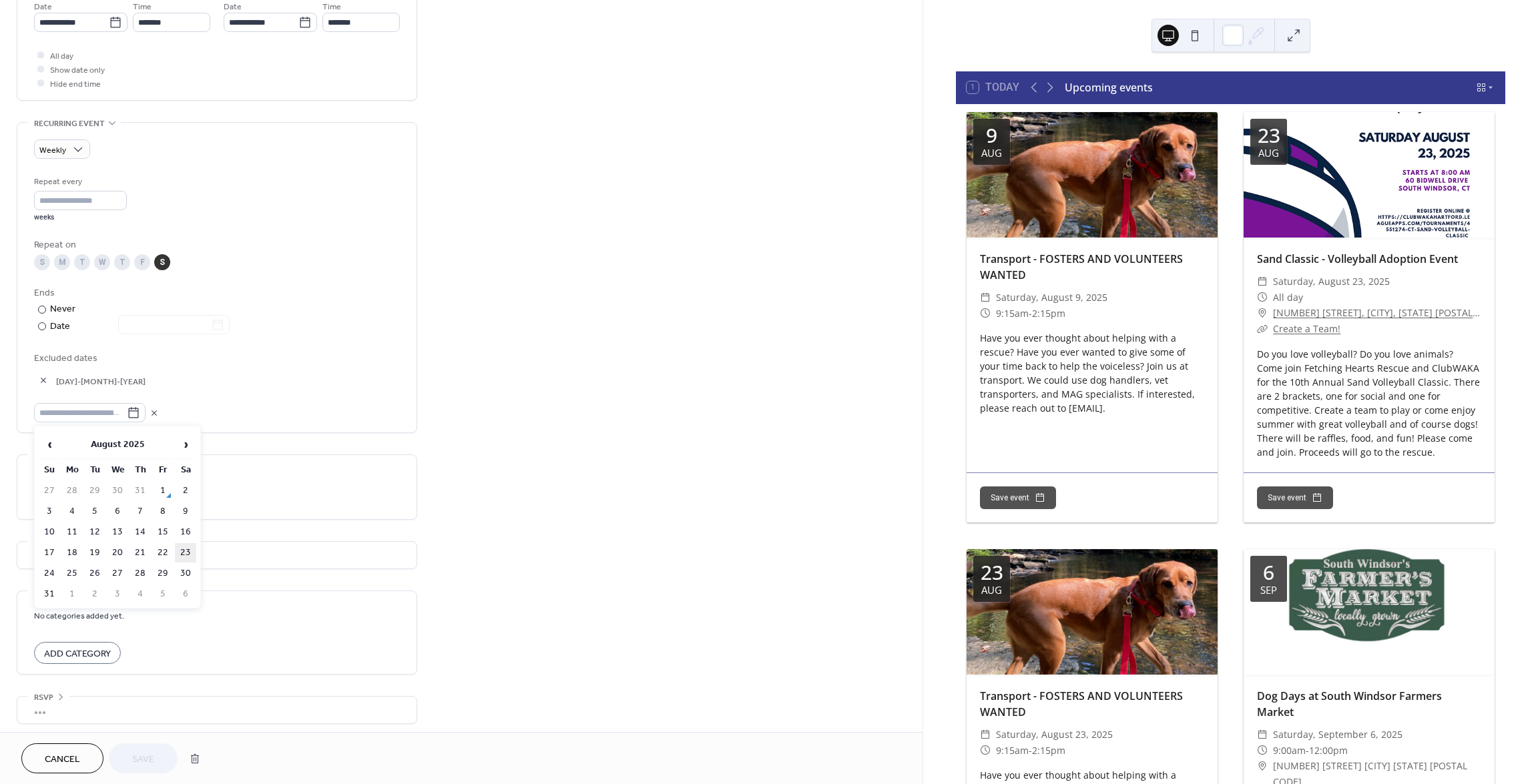 click on "23" at bounding box center [186, 552] 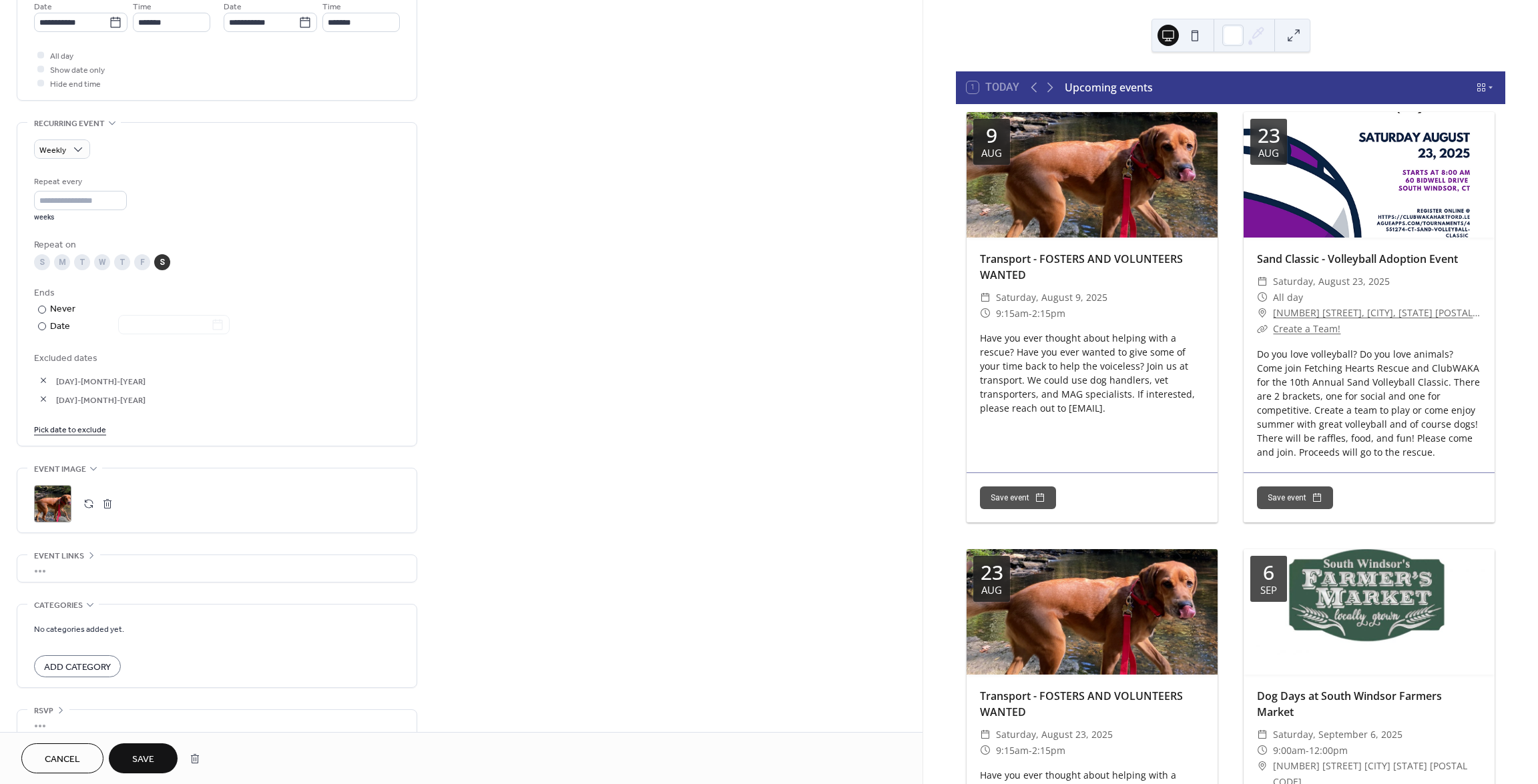click on "Pick date to exclude" at bounding box center [70, 428] 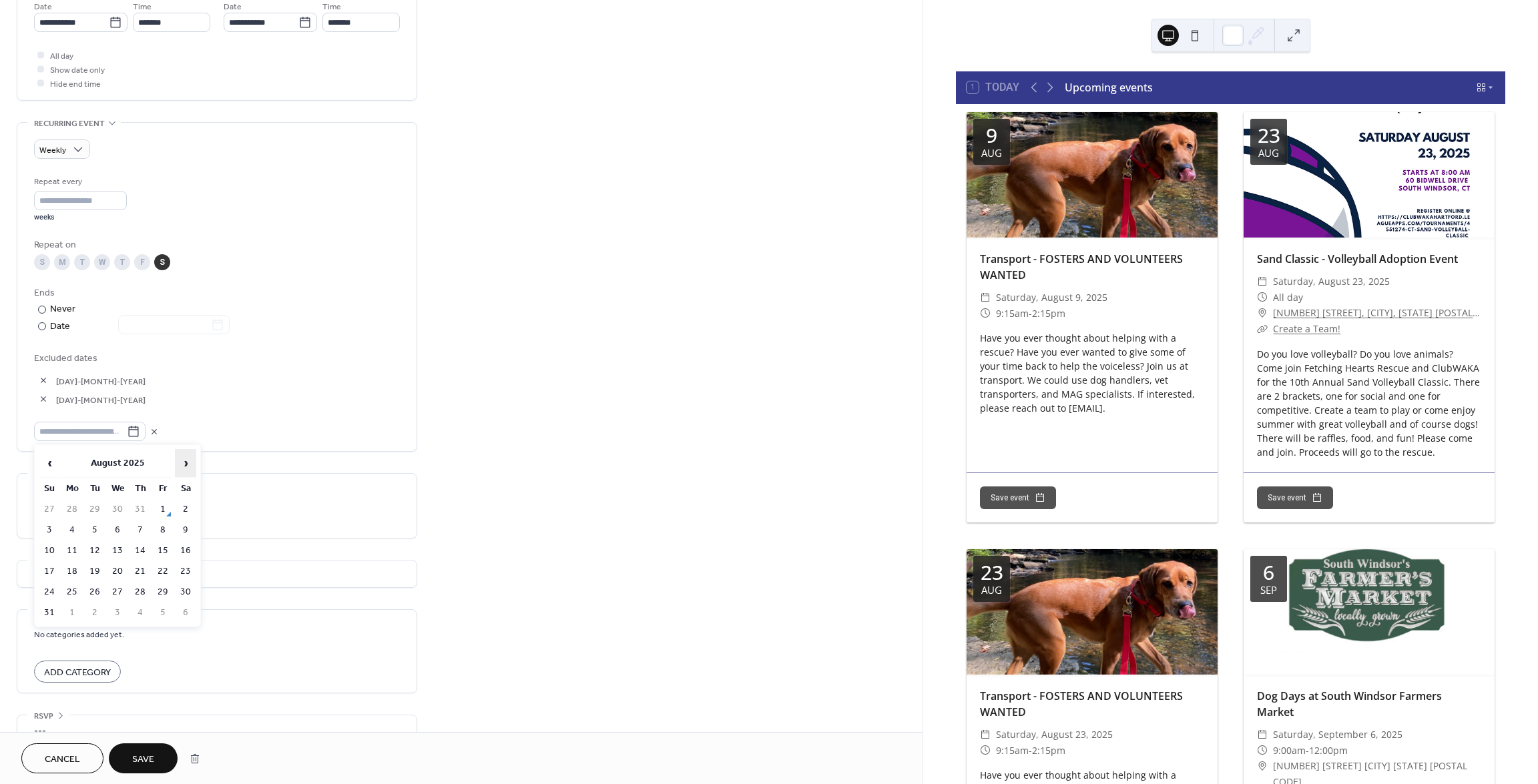click on "›" at bounding box center [186, 463] 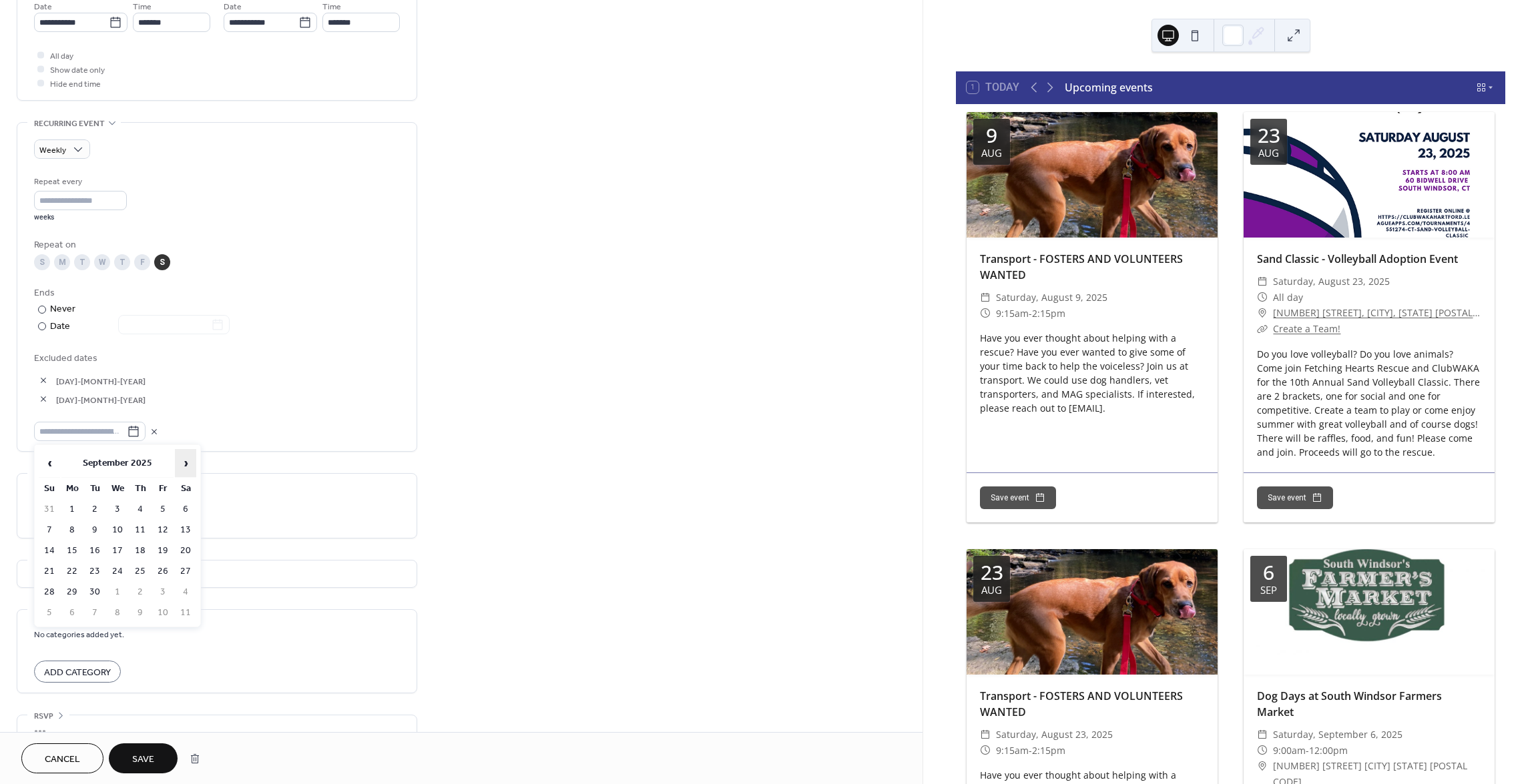 click on "›" at bounding box center (186, 463) 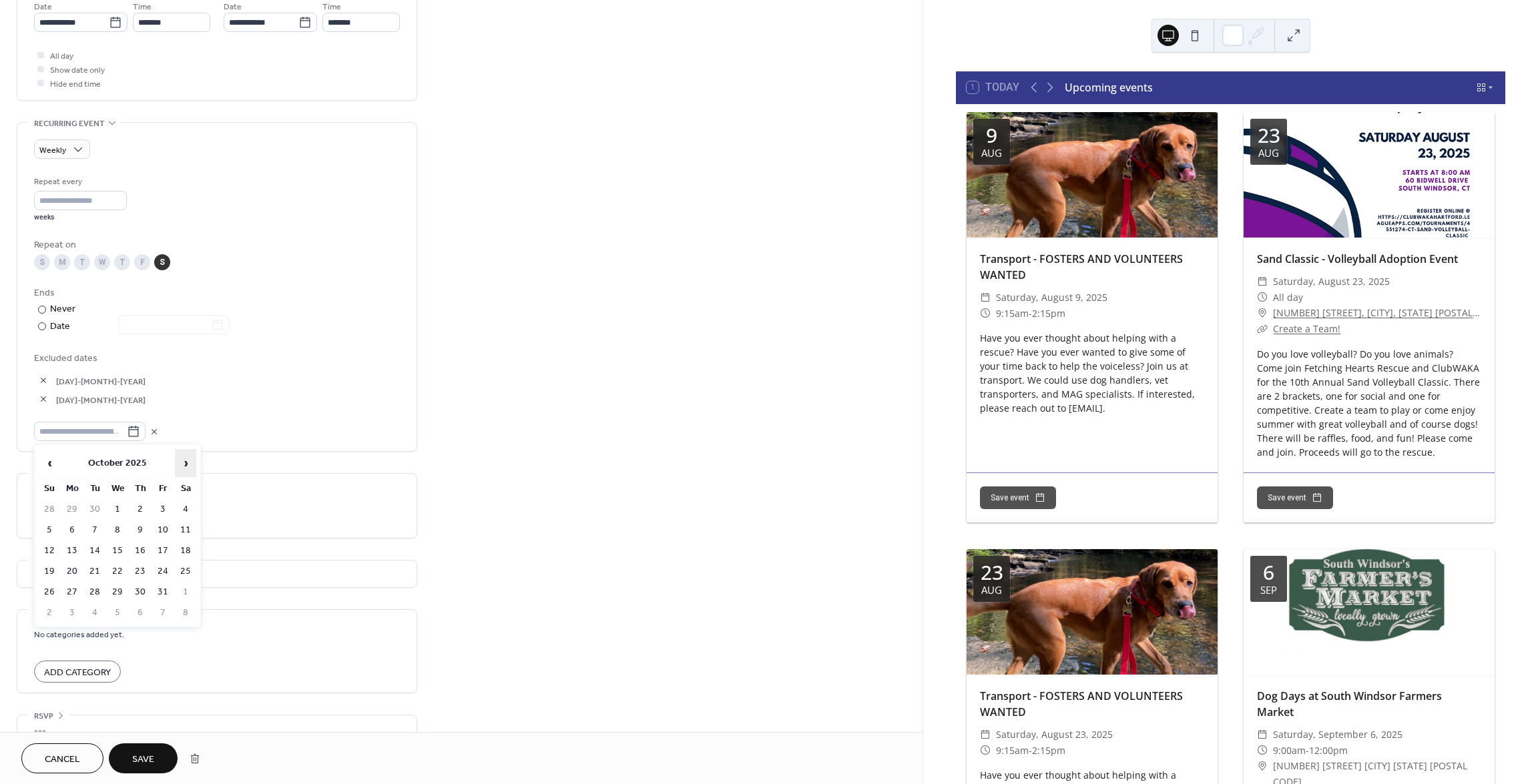 click on "›" at bounding box center [186, 463] 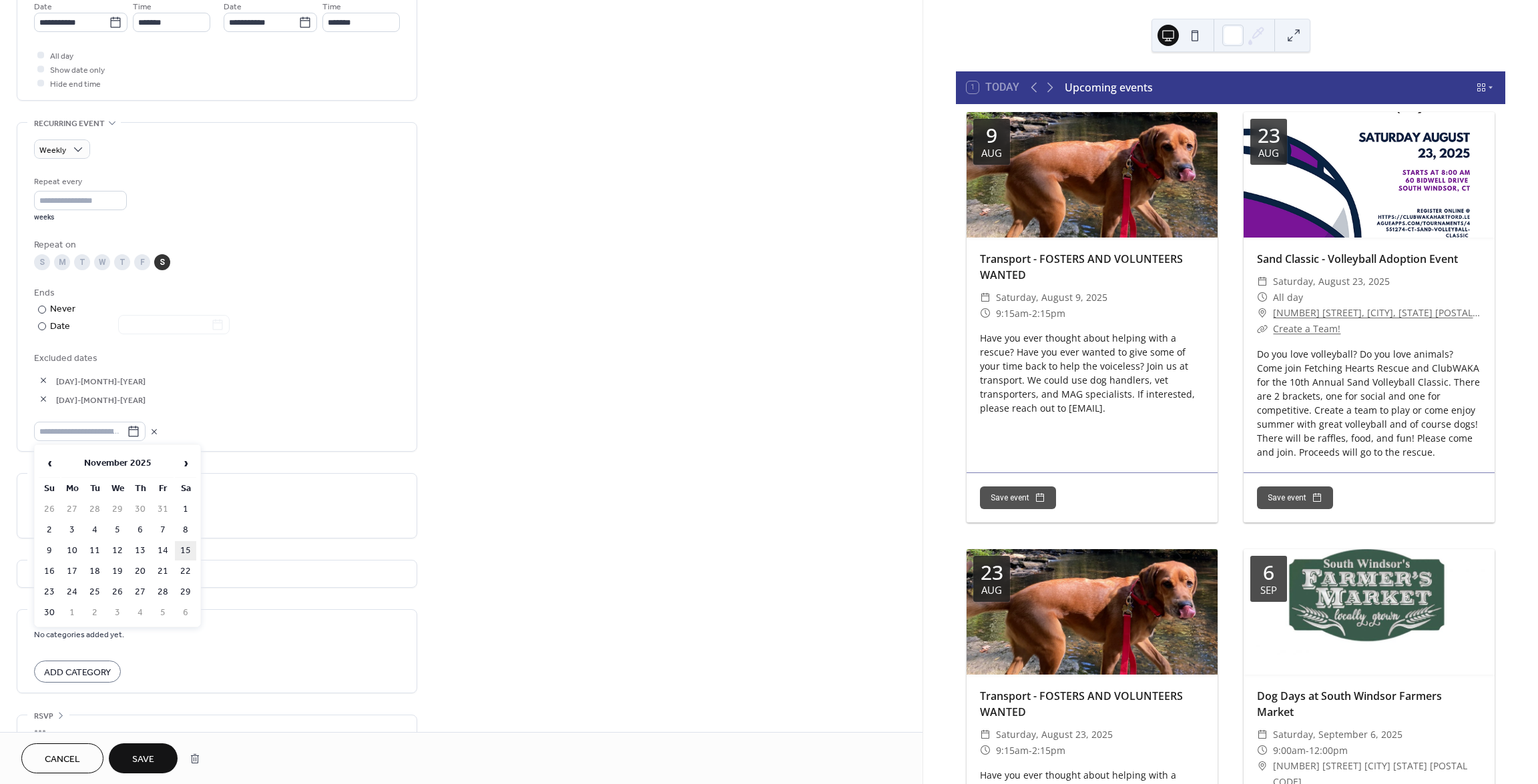 click on "15" at bounding box center (186, 550) 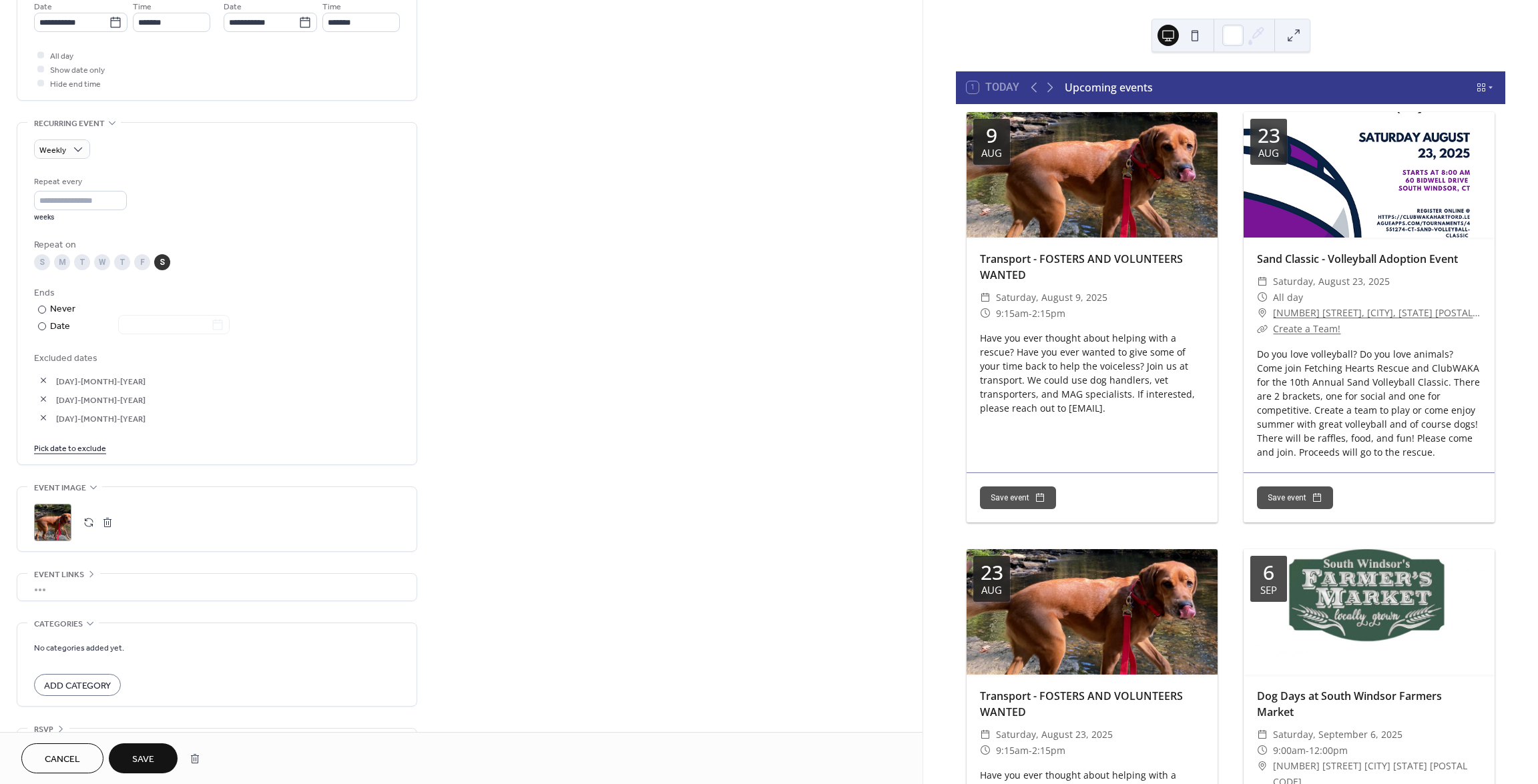 click on "Save" at bounding box center (143, 758) 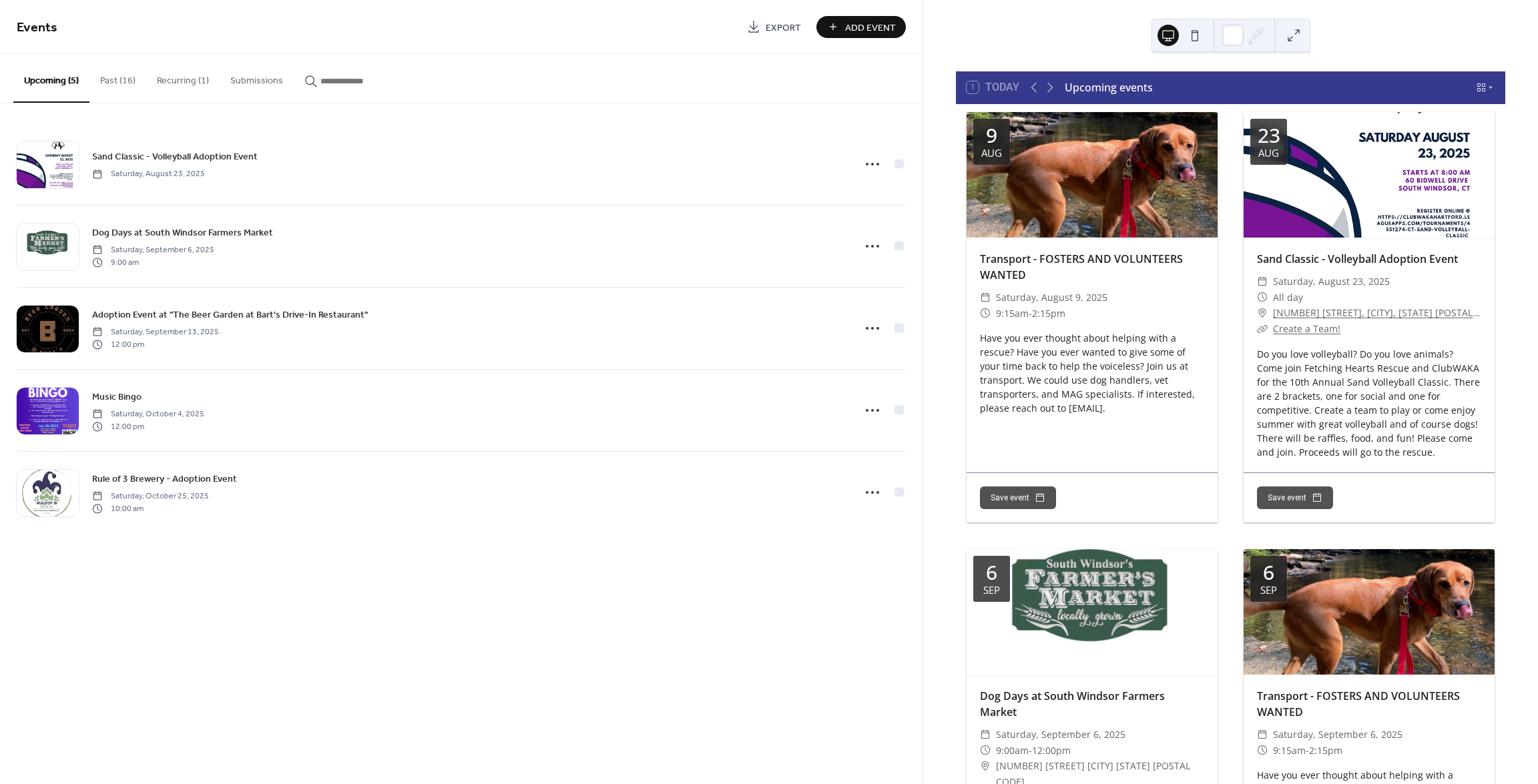 drag, startPoint x: 264, startPoint y: 642, endPoint x: 276, endPoint y: 639, distance: 12.369317 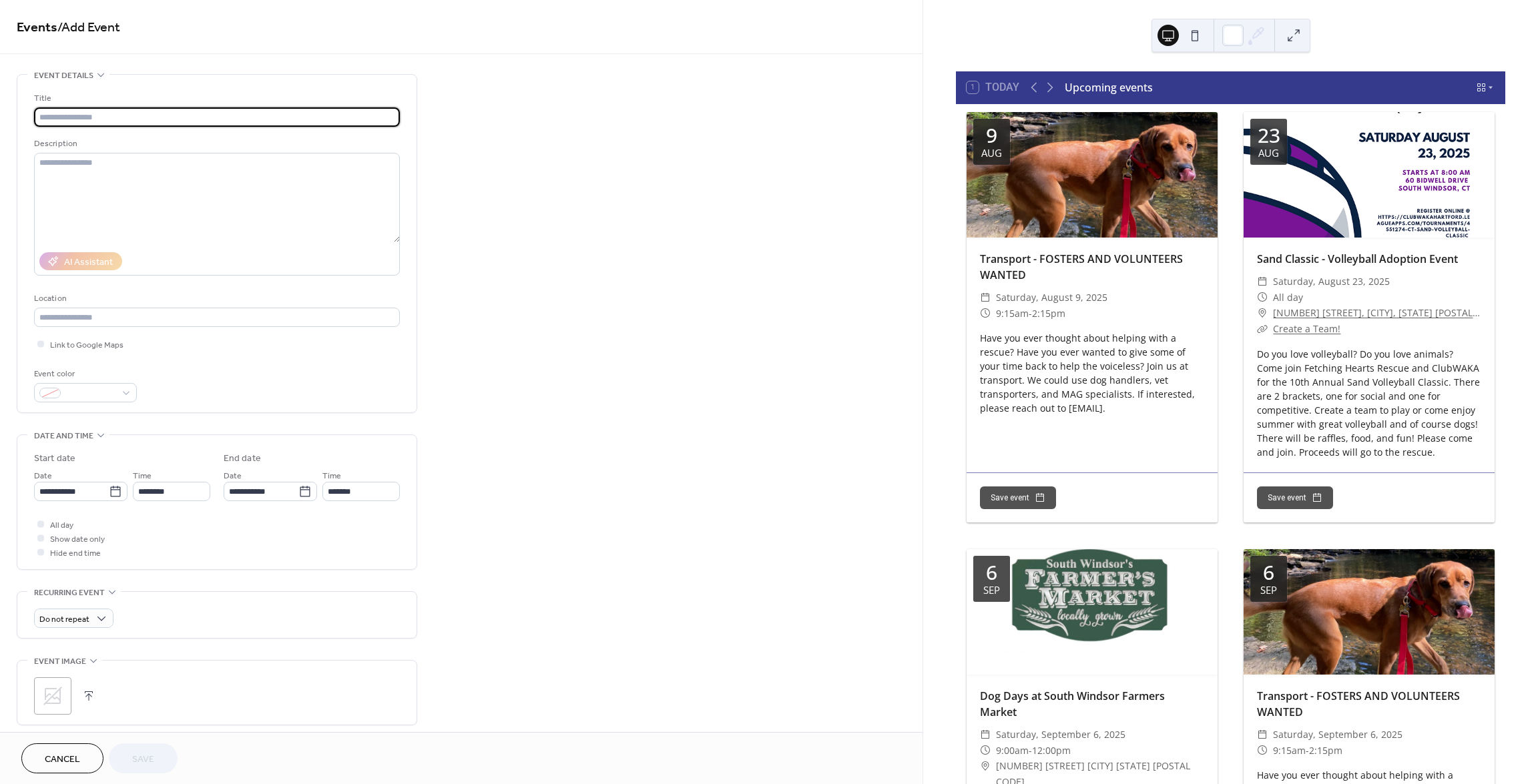 click at bounding box center (217, 117) 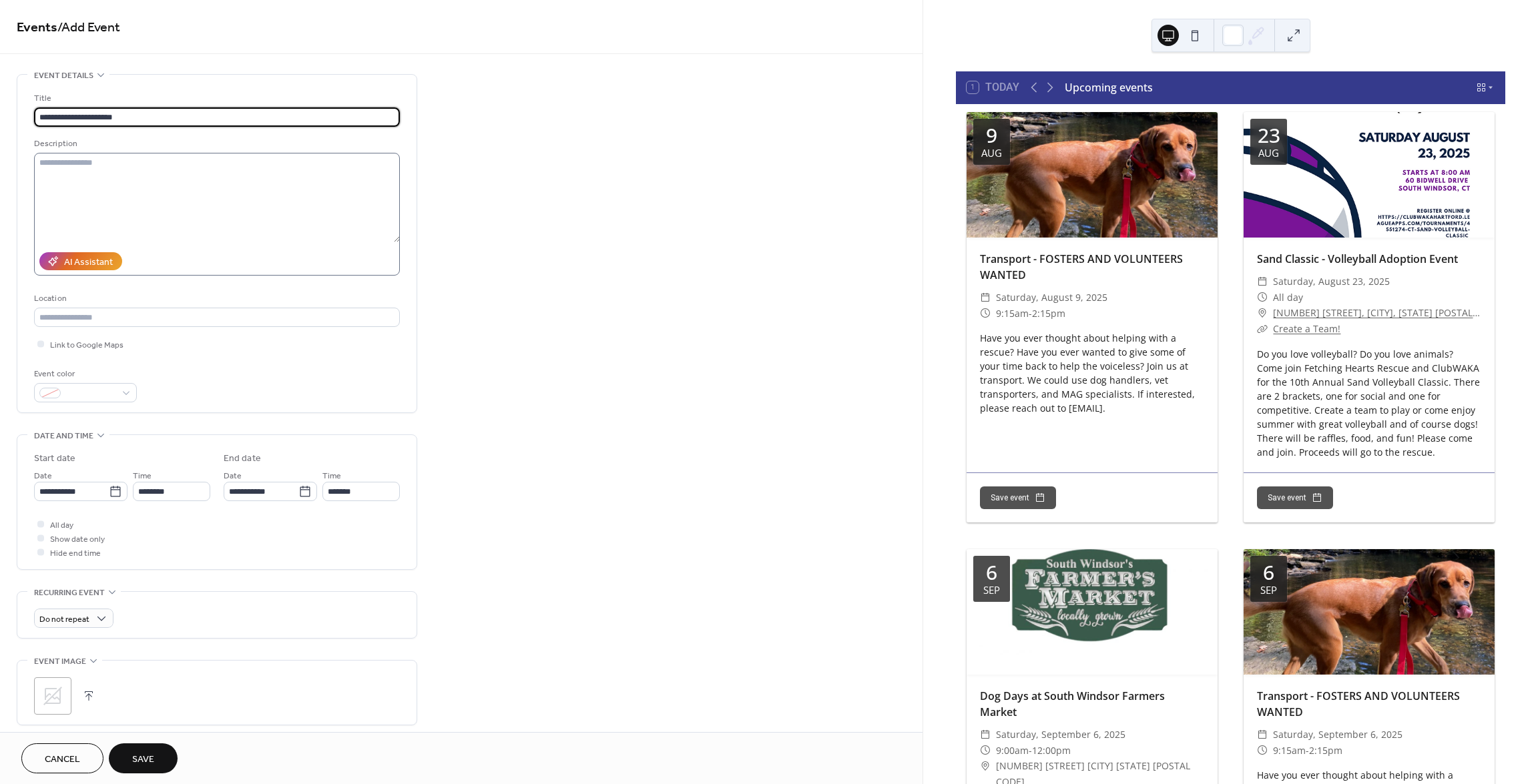 type on "**********" 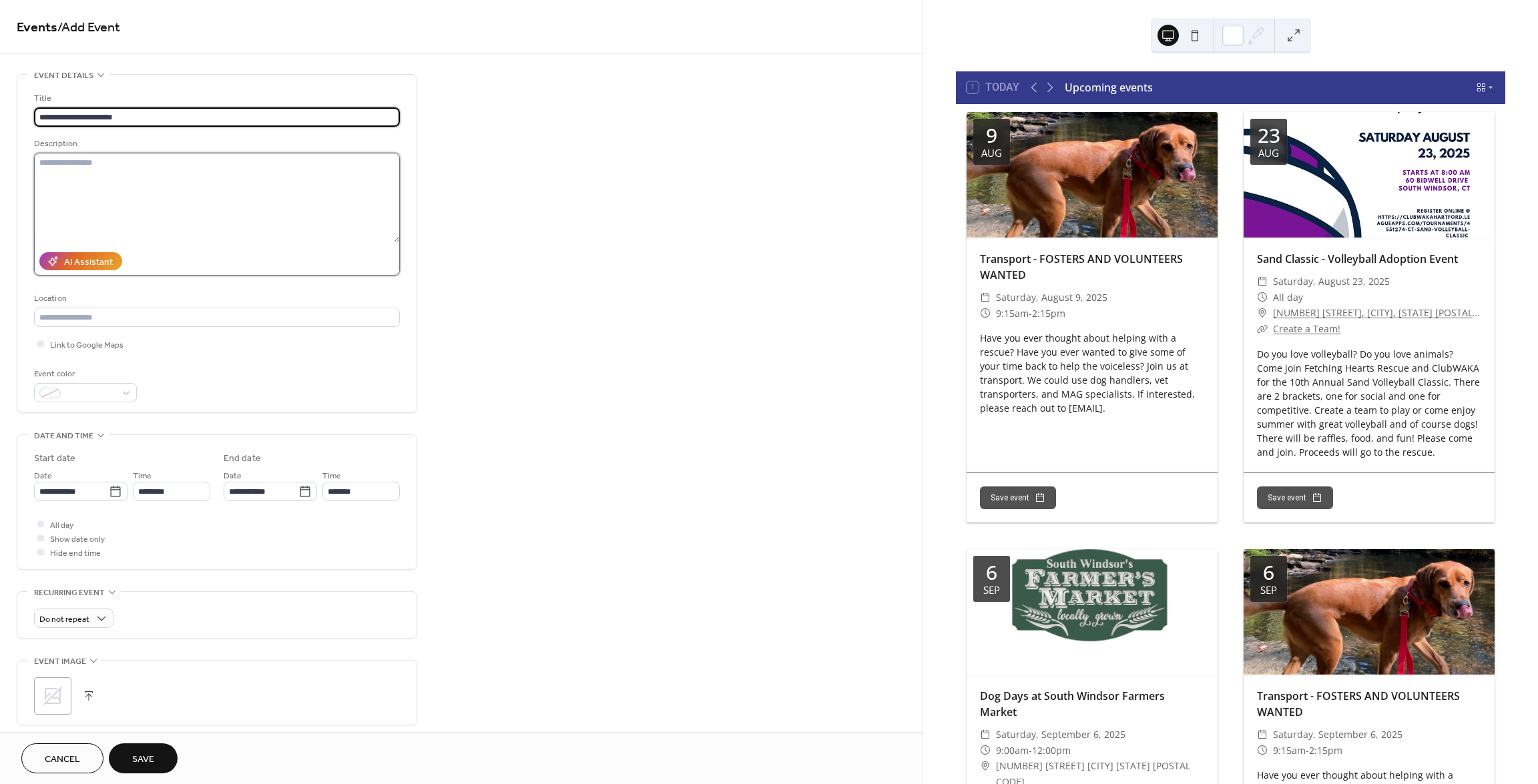 click at bounding box center (217, 198) 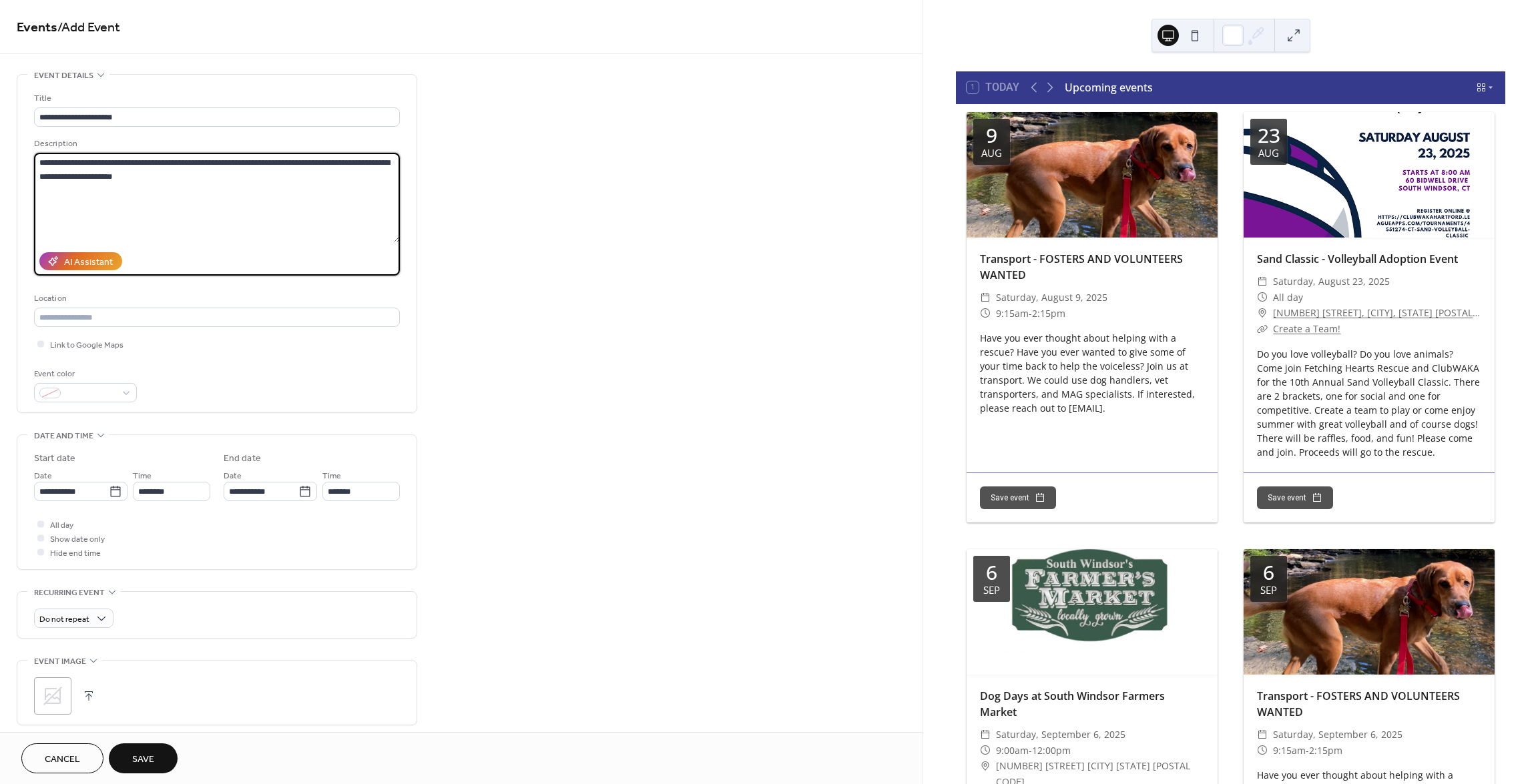 click on "**********" at bounding box center (217, 198) 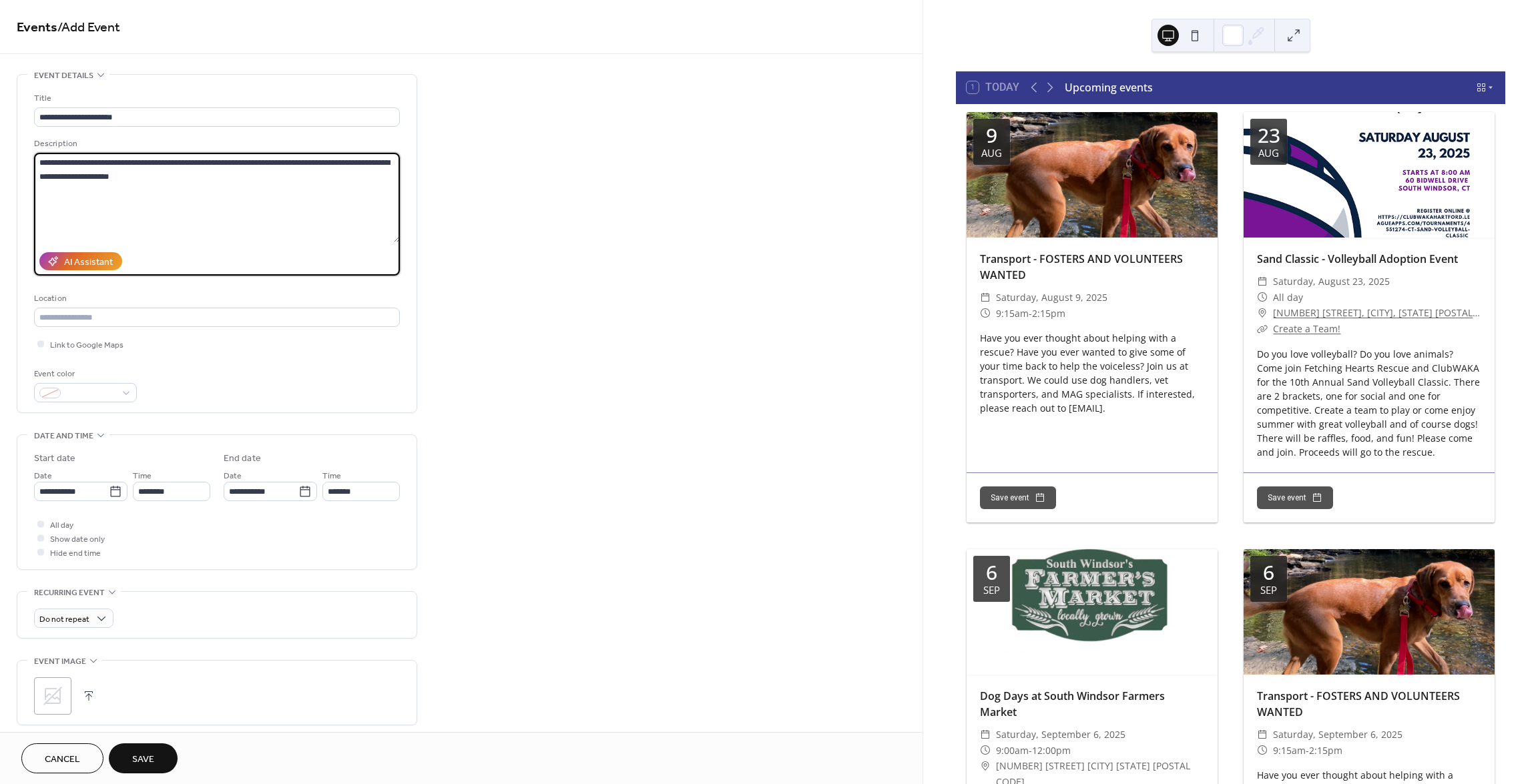 click on "**********" at bounding box center [217, 198] 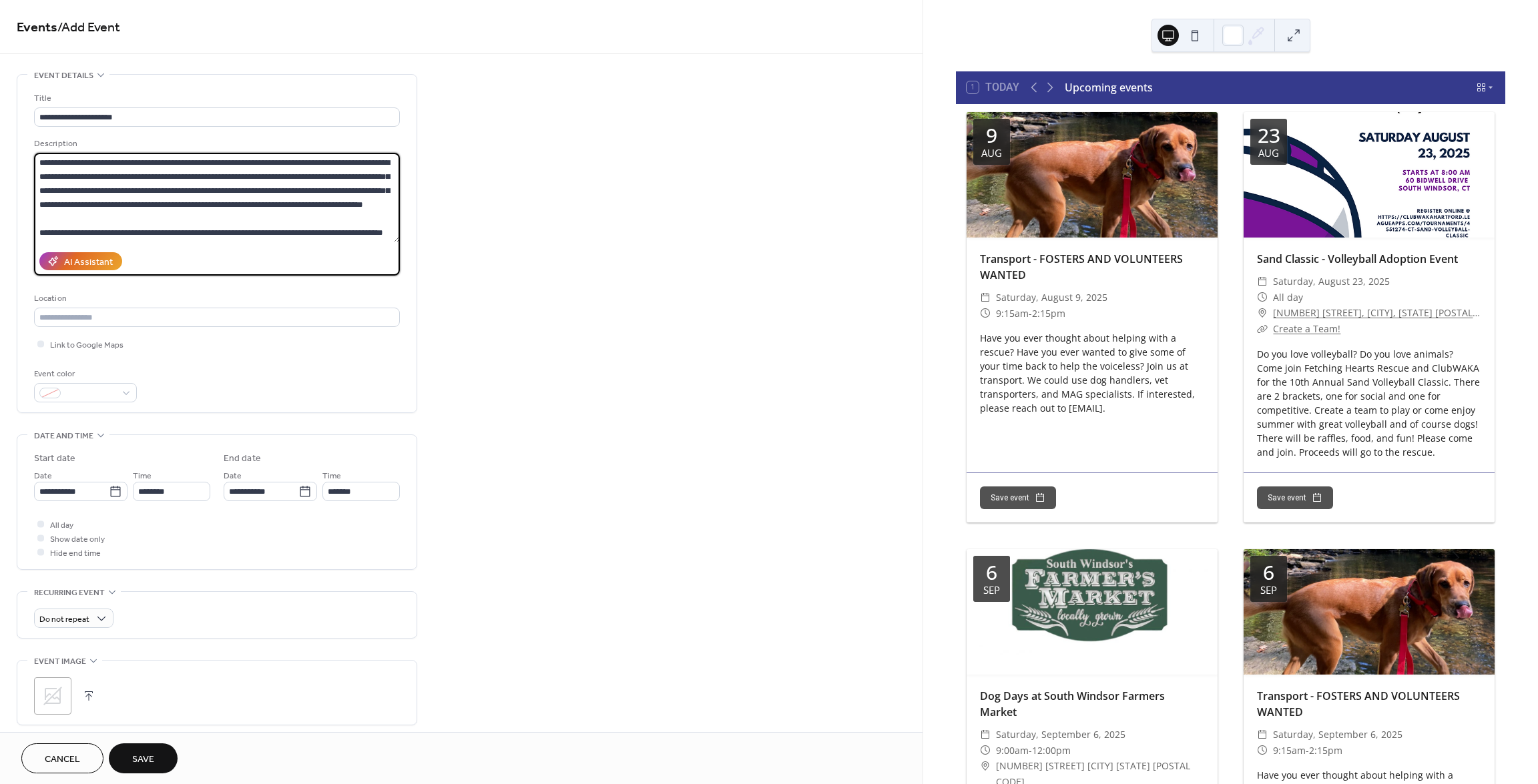 scroll, scrollTop: 26, scrollLeft: 0, axis: vertical 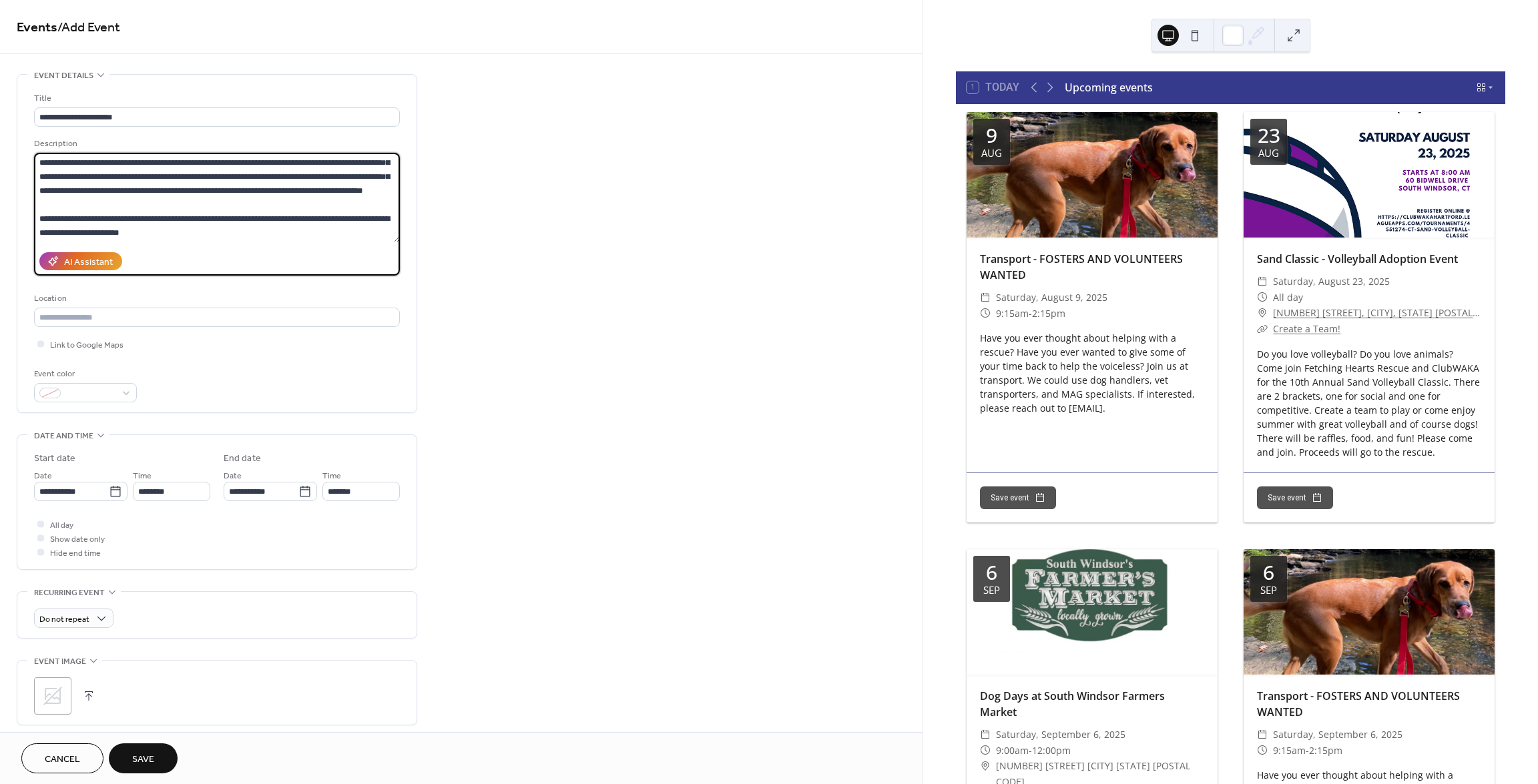 click on "**********" at bounding box center (217, 198) 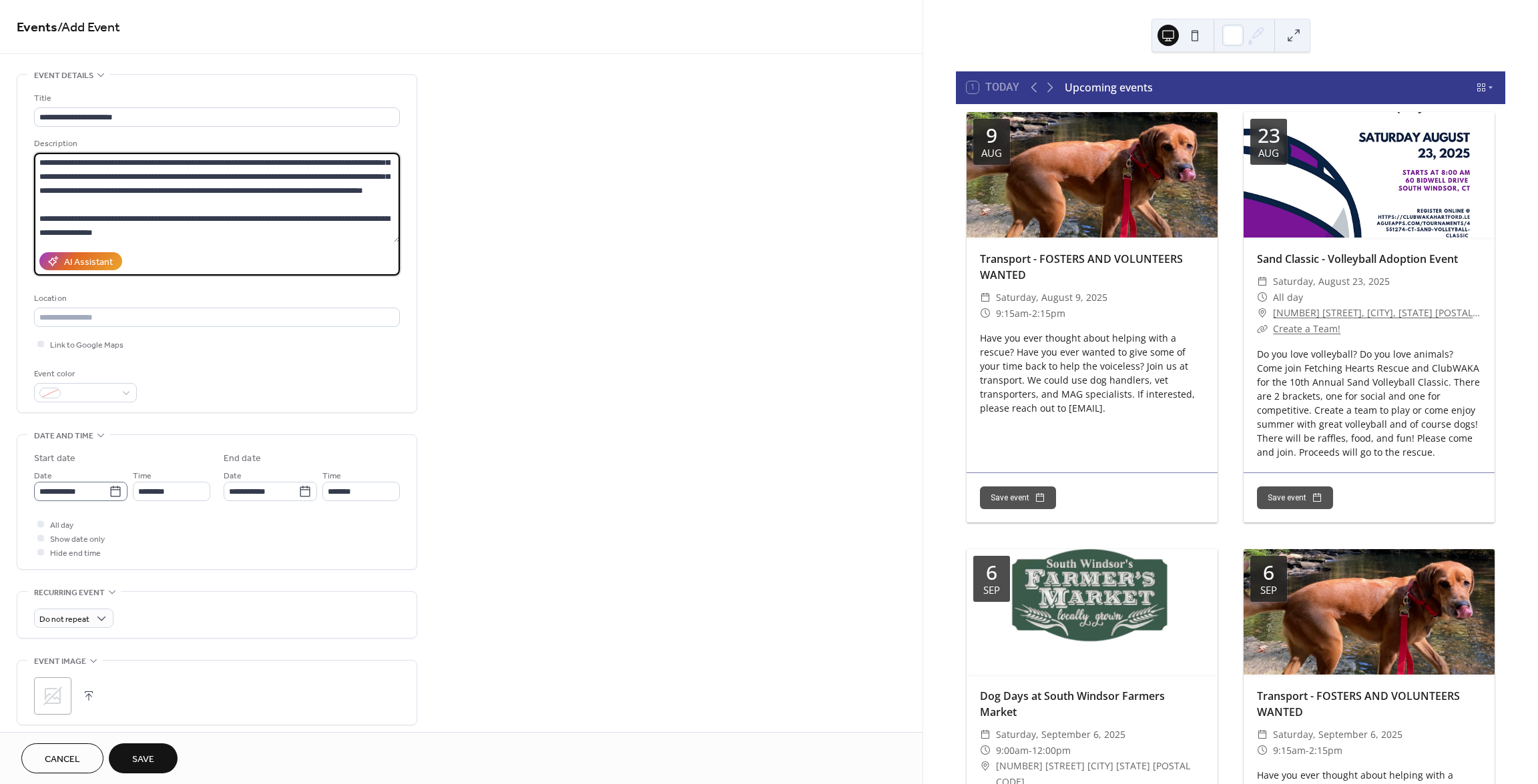 type on "**********" 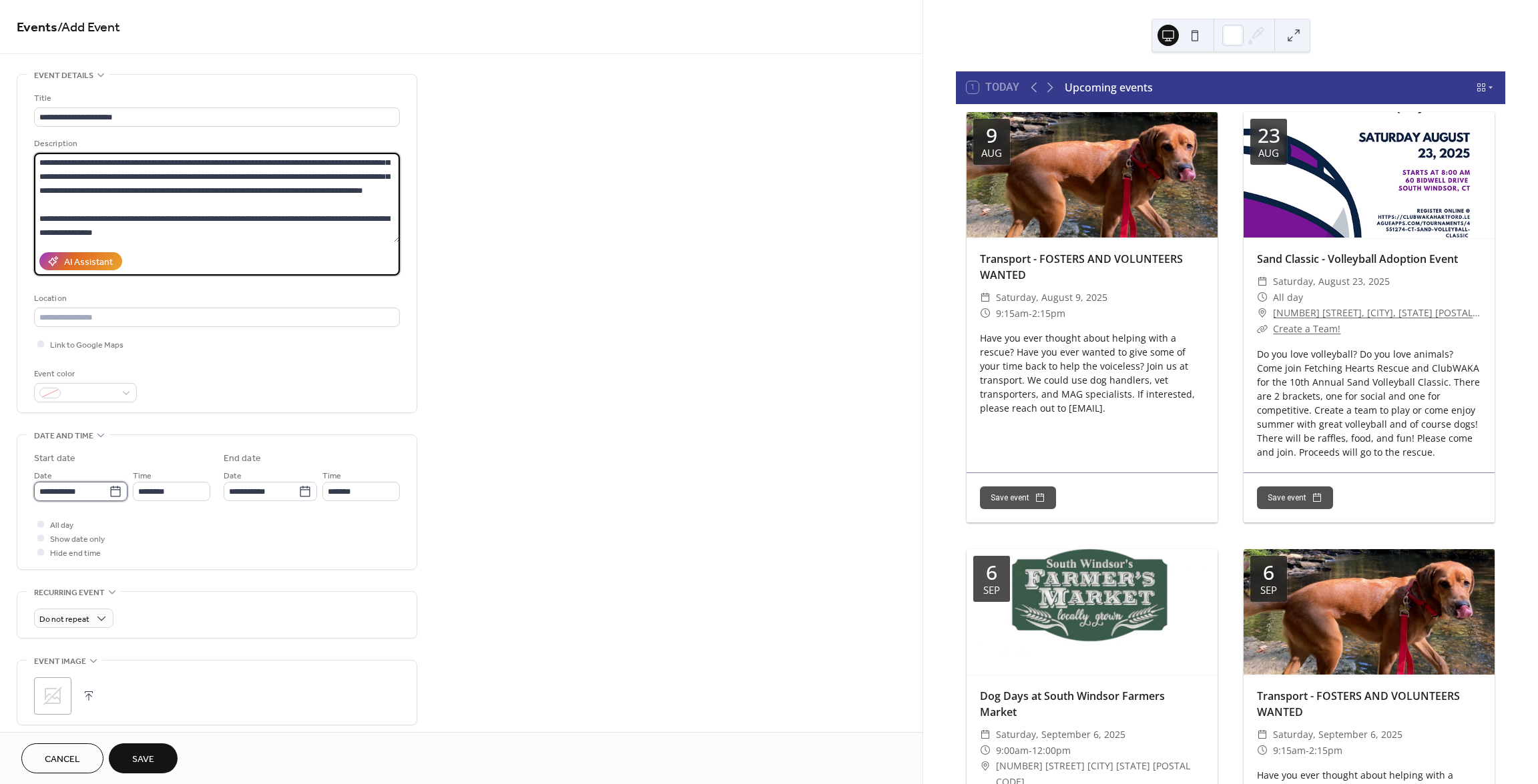 click on "**********" at bounding box center [71, 491] 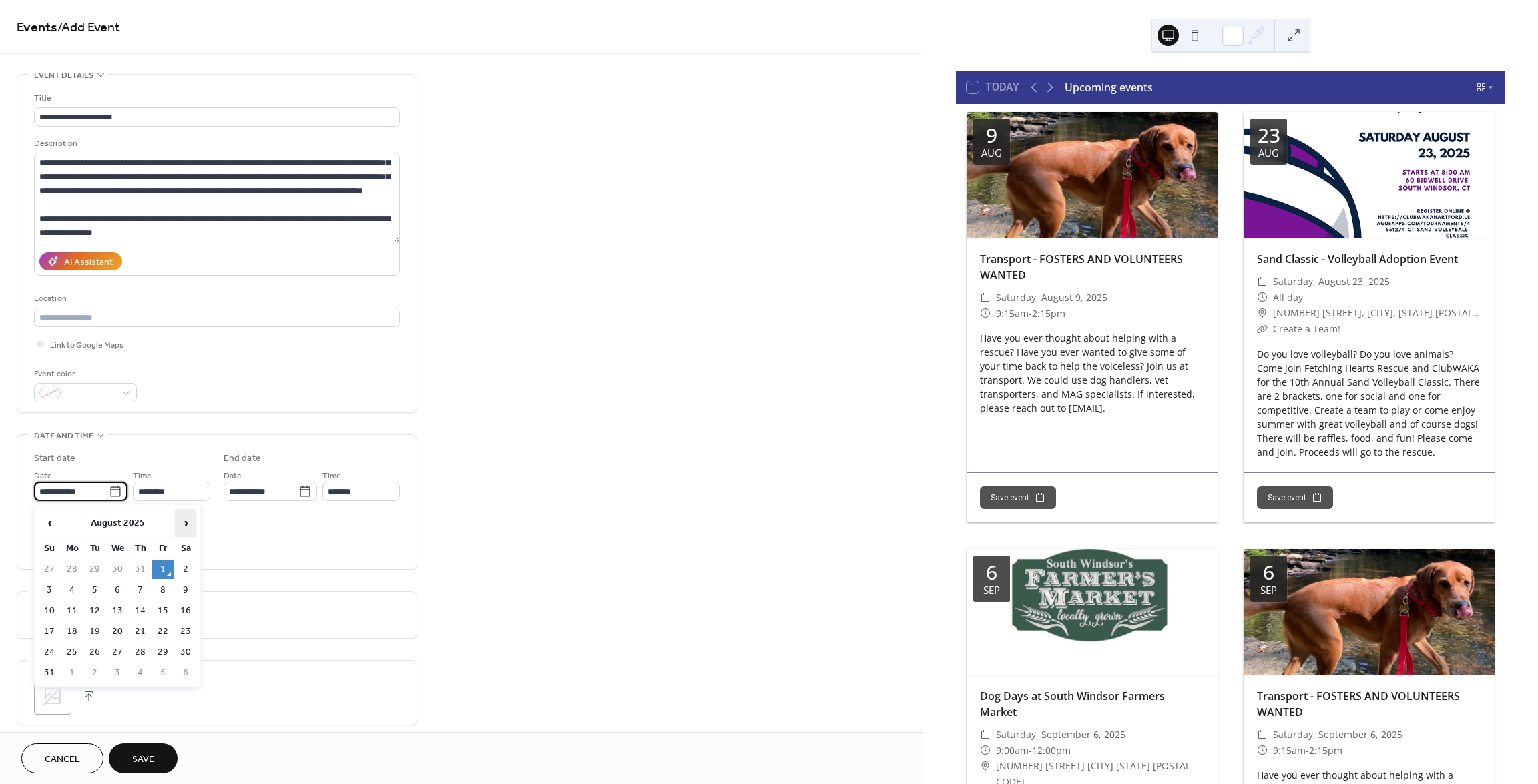 click on "›" at bounding box center (186, 523) 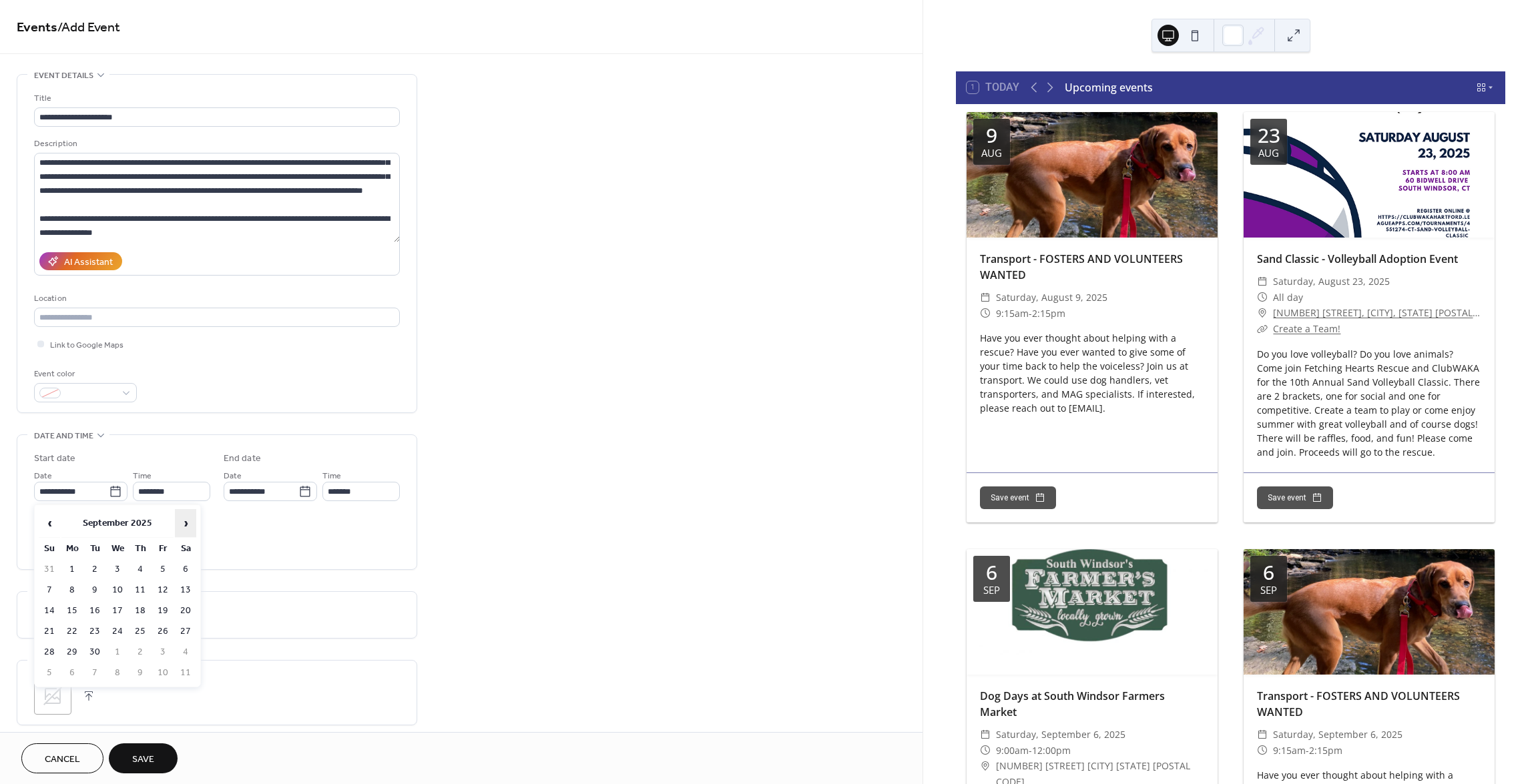 click on "›" at bounding box center [186, 523] 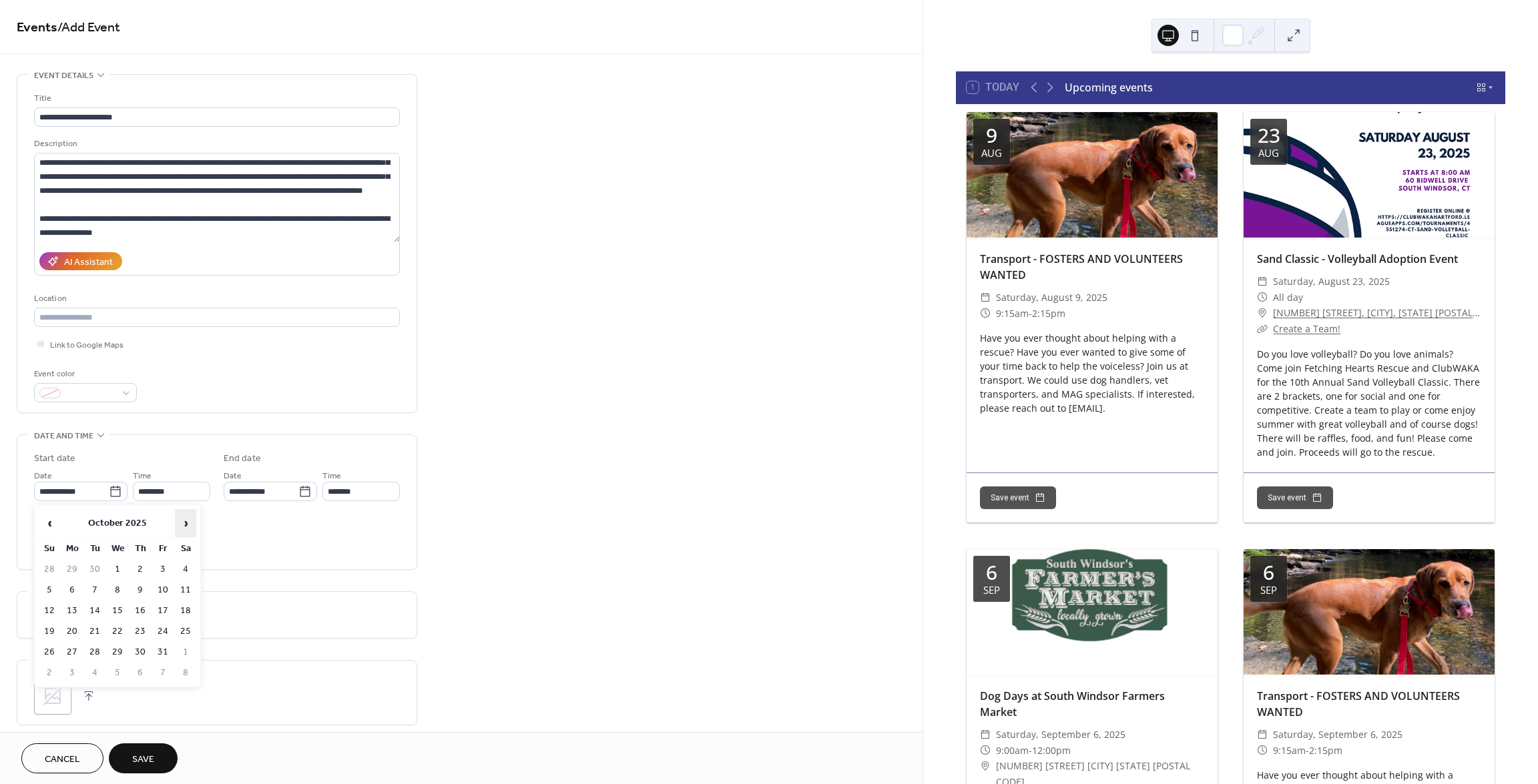 click on "›" at bounding box center (186, 523) 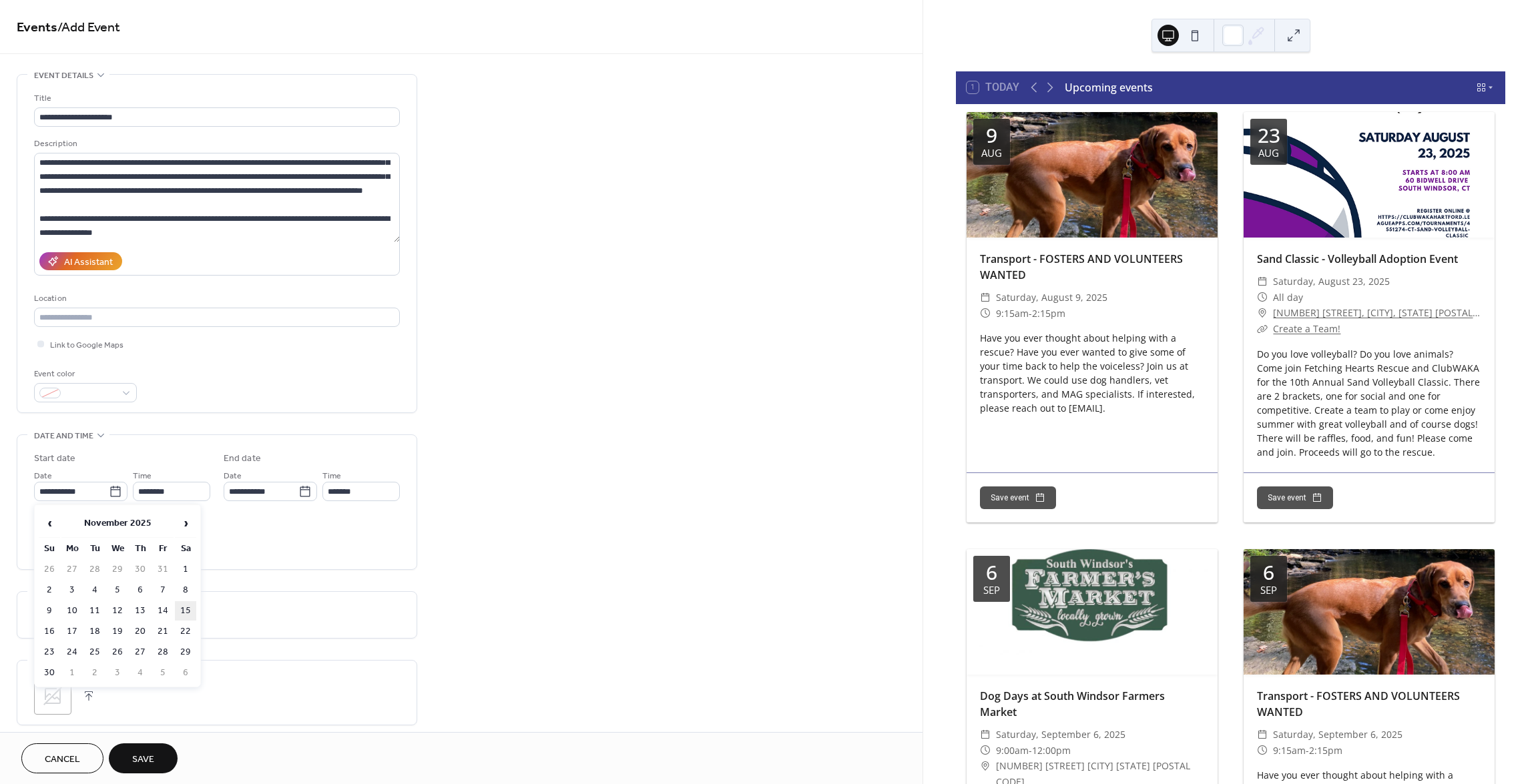 click on "15" at bounding box center [186, 611] 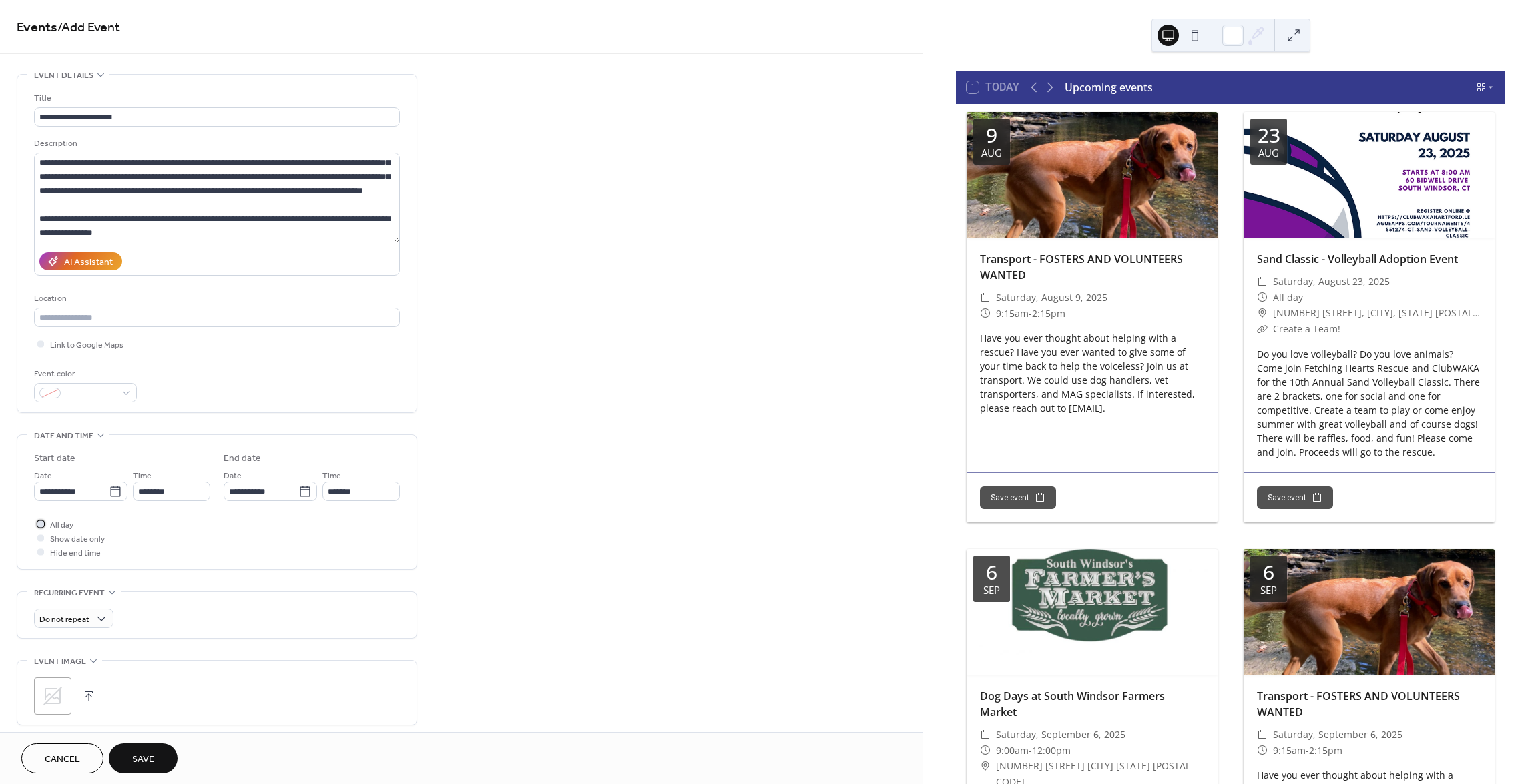 click at bounding box center (41, 524) 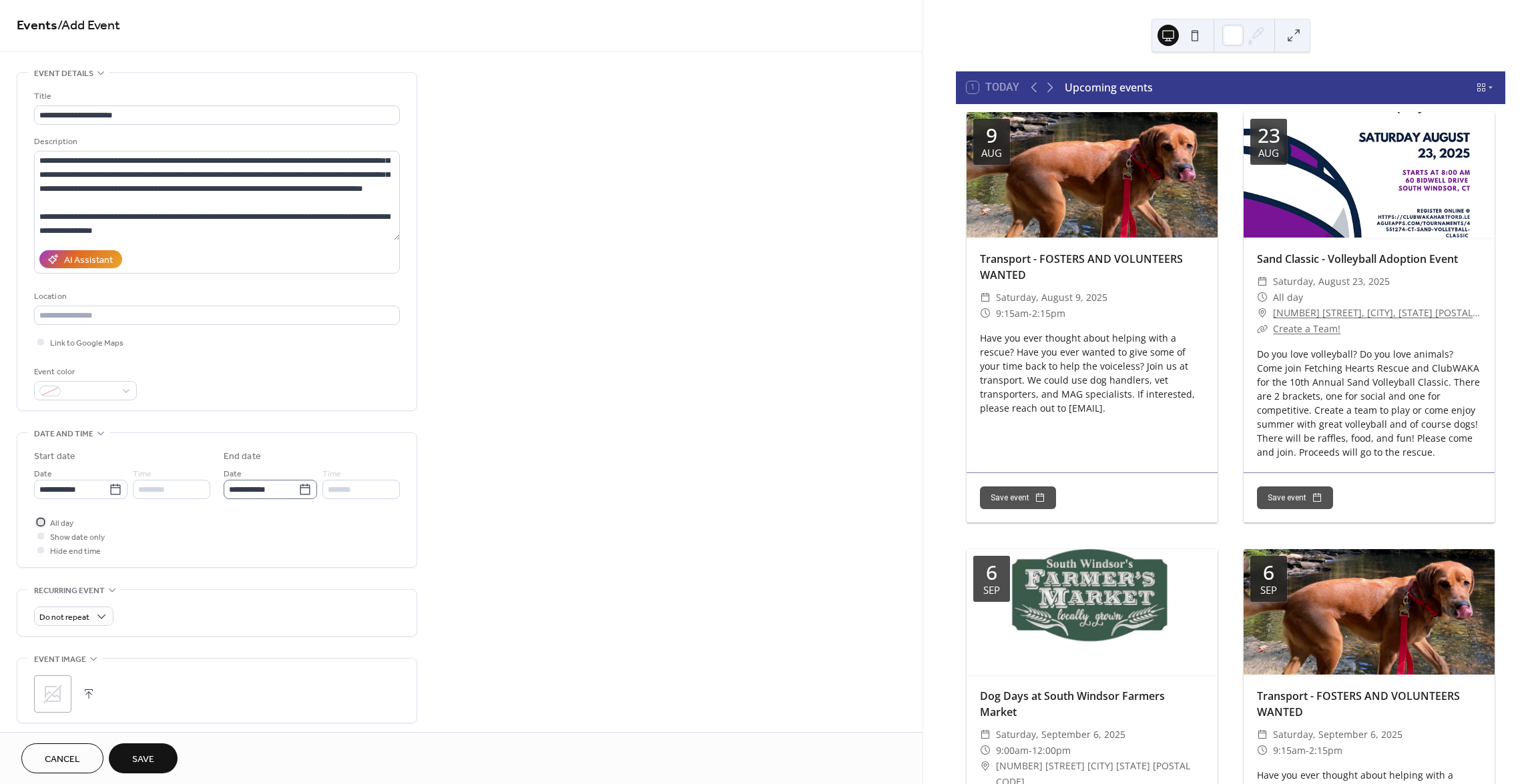 scroll, scrollTop: 0, scrollLeft: 0, axis: both 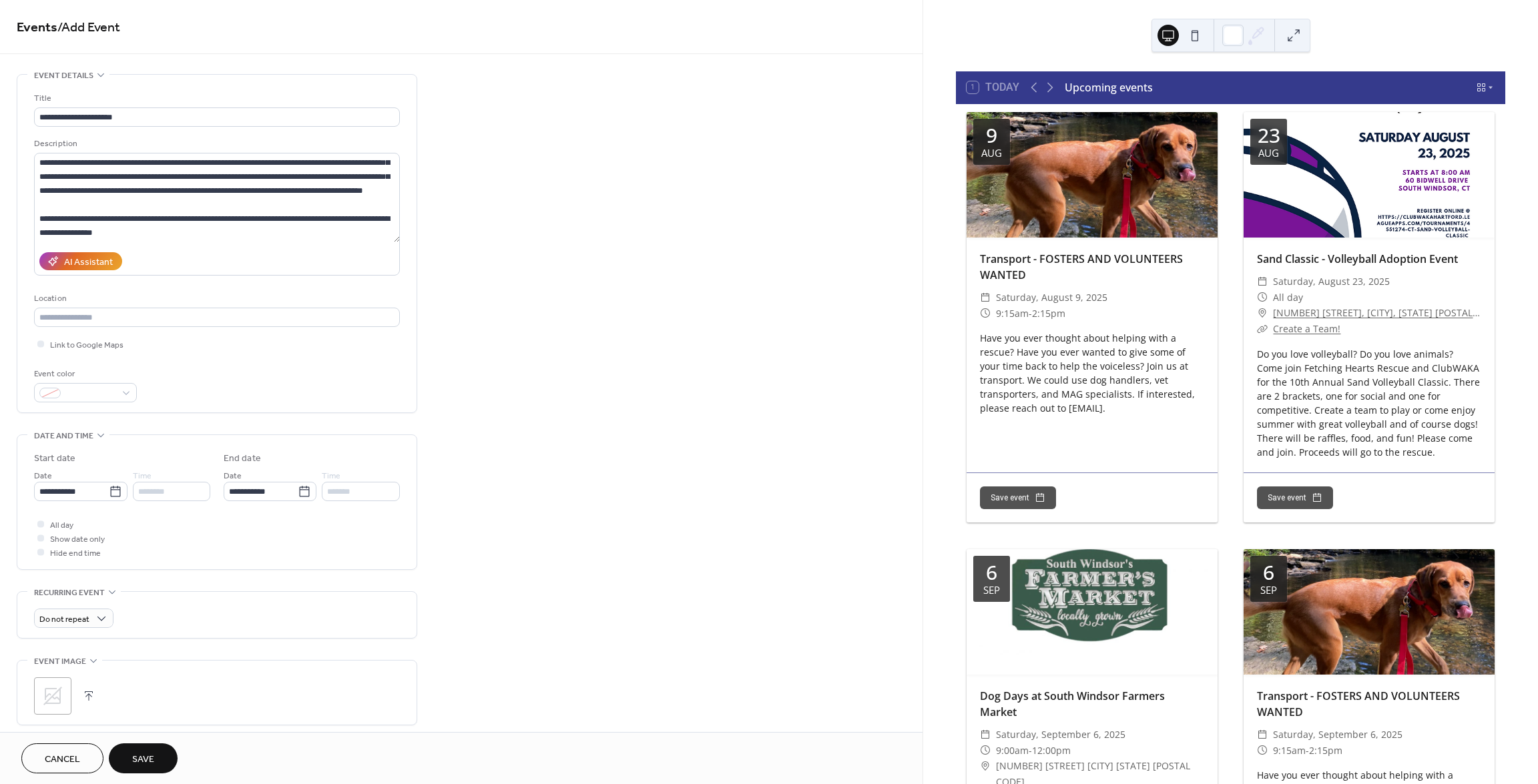 click 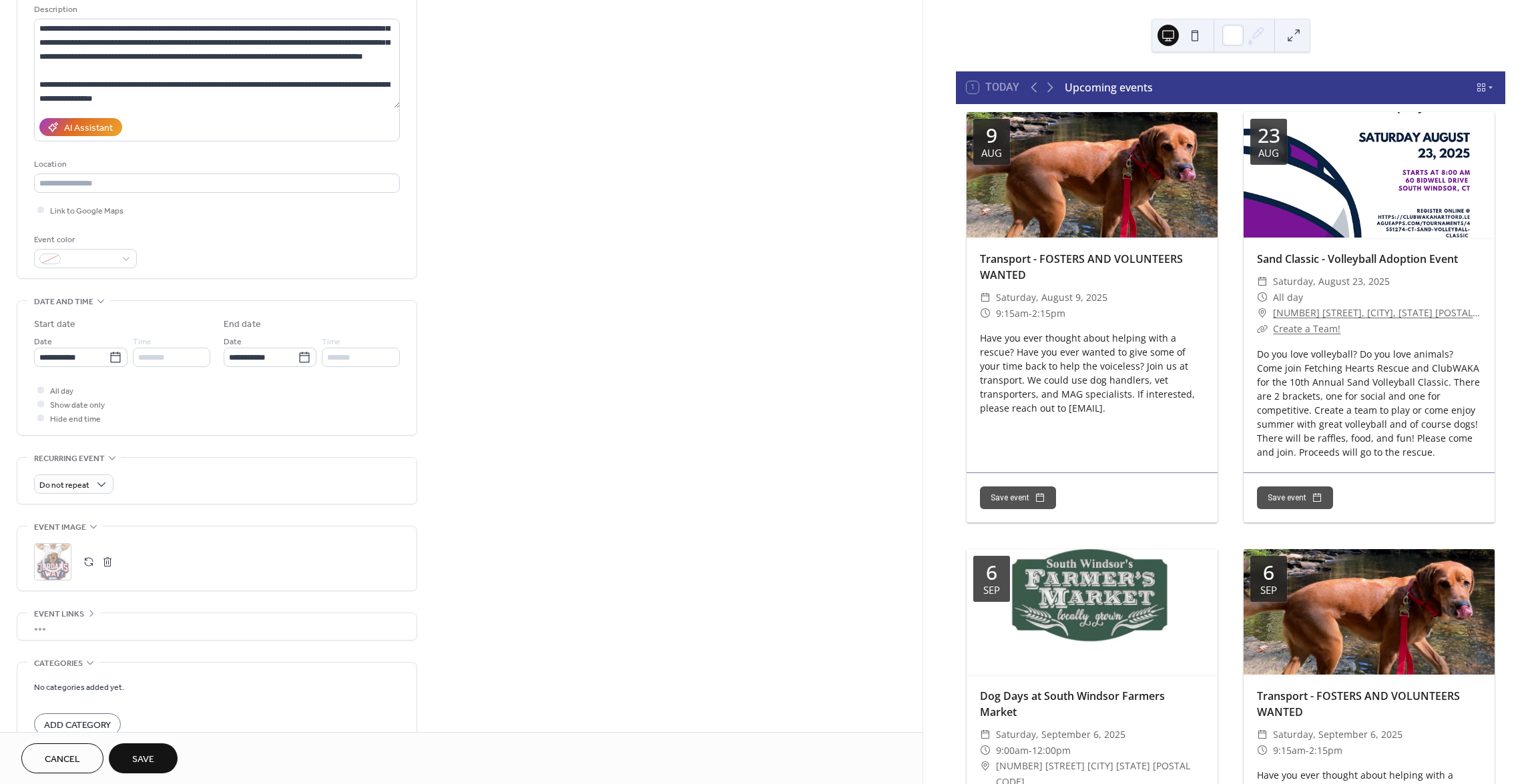 scroll, scrollTop: 211, scrollLeft: 0, axis: vertical 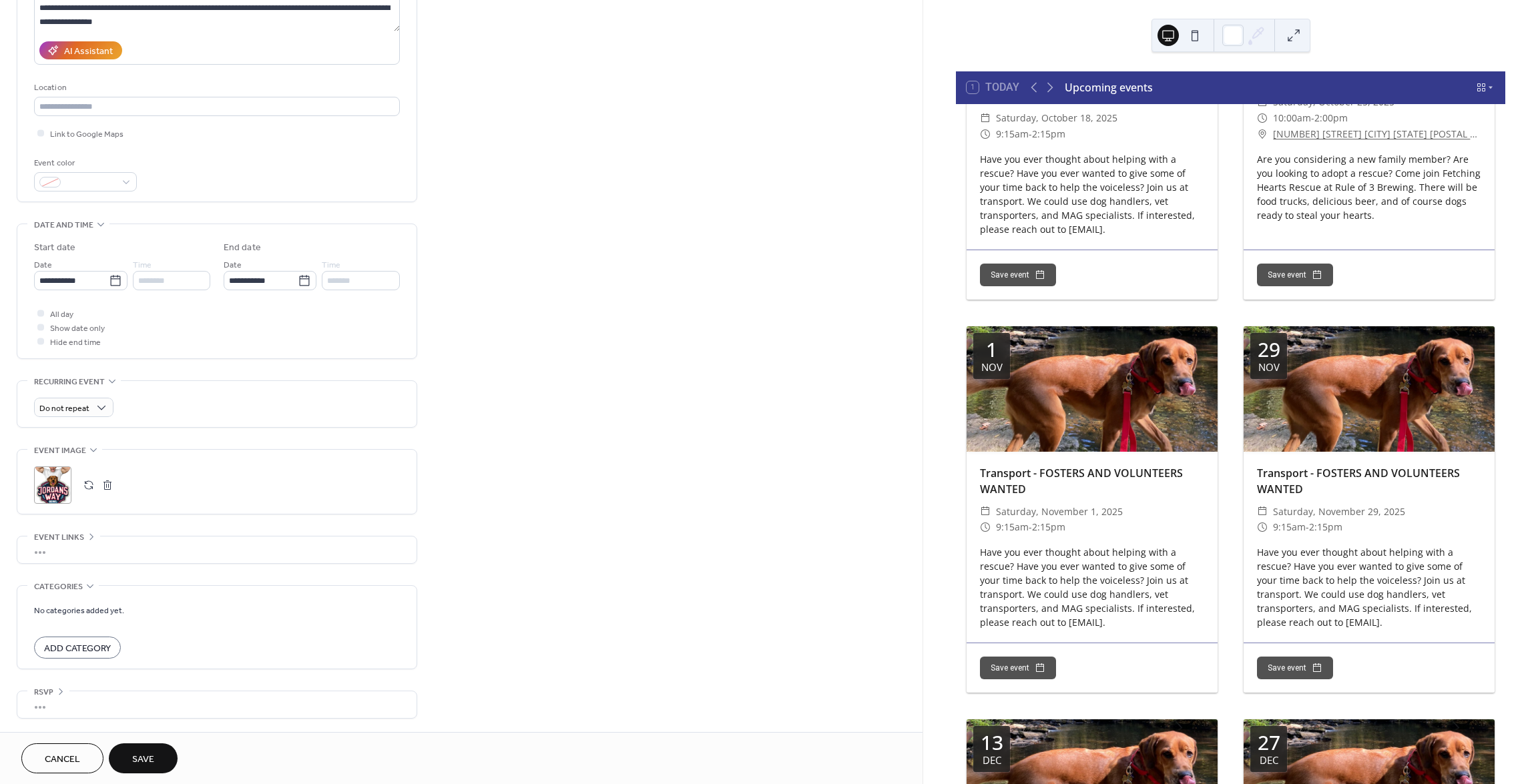 click on "Save" at bounding box center [143, 759] 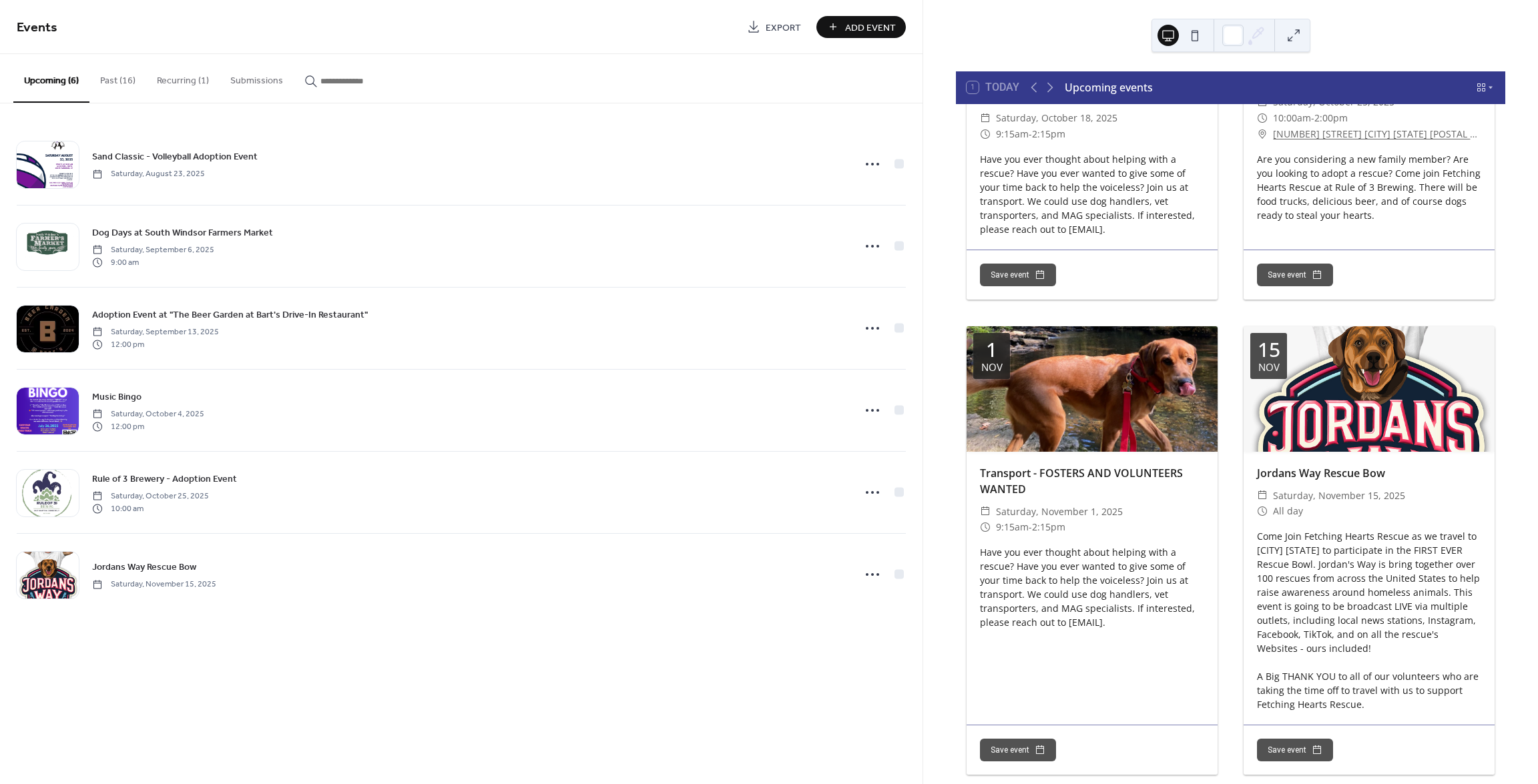 click on "Jordans Way Rescue Bow" at bounding box center (1369, 473) 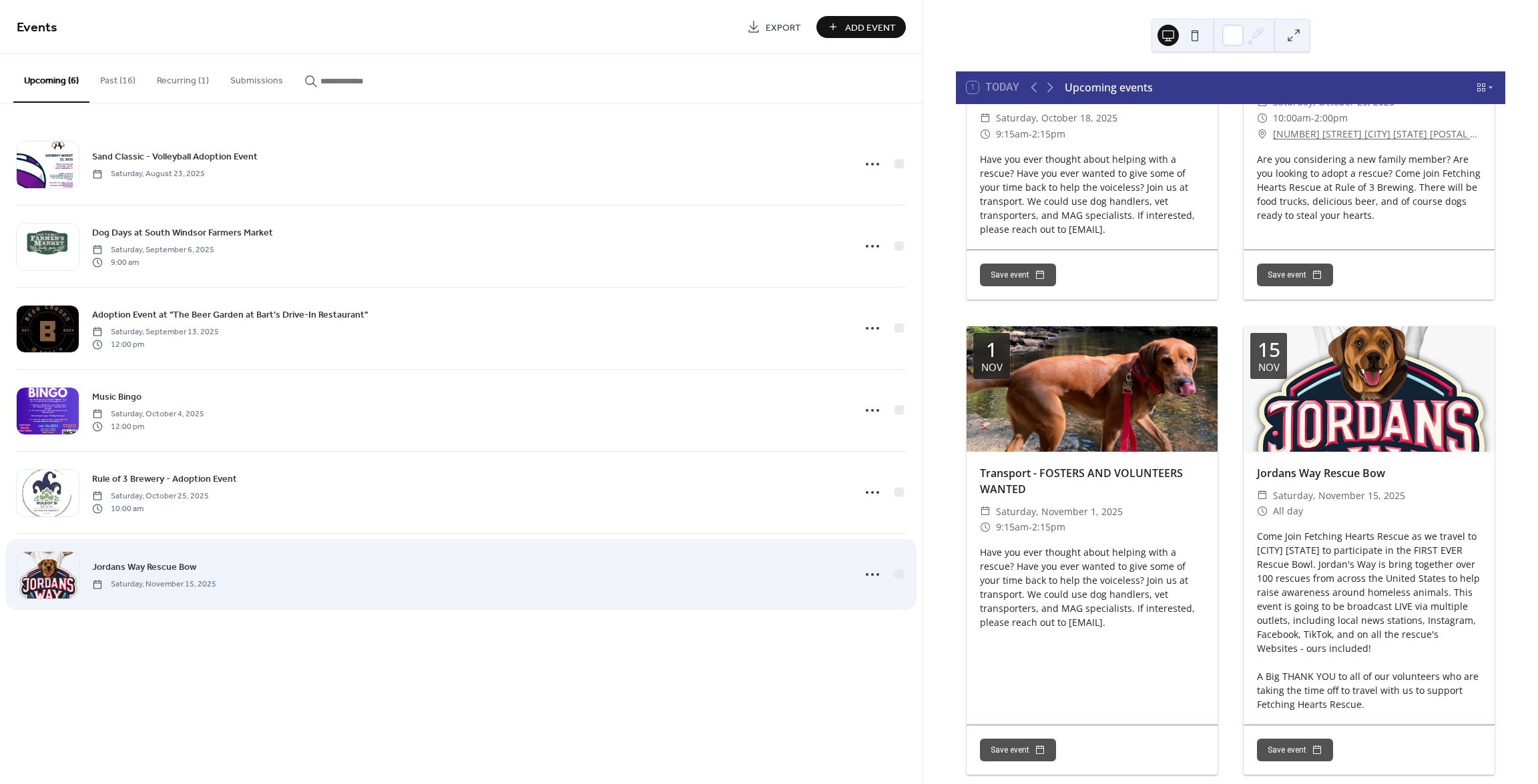 click on "Saturday, November 15, 2025" at bounding box center (154, 584) 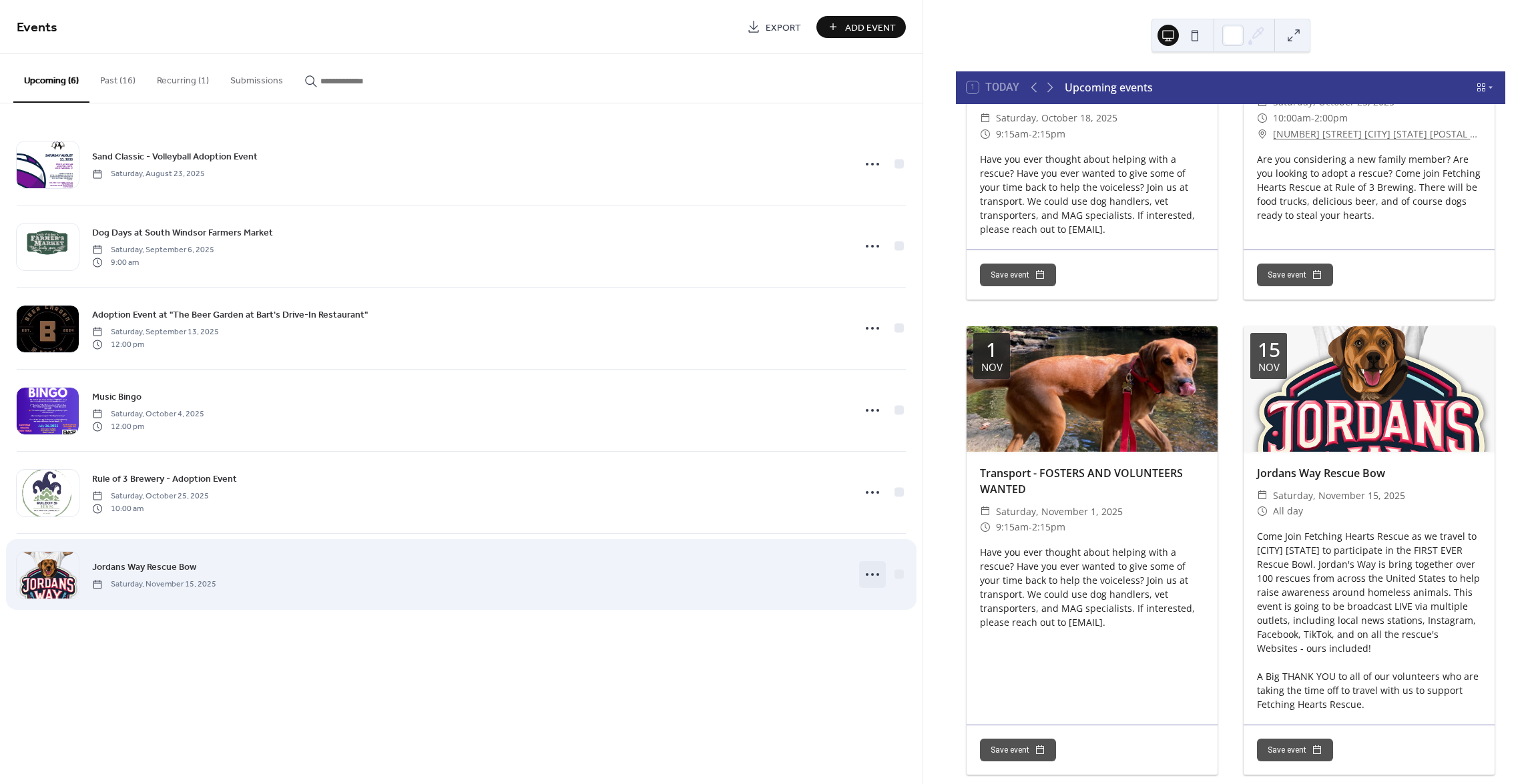 click 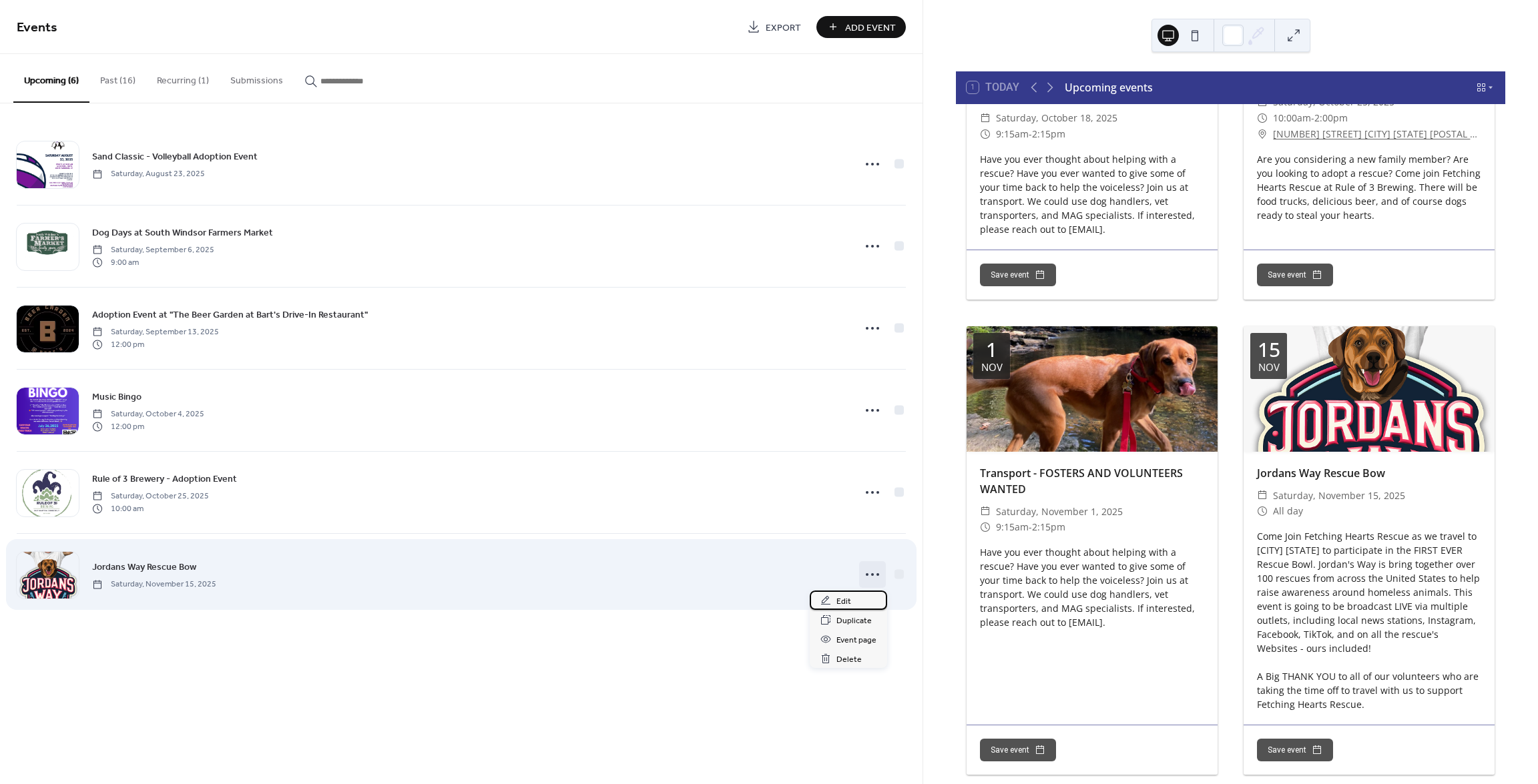 click on "Edit" at bounding box center [844, 601] 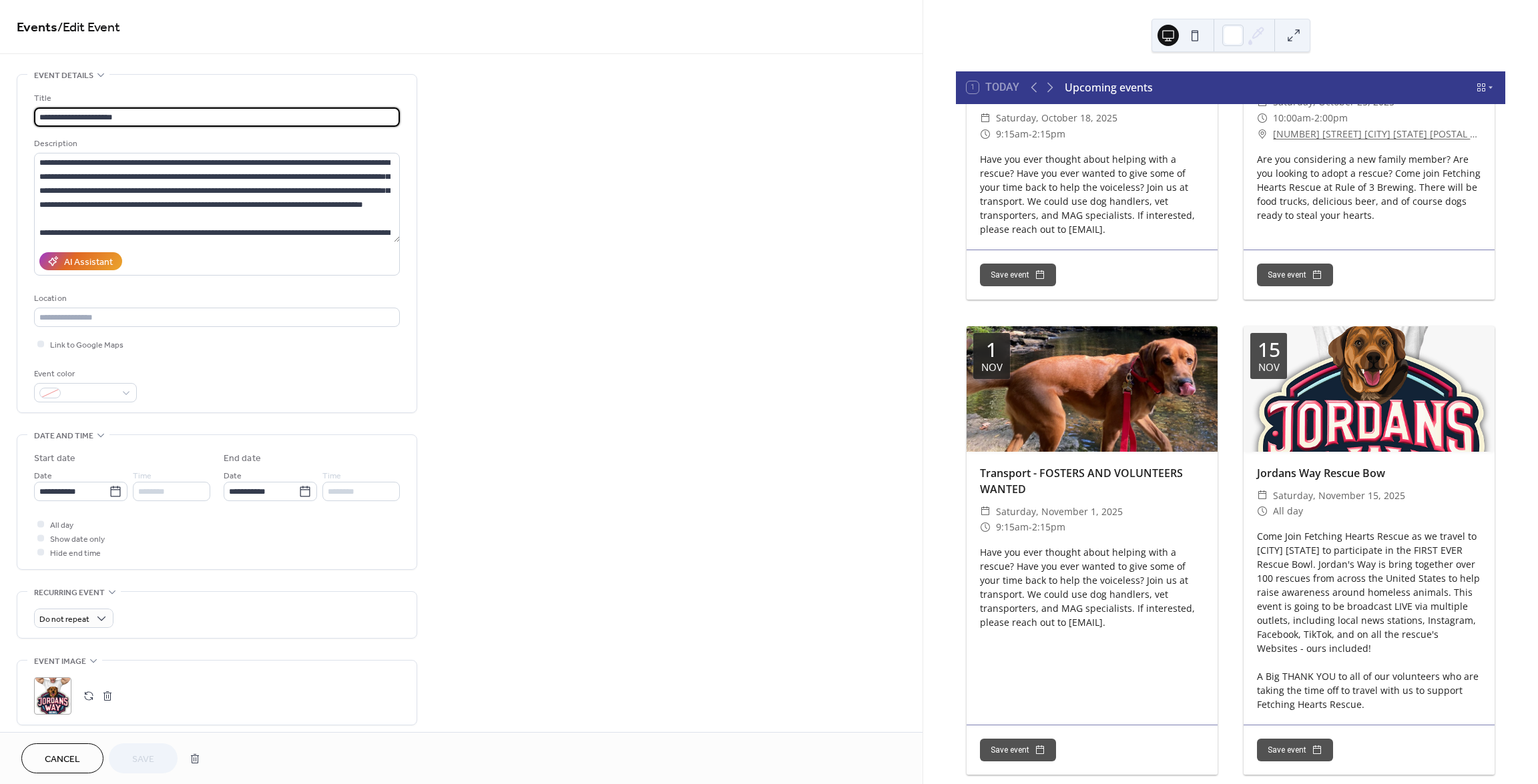 click on "**********" at bounding box center [217, 117] 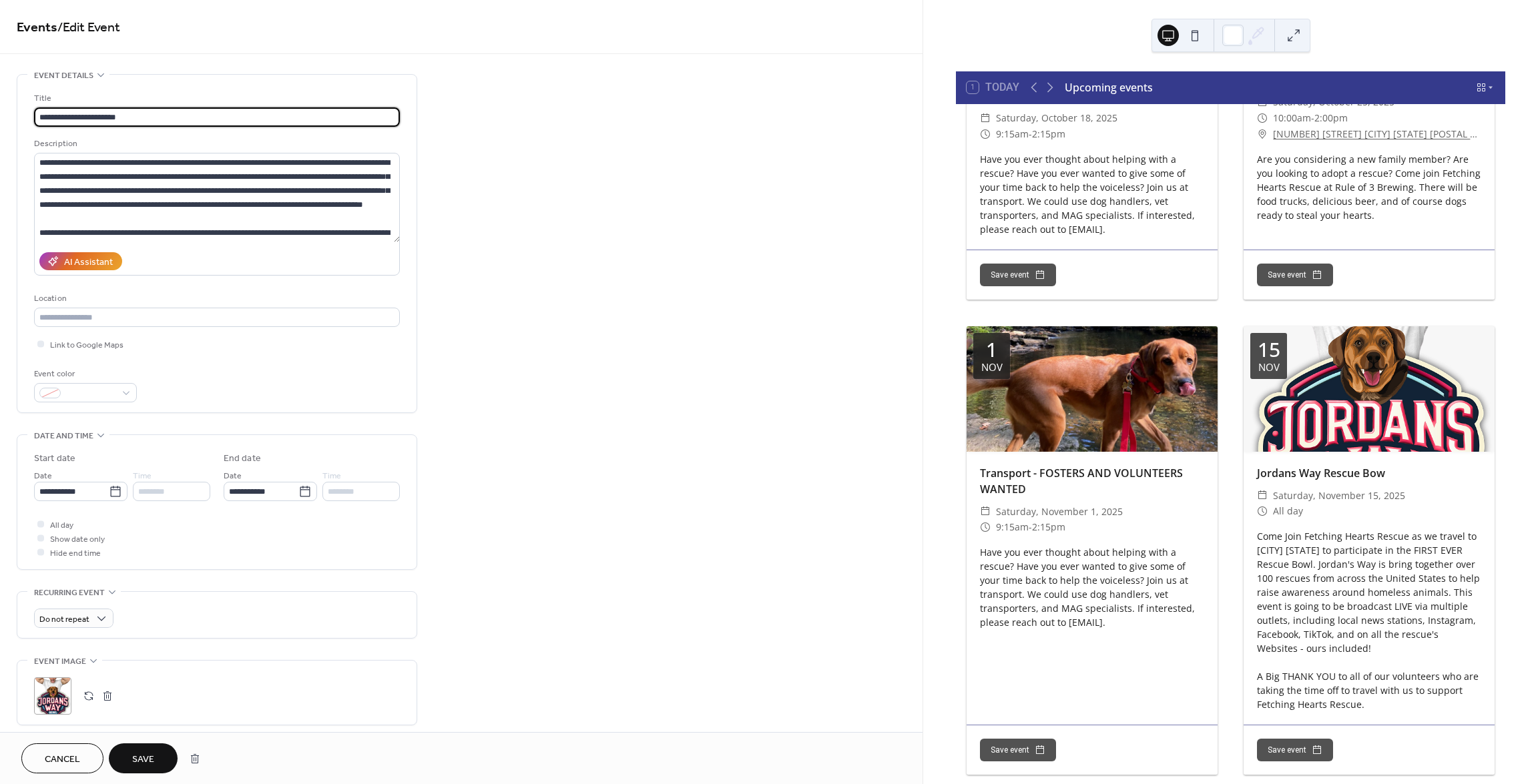 type on "**********" 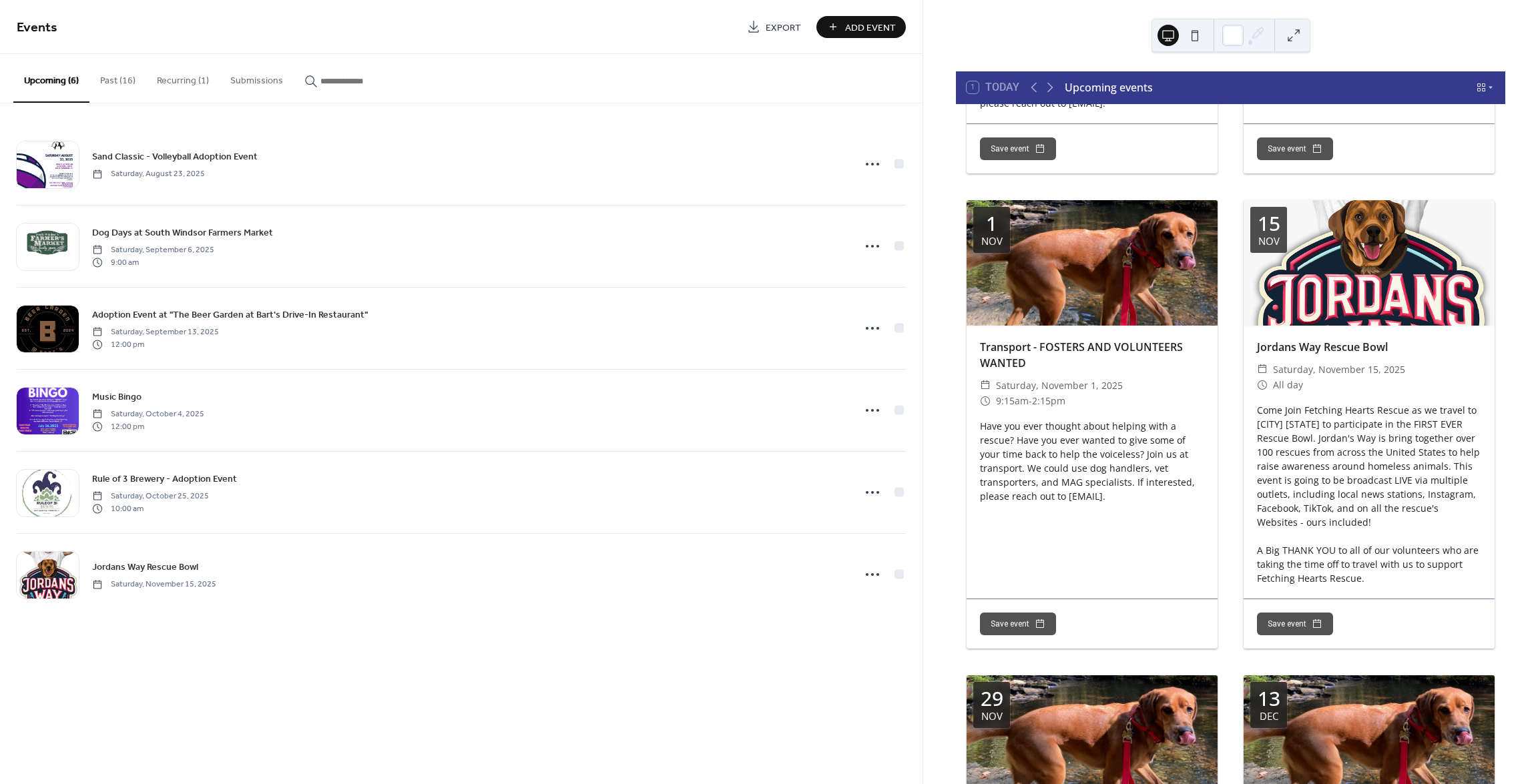 scroll, scrollTop: 2002, scrollLeft: 0, axis: vertical 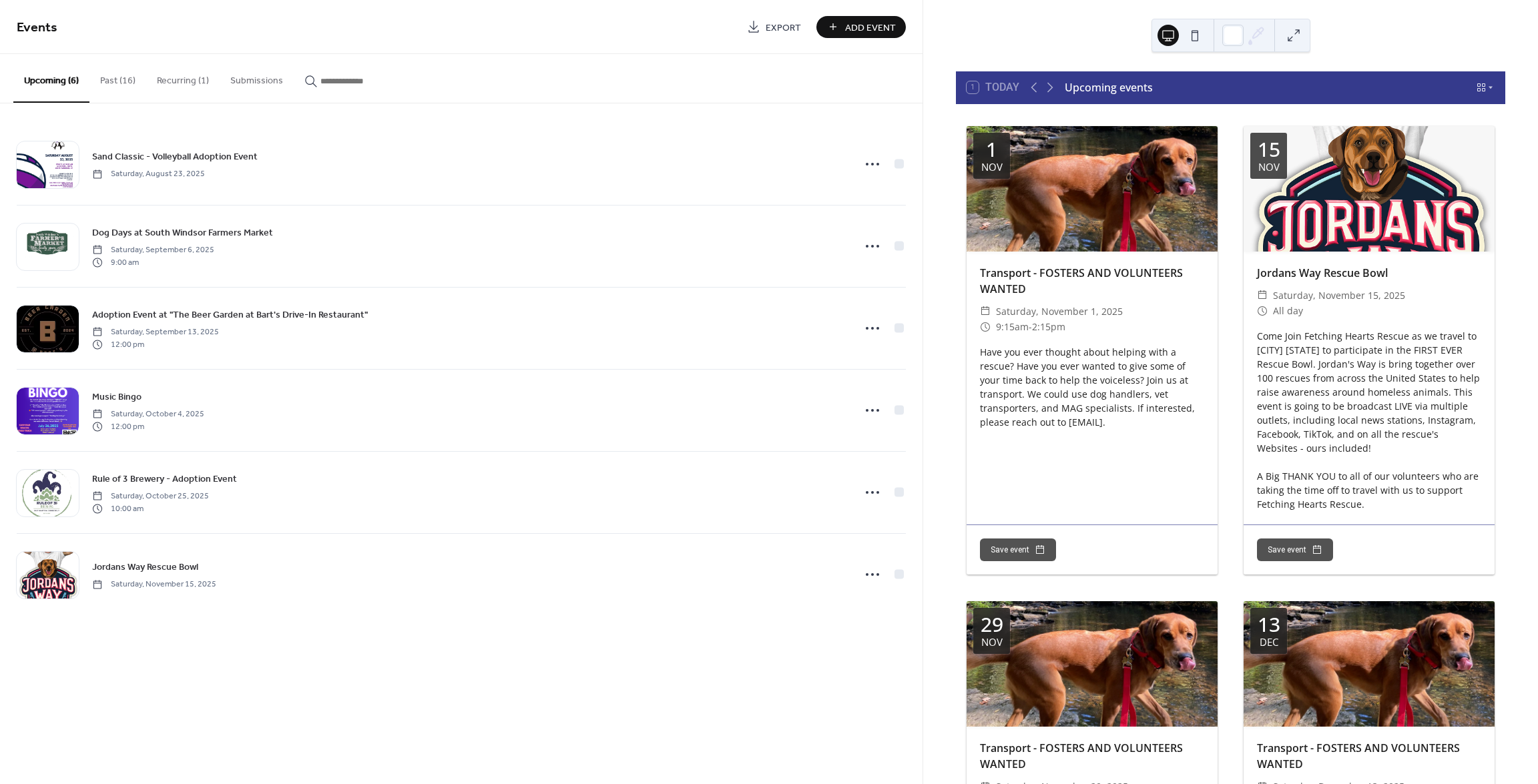 drag, startPoint x: 1340, startPoint y: 440, endPoint x: 1350, endPoint y: 410, distance: 31.62278 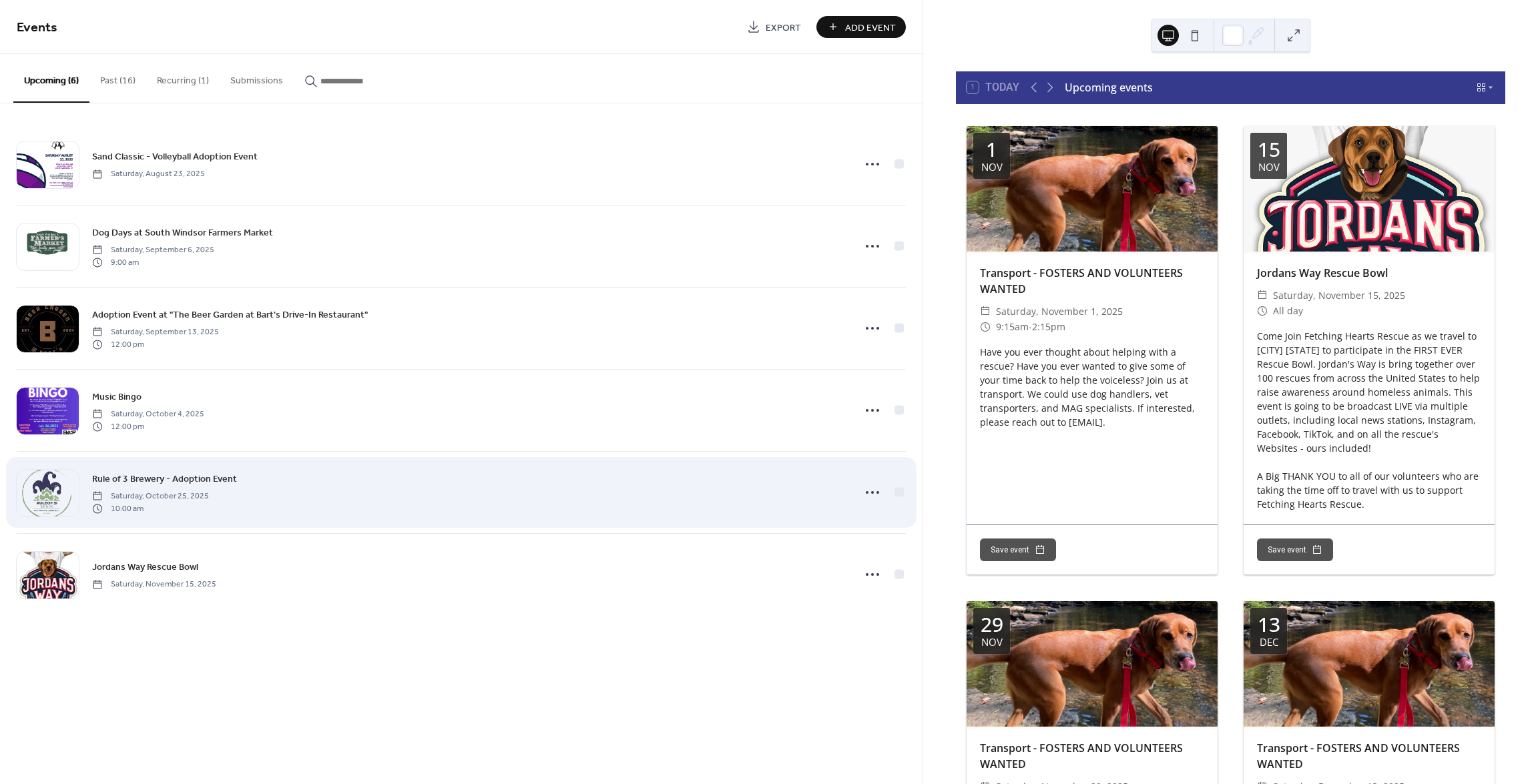 click on "10:00 am" at bounding box center [150, 508] 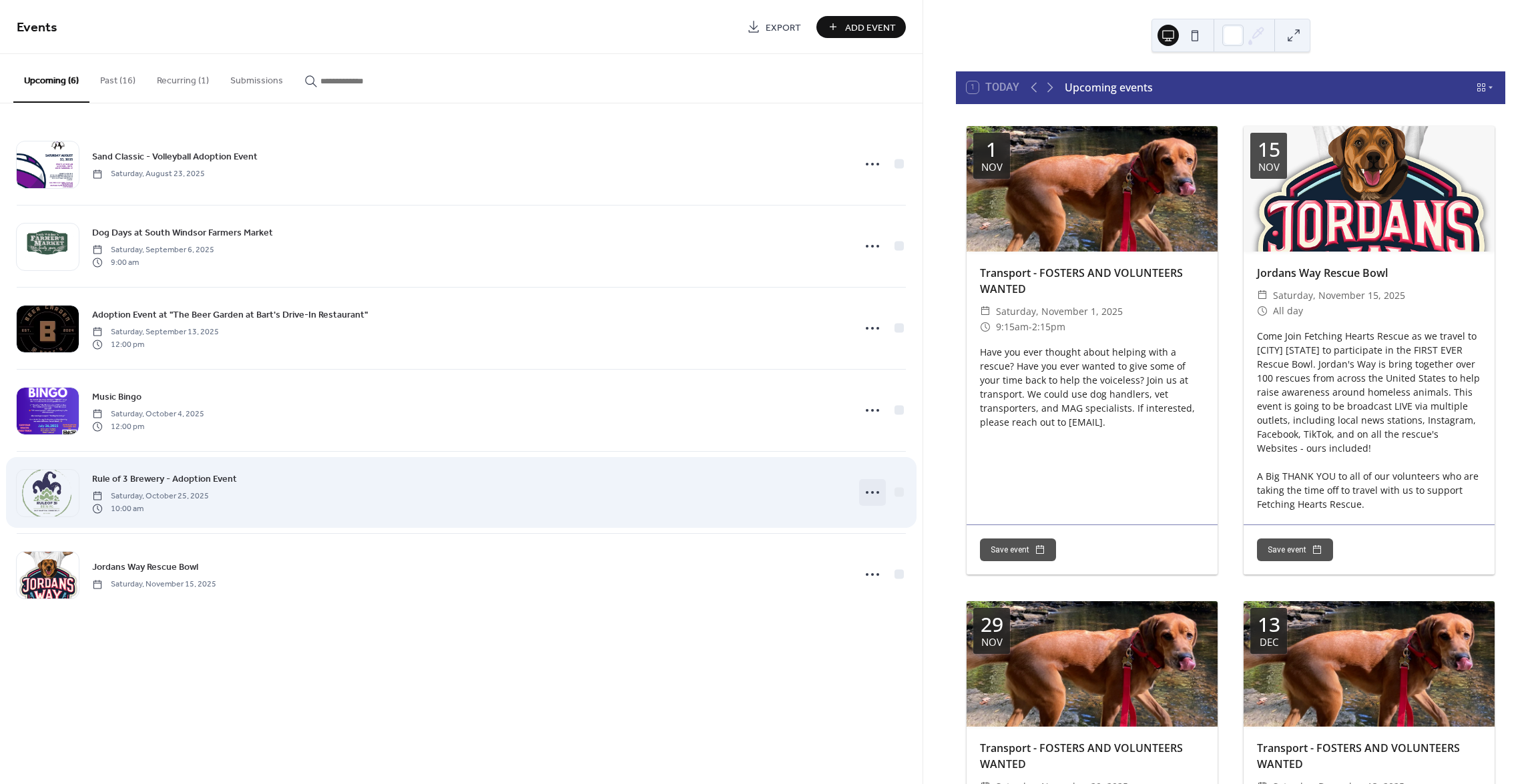 click 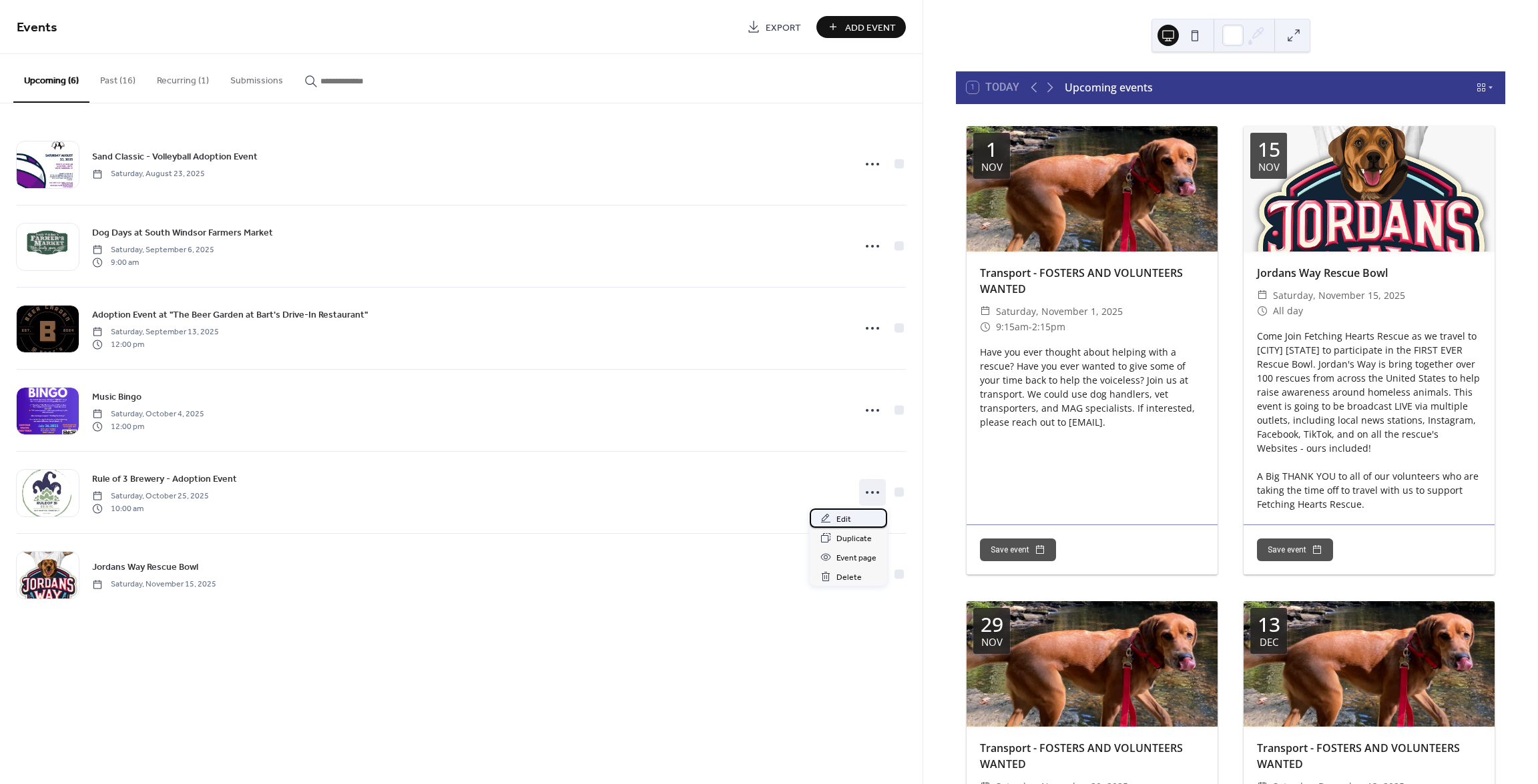 click on "Edit" at bounding box center (848, 518) 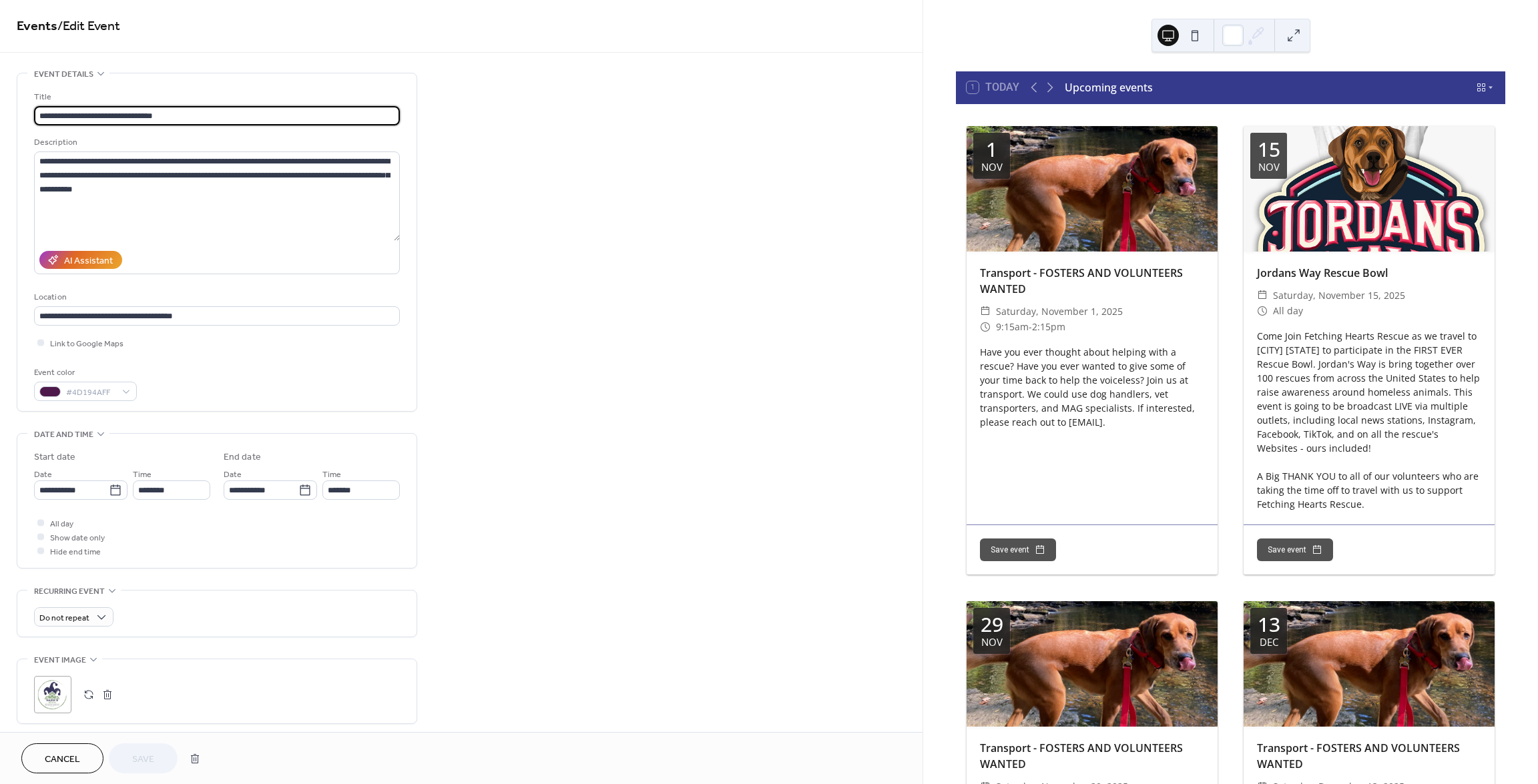 scroll, scrollTop: 0, scrollLeft: 0, axis: both 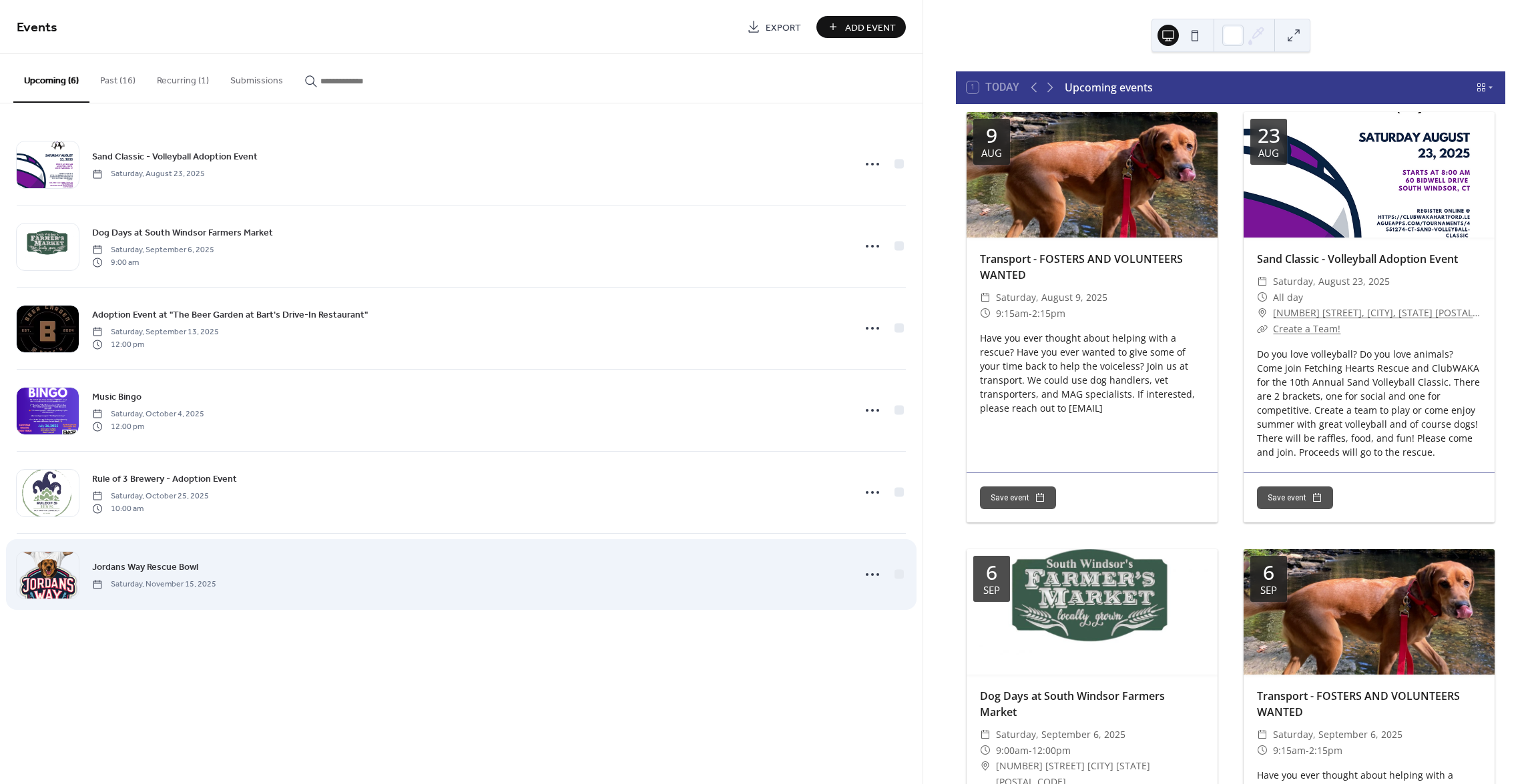 click on "Saturday, November 15, 2025" at bounding box center [154, 584] 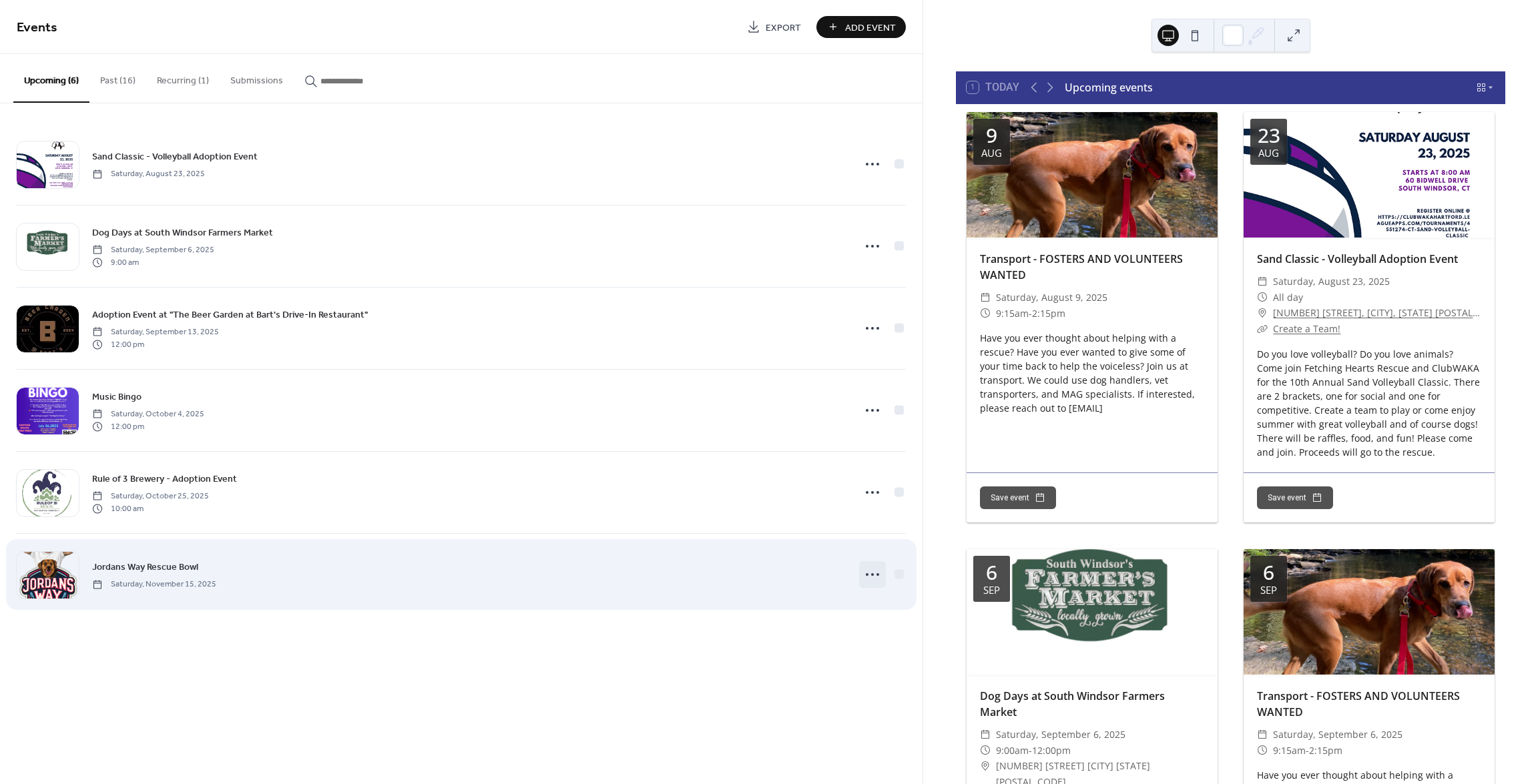click 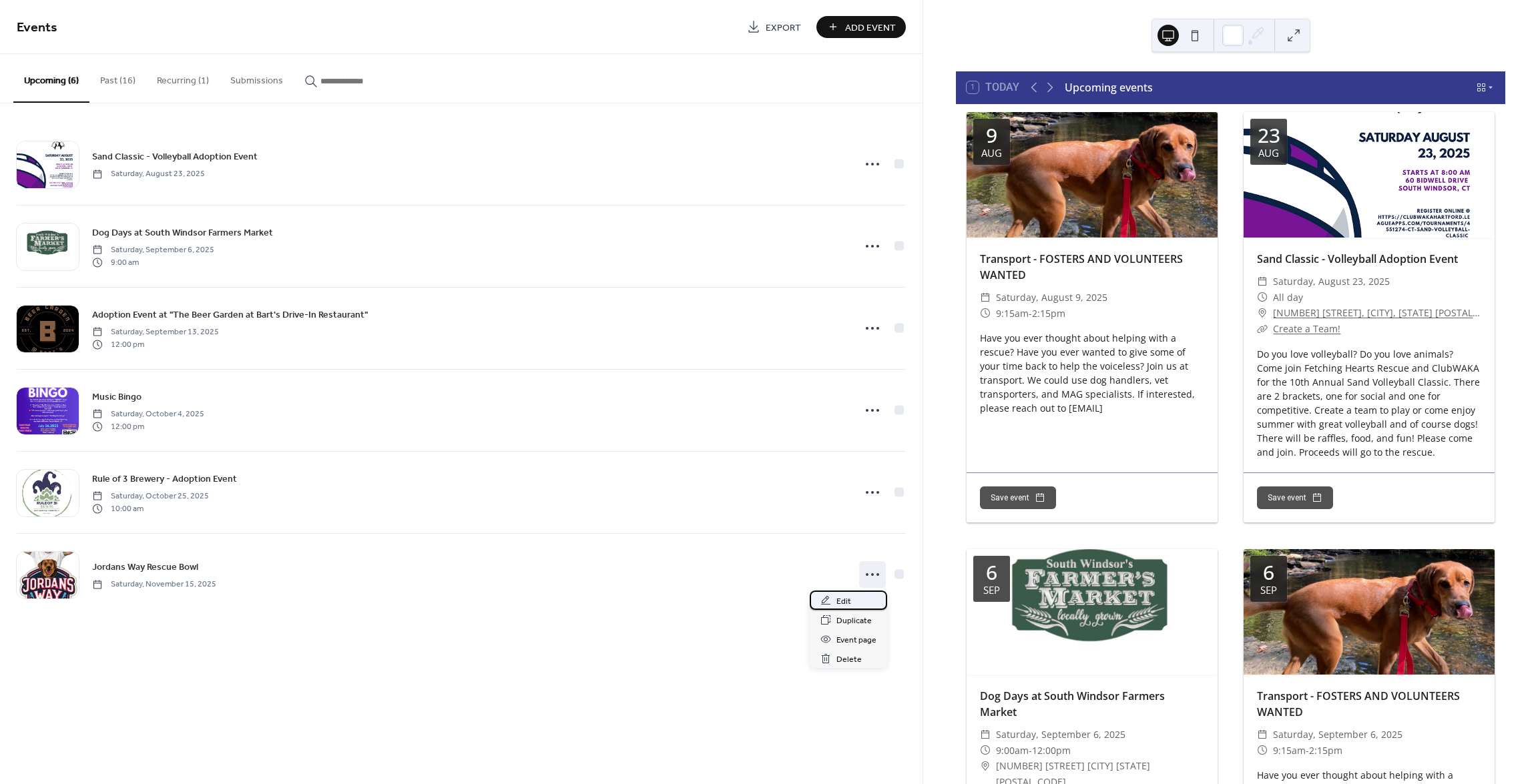 click on "Edit" at bounding box center [844, 601] 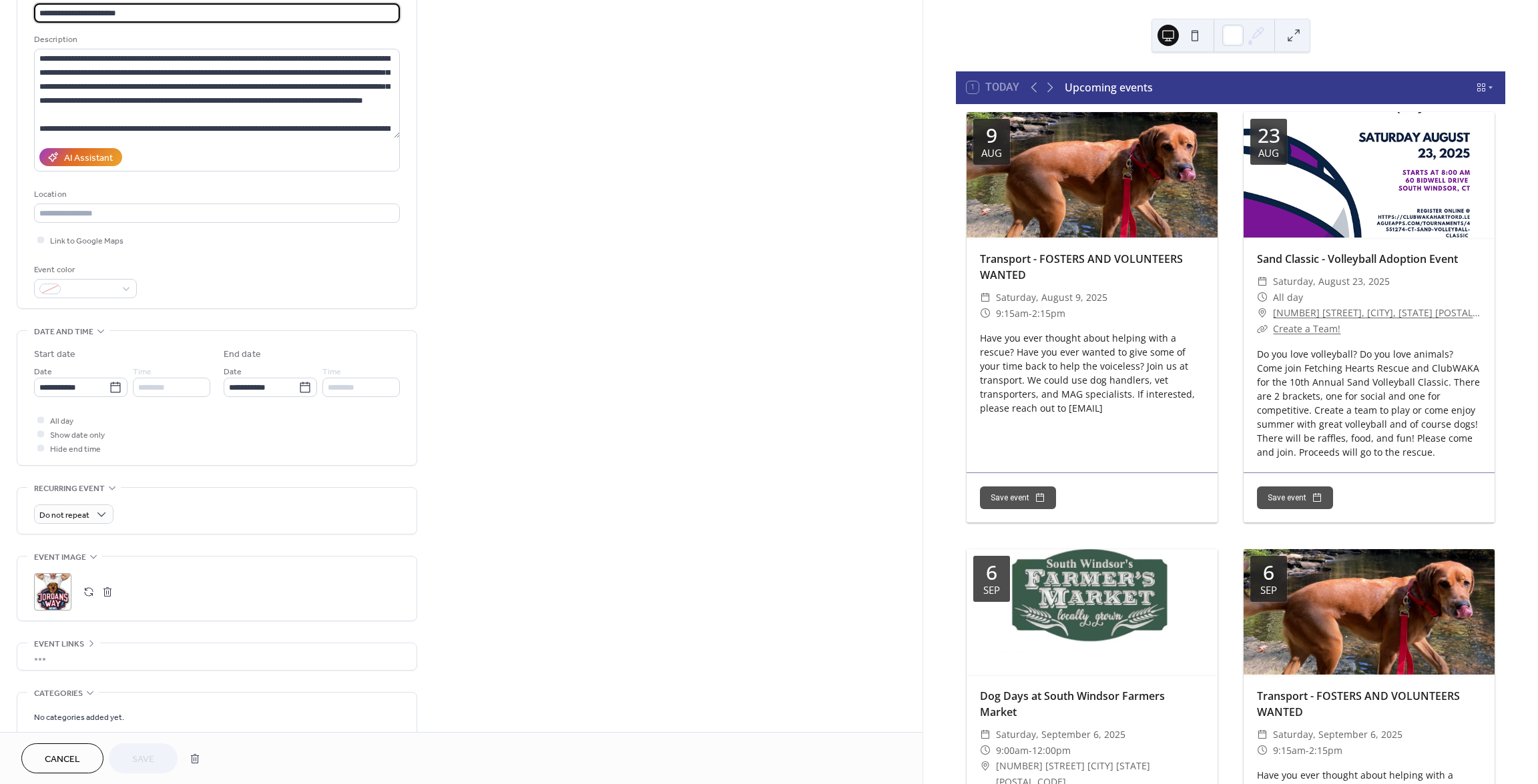 scroll, scrollTop: 77, scrollLeft: 0, axis: vertical 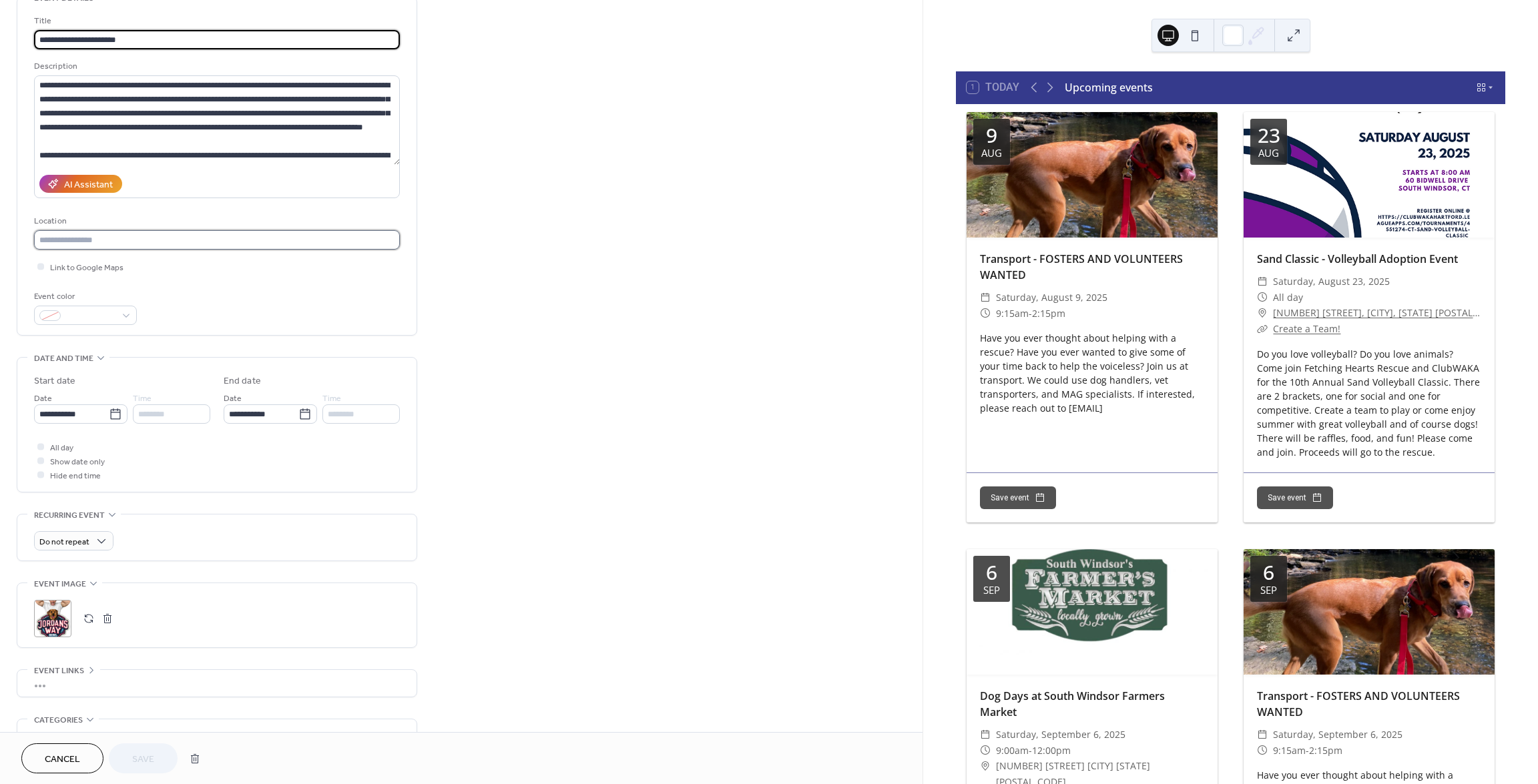 click at bounding box center (217, 240) 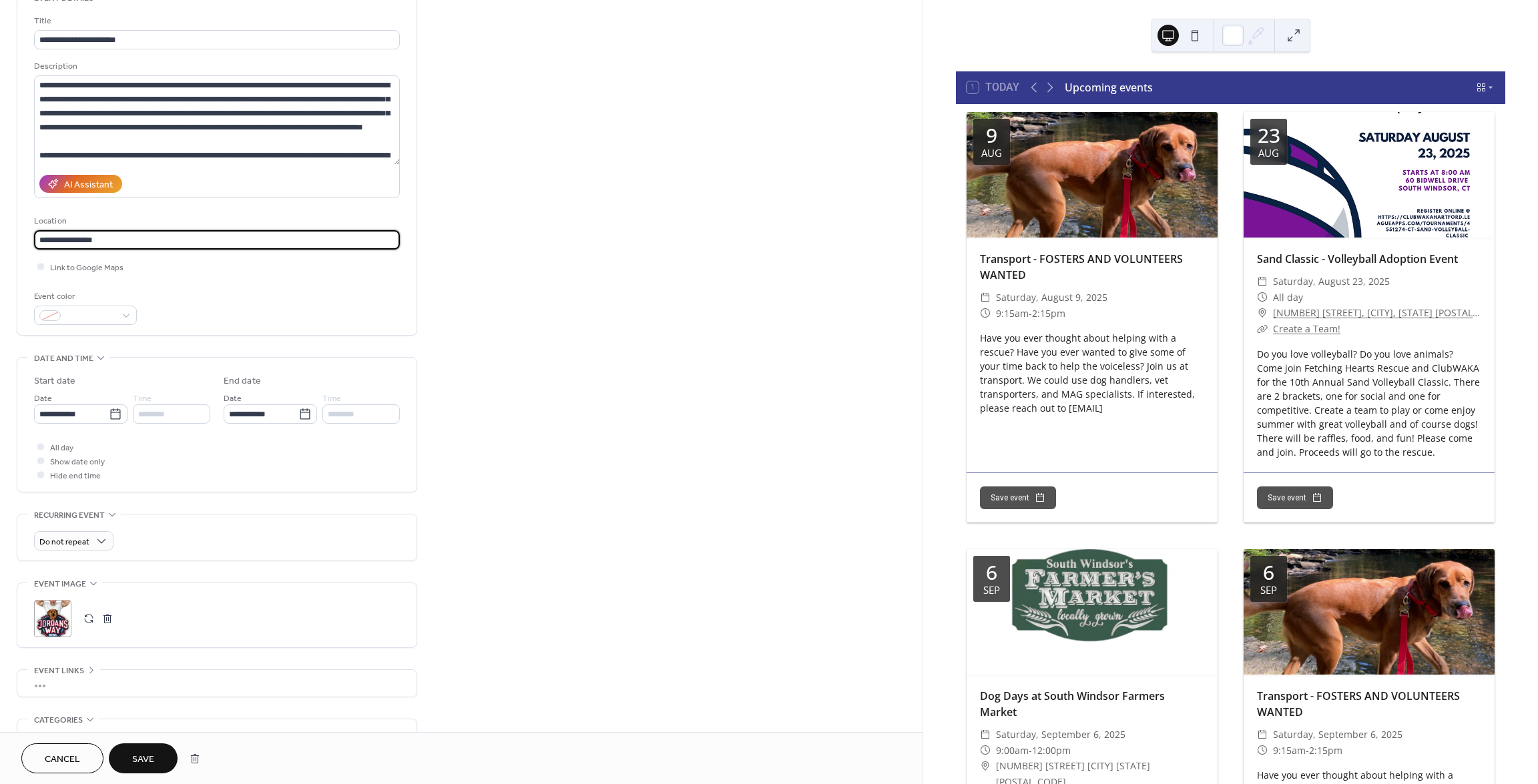 type on "**********" 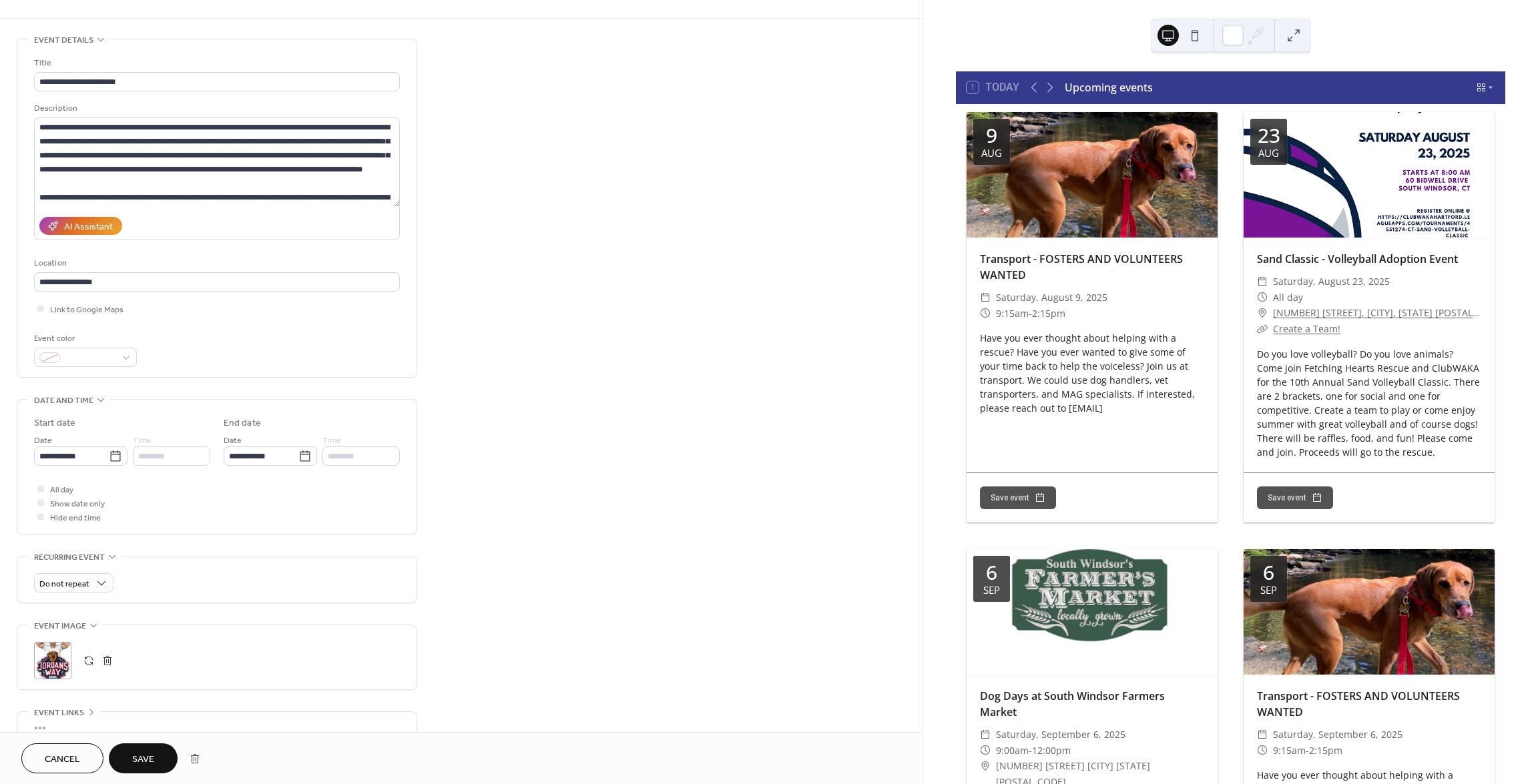 scroll, scrollTop: 0, scrollLeft: 0, axis: both 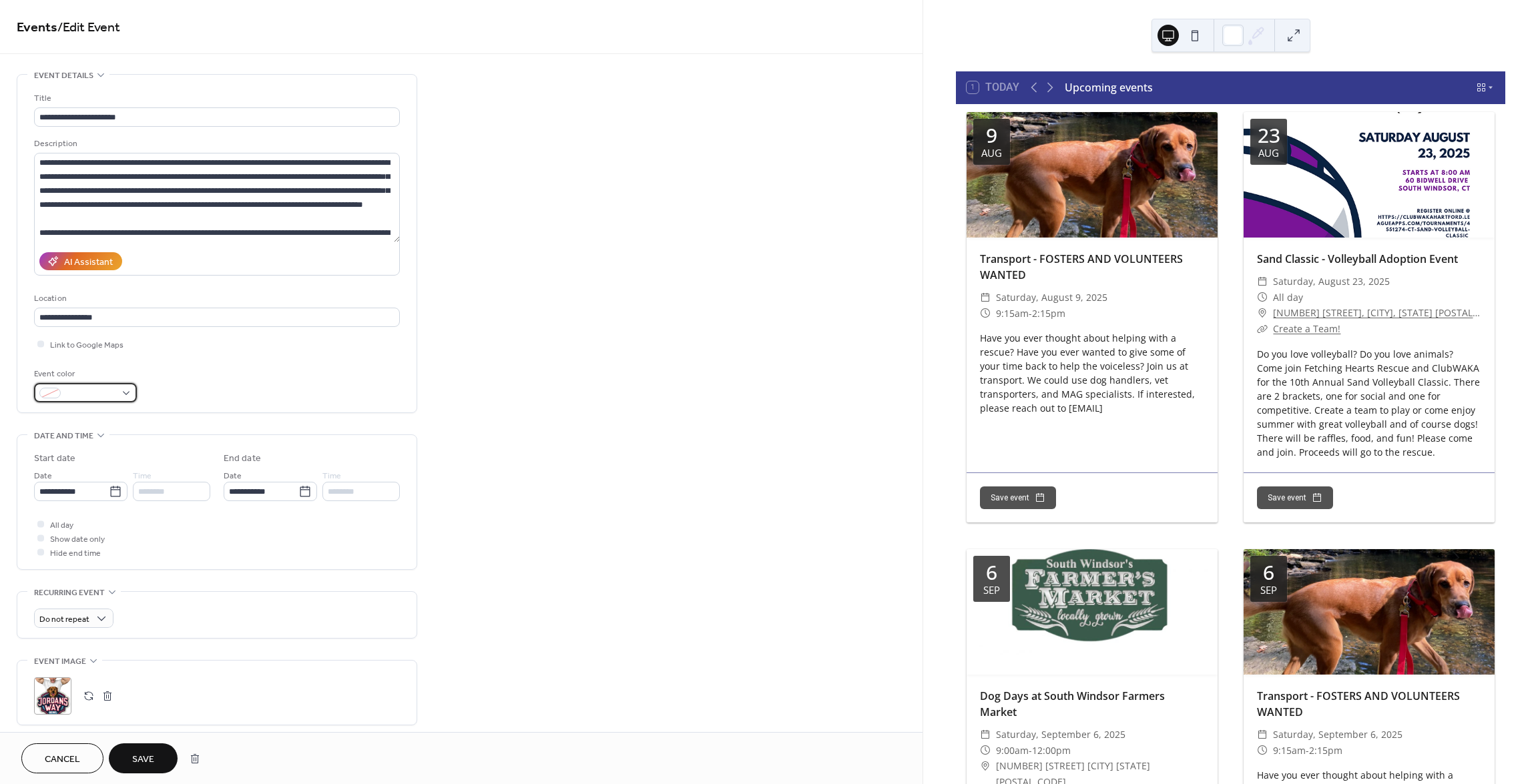 click at bounding box center (85, 392) 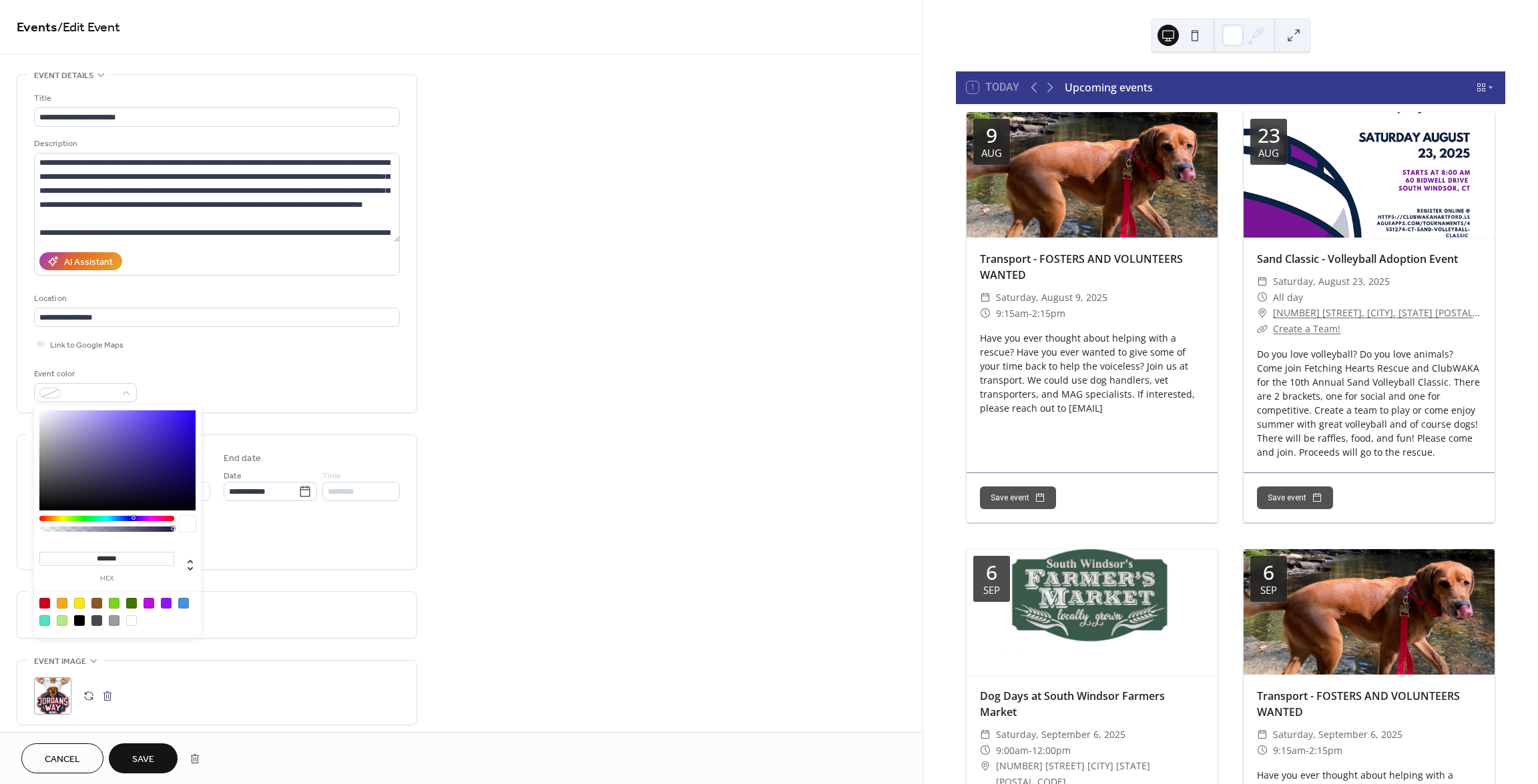 click at bounding box center (107, 518) 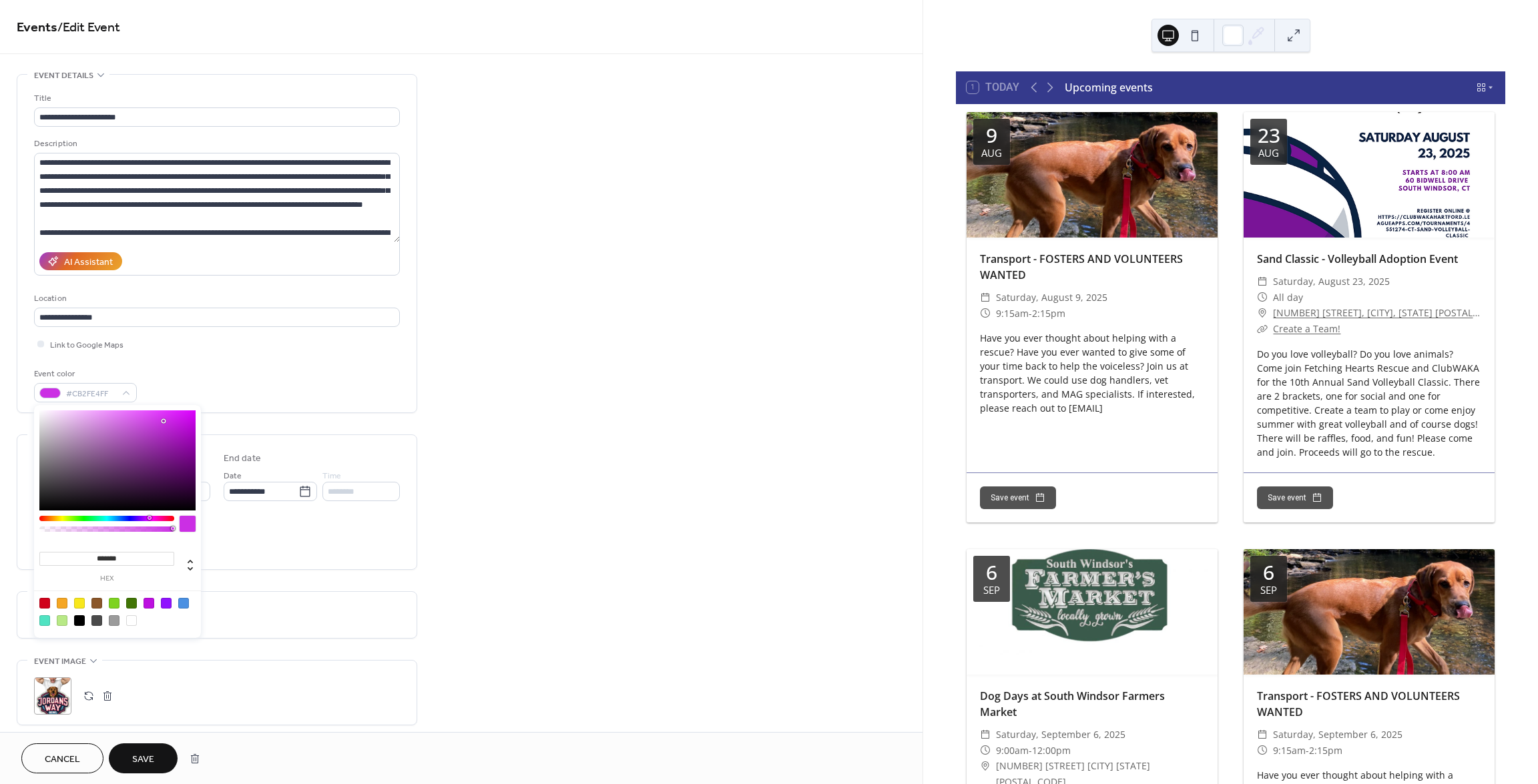click at bounding box center (117, 460) 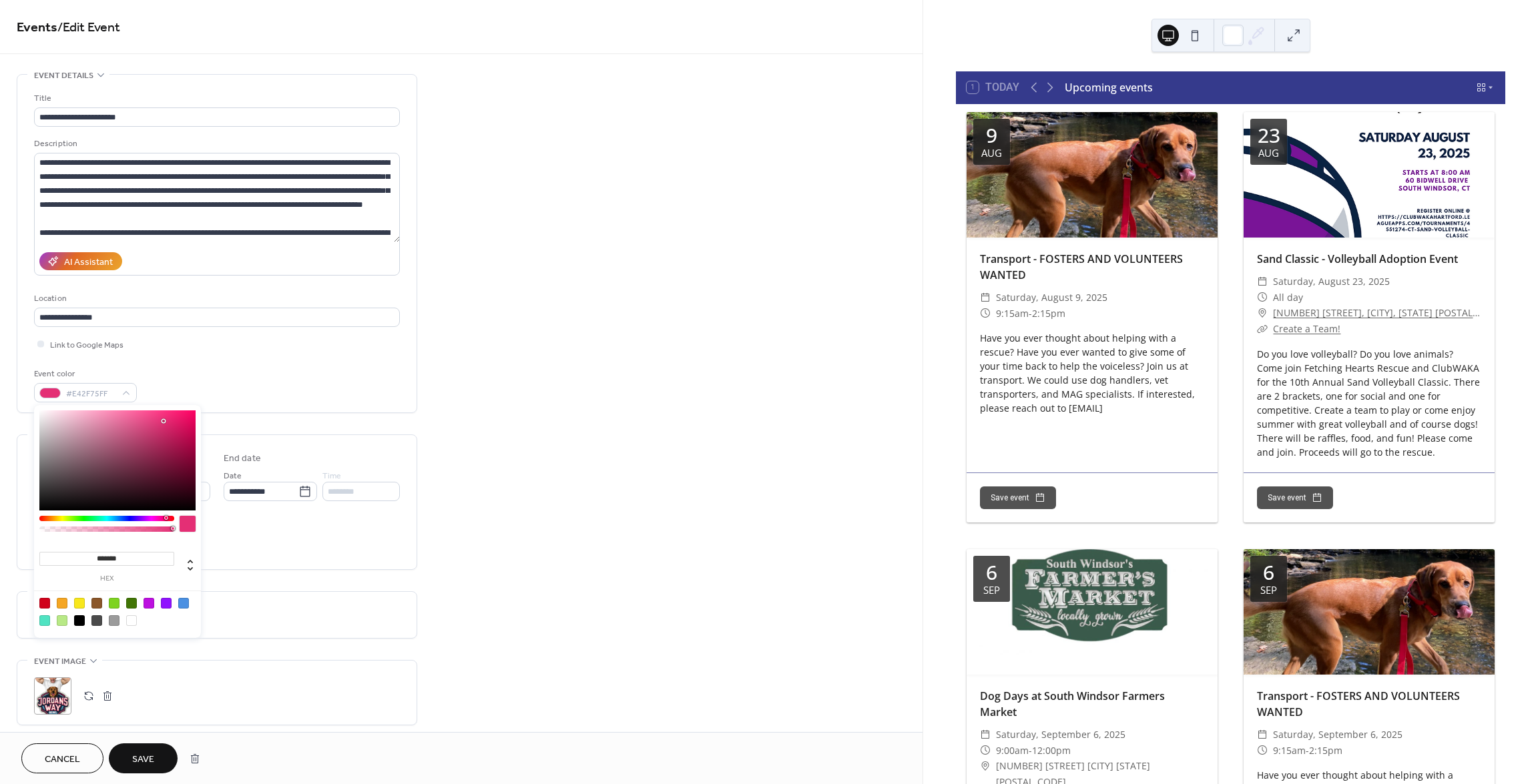 click at bounding box center [107, 518] 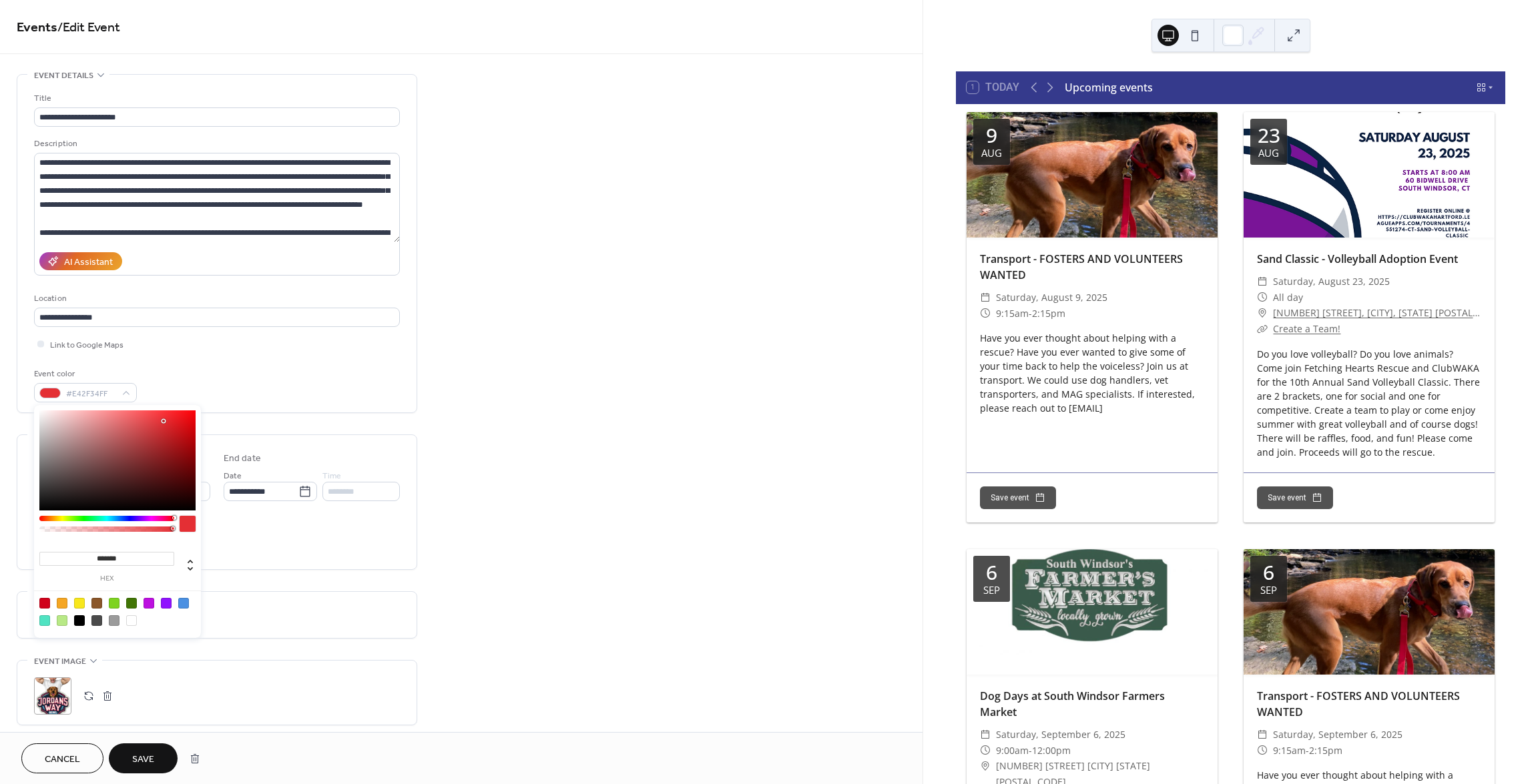 drag, startPoint x: 161, startPoint y: 515, endPoint x: 174, endPoint y: 512, distance: 13.341664 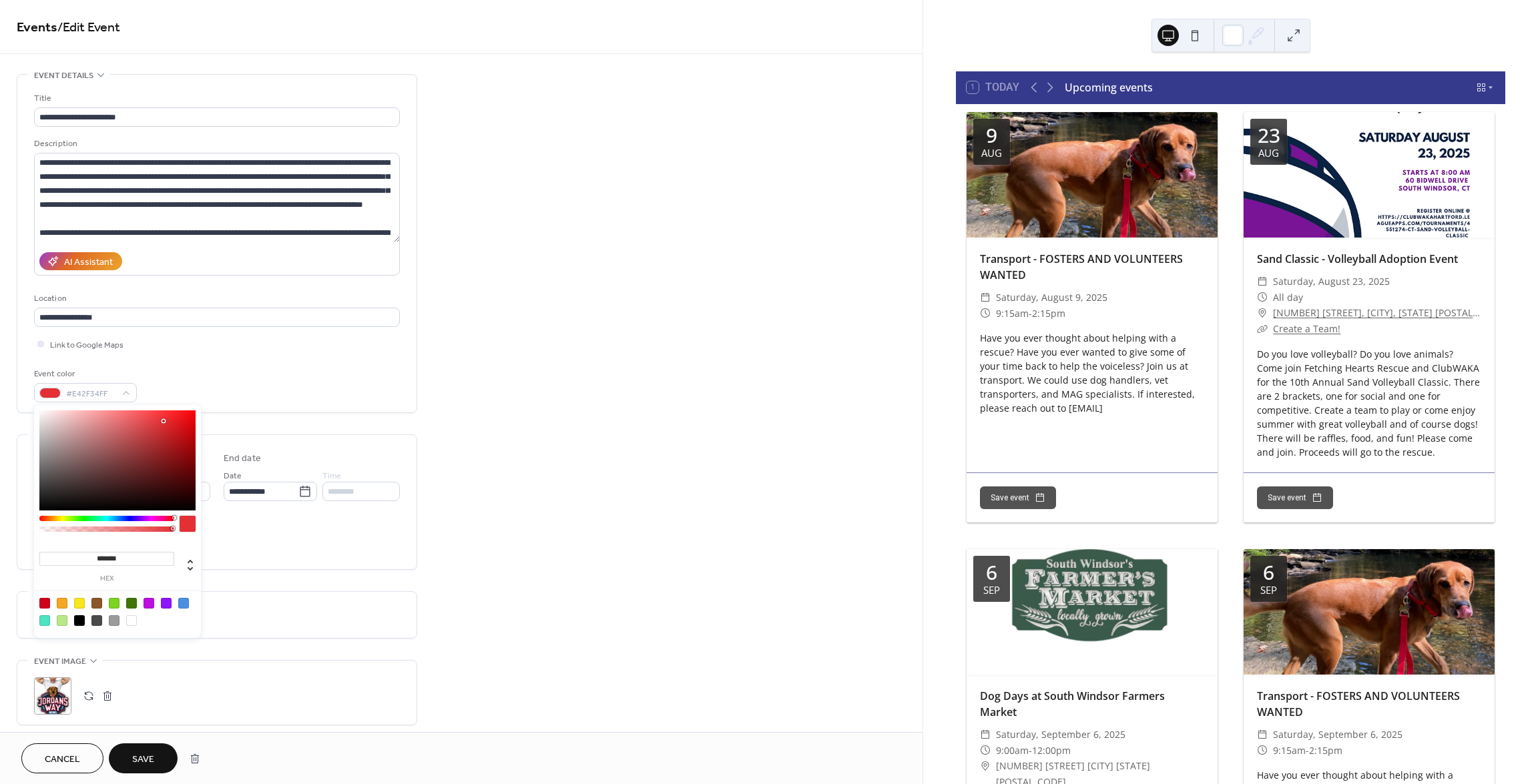 click on "******* hex" at bounding box center (117, 521) 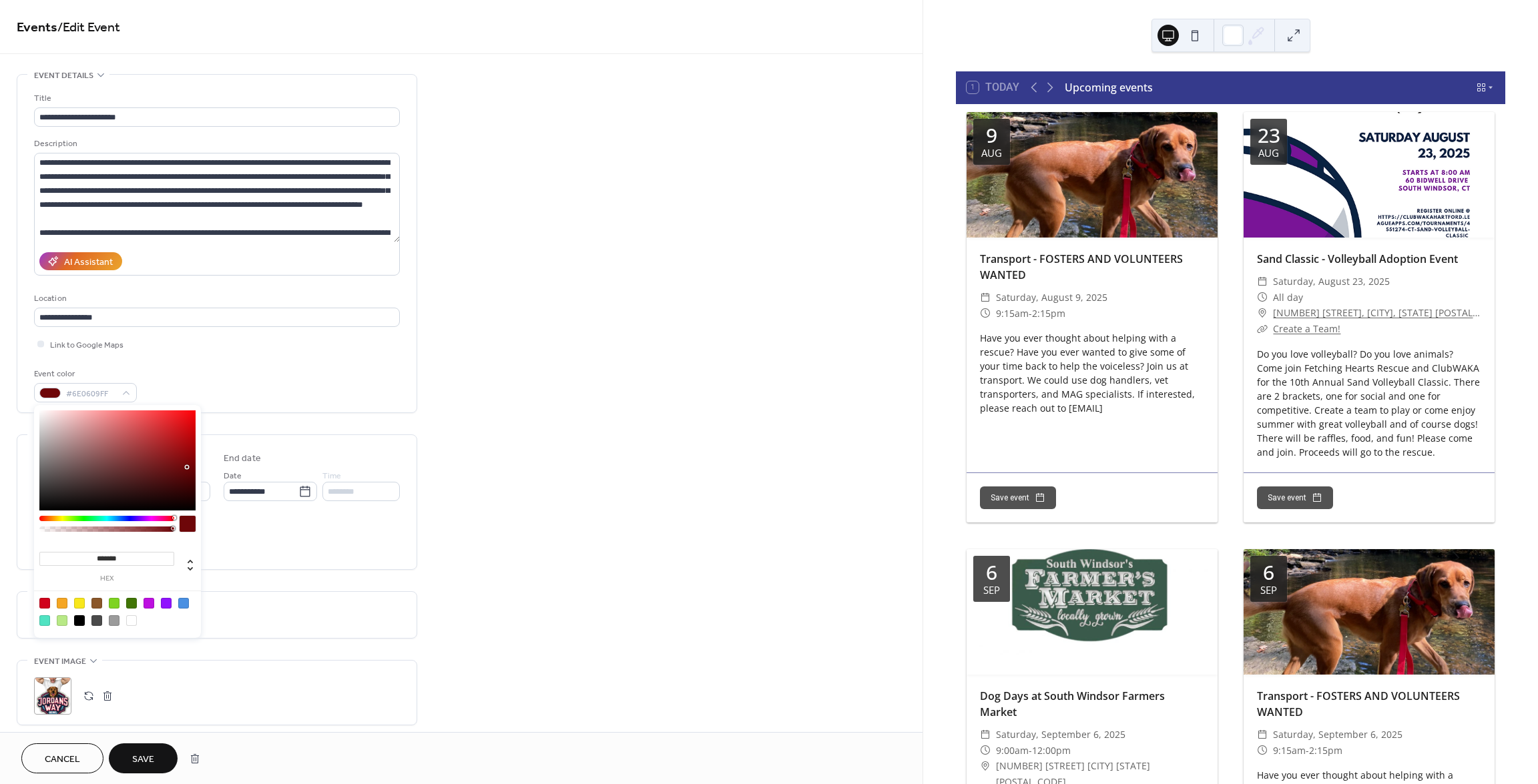 click on "******* hex" at bounding box center (117, 521) 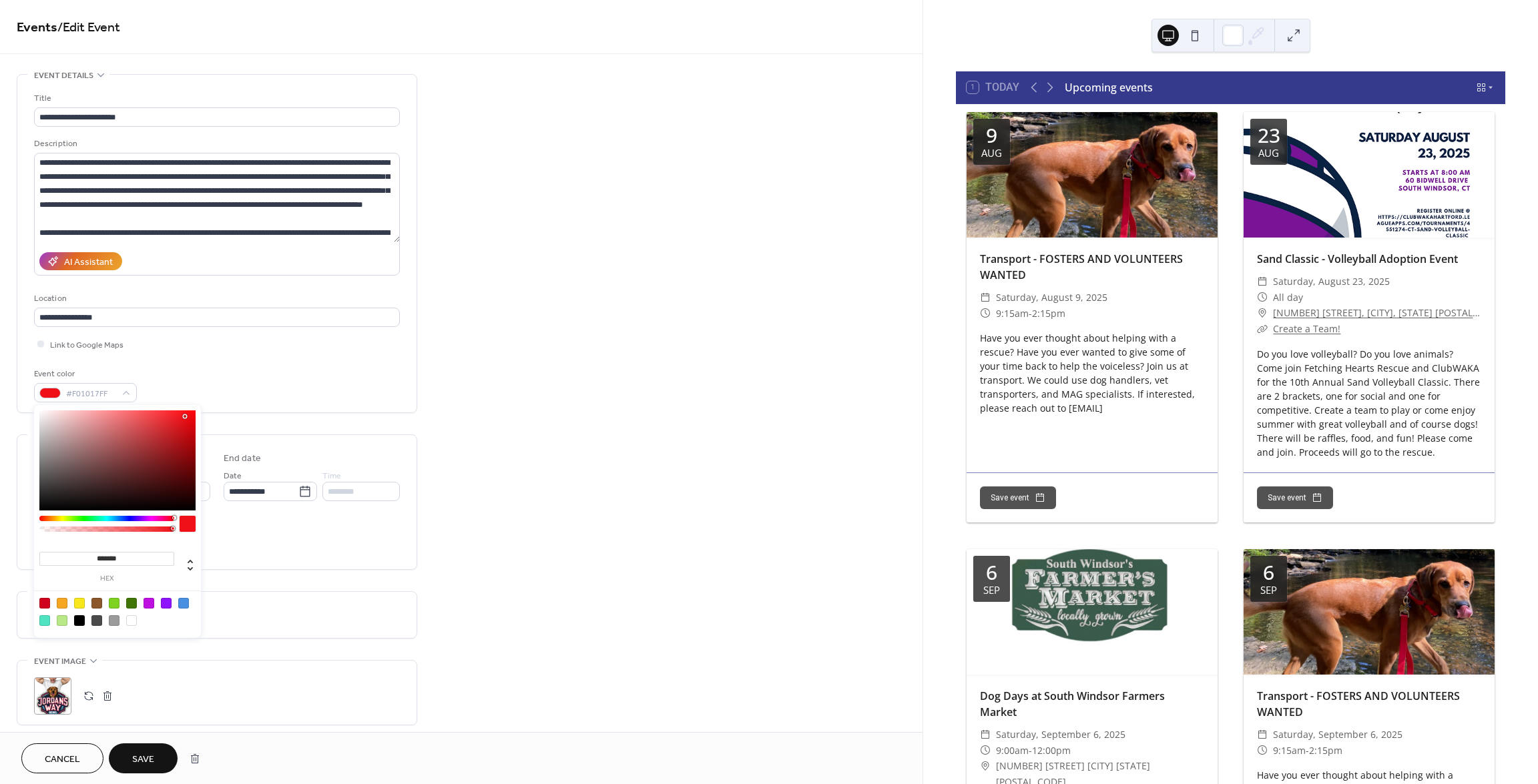 click on "All day Show date only Hide end time" at bounding box center (217, 538) 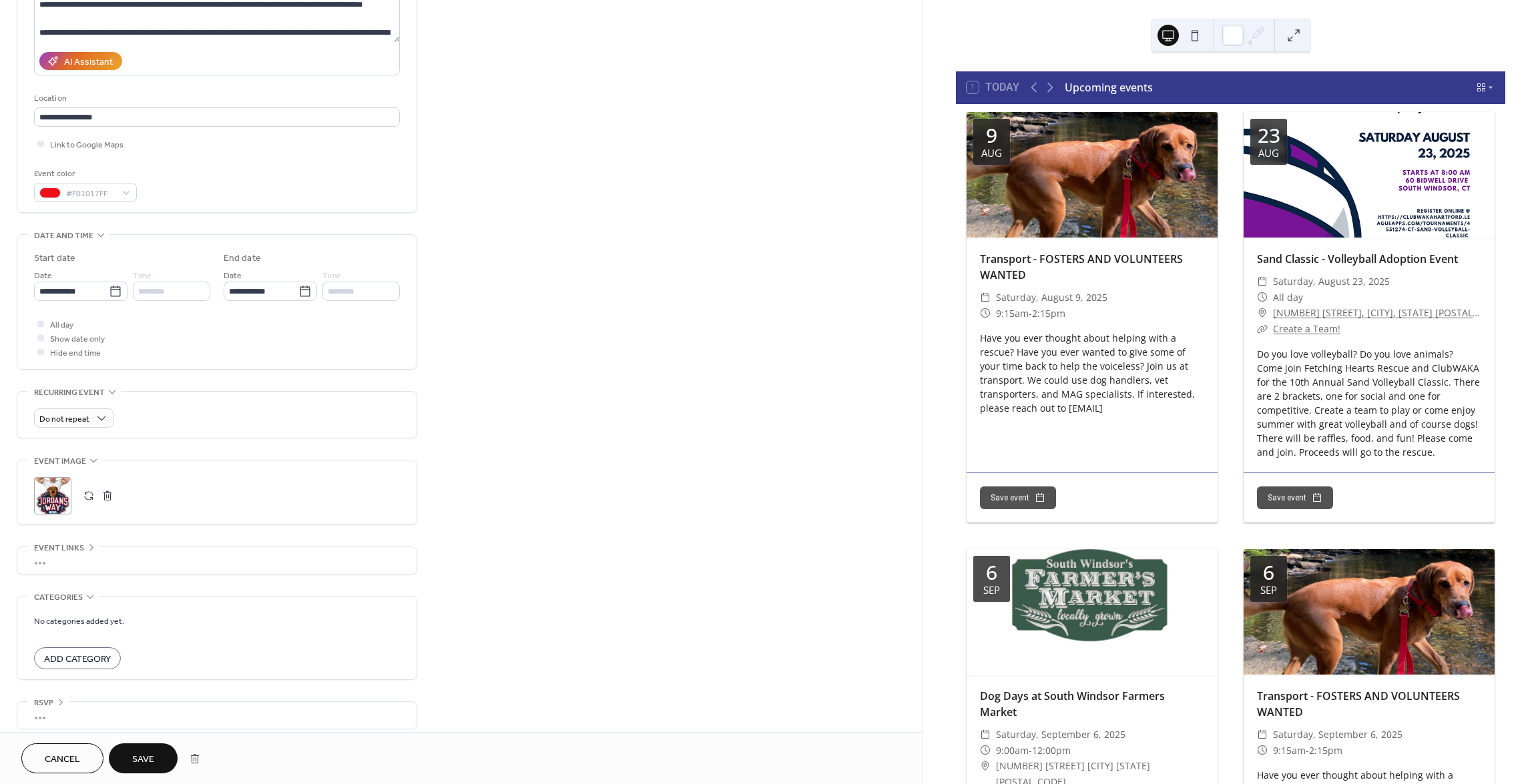 scroll, scrollTop: 211, scrollLeft: 0, axis: vertical 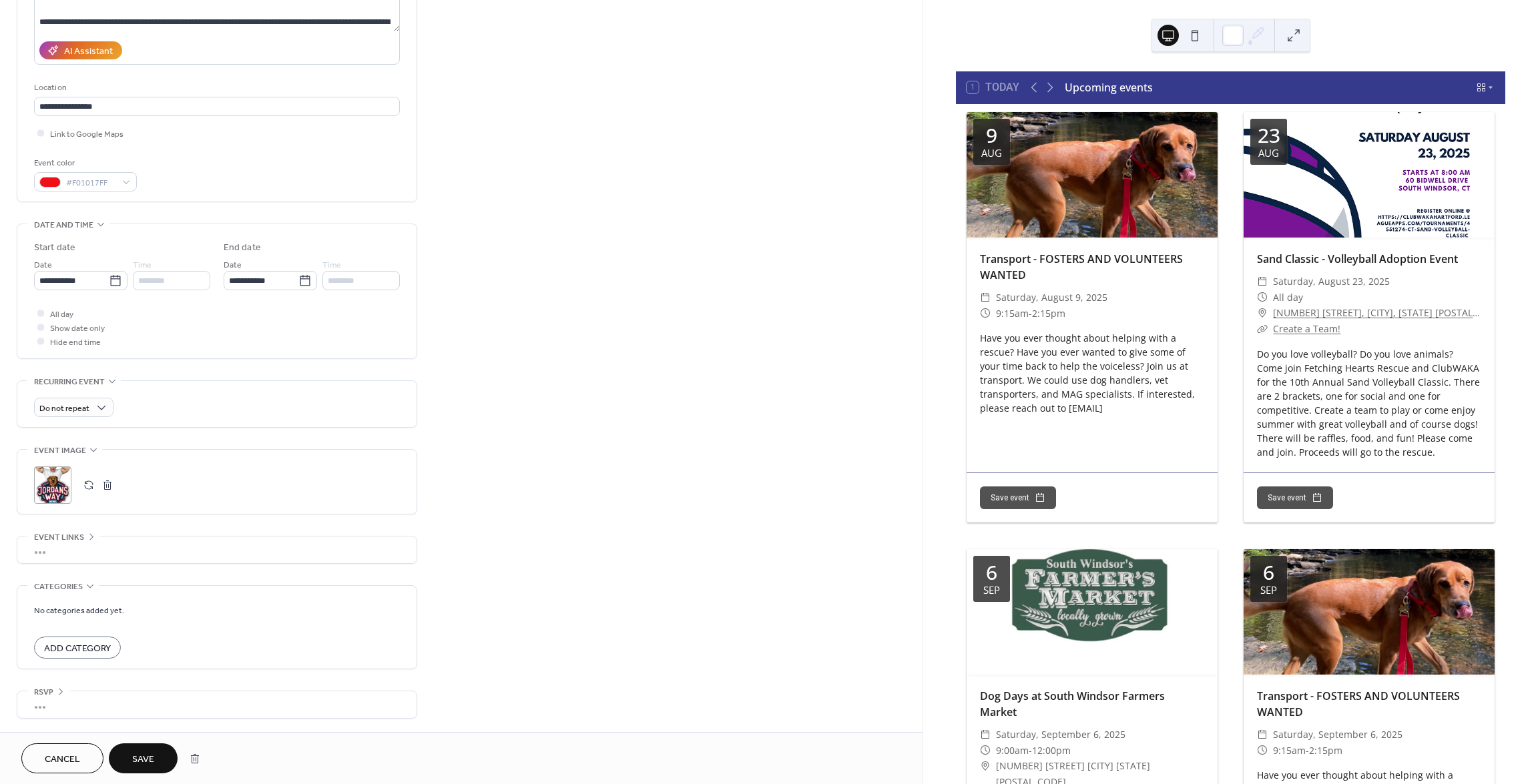 click on "•••" at bounding box center (217, 550) 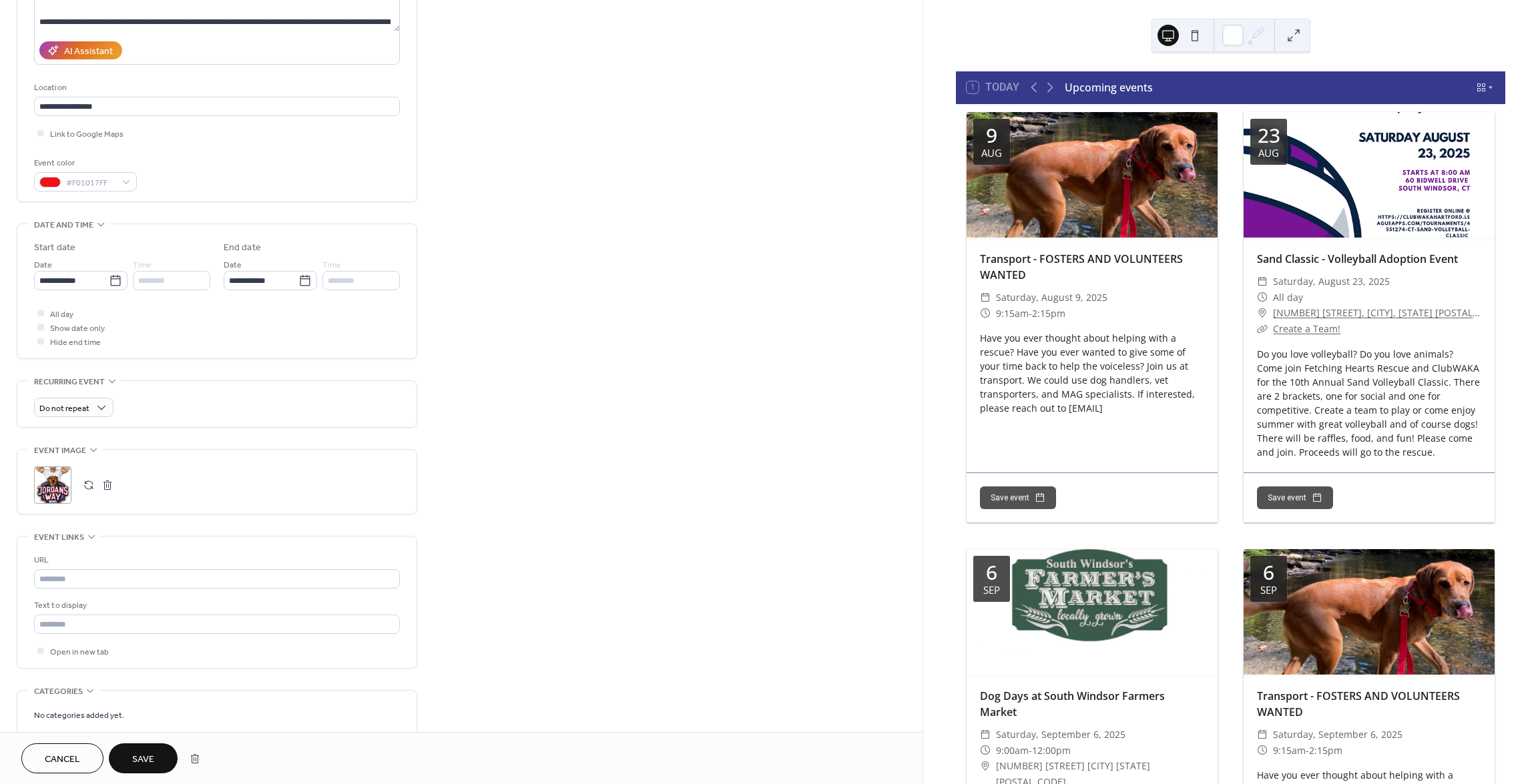 scroll, scrollTop: 211, scrollLeft: 0, axis: vertical 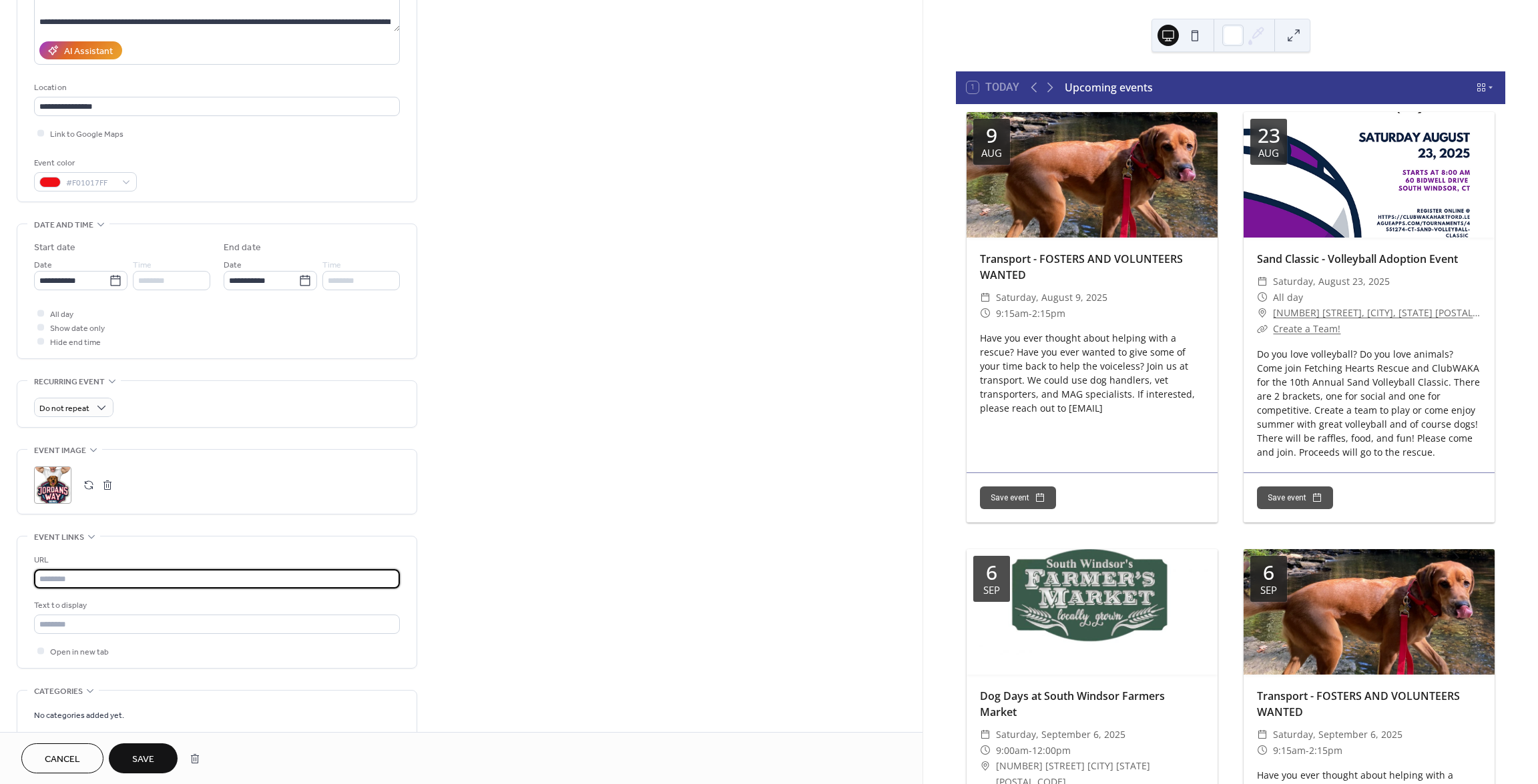 drag, startPoint x: 106, startPoint y: 587, endPoint x: 122, endPoint y: 584, distance: 16.27882 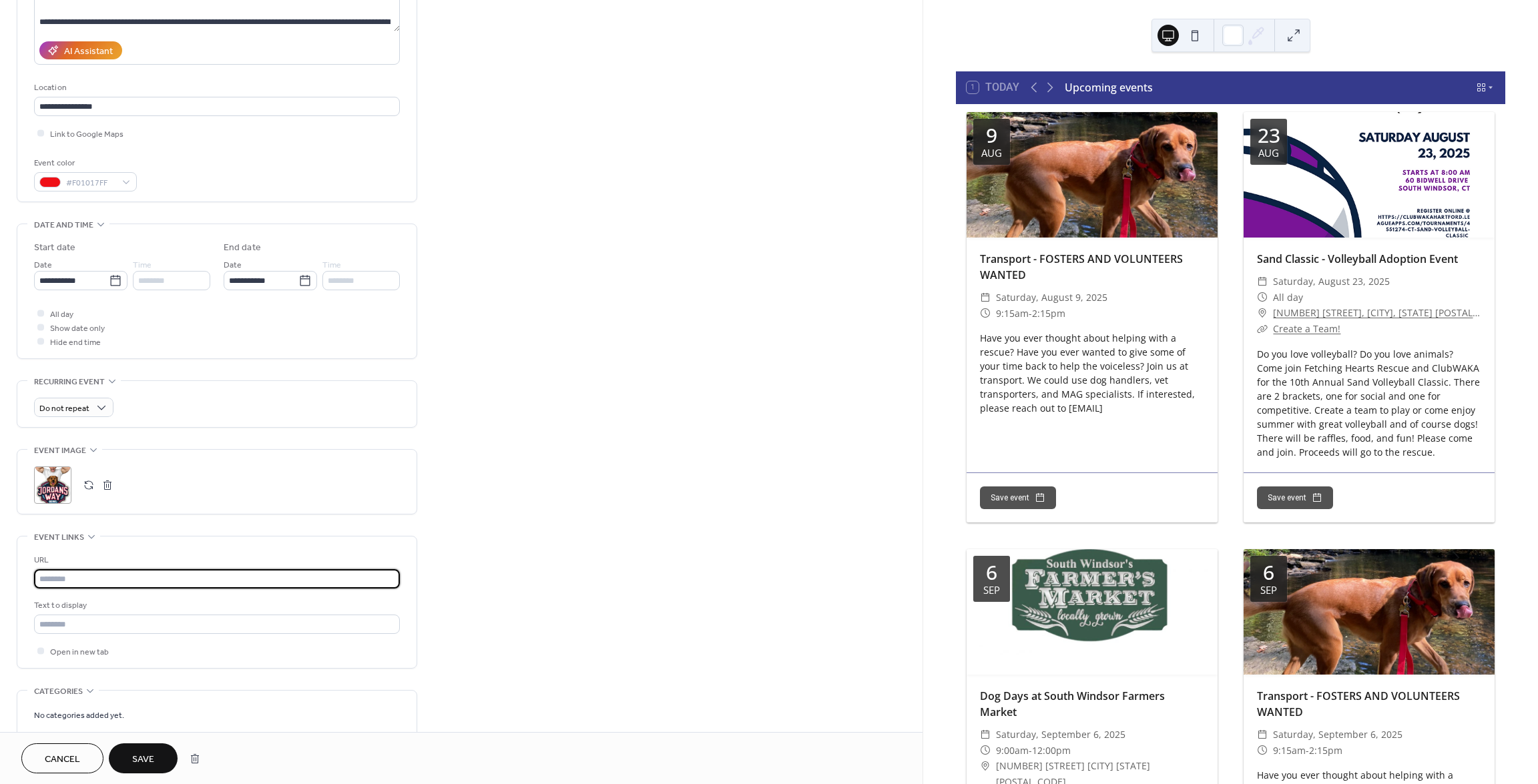 click at bounding box center [217, 578] 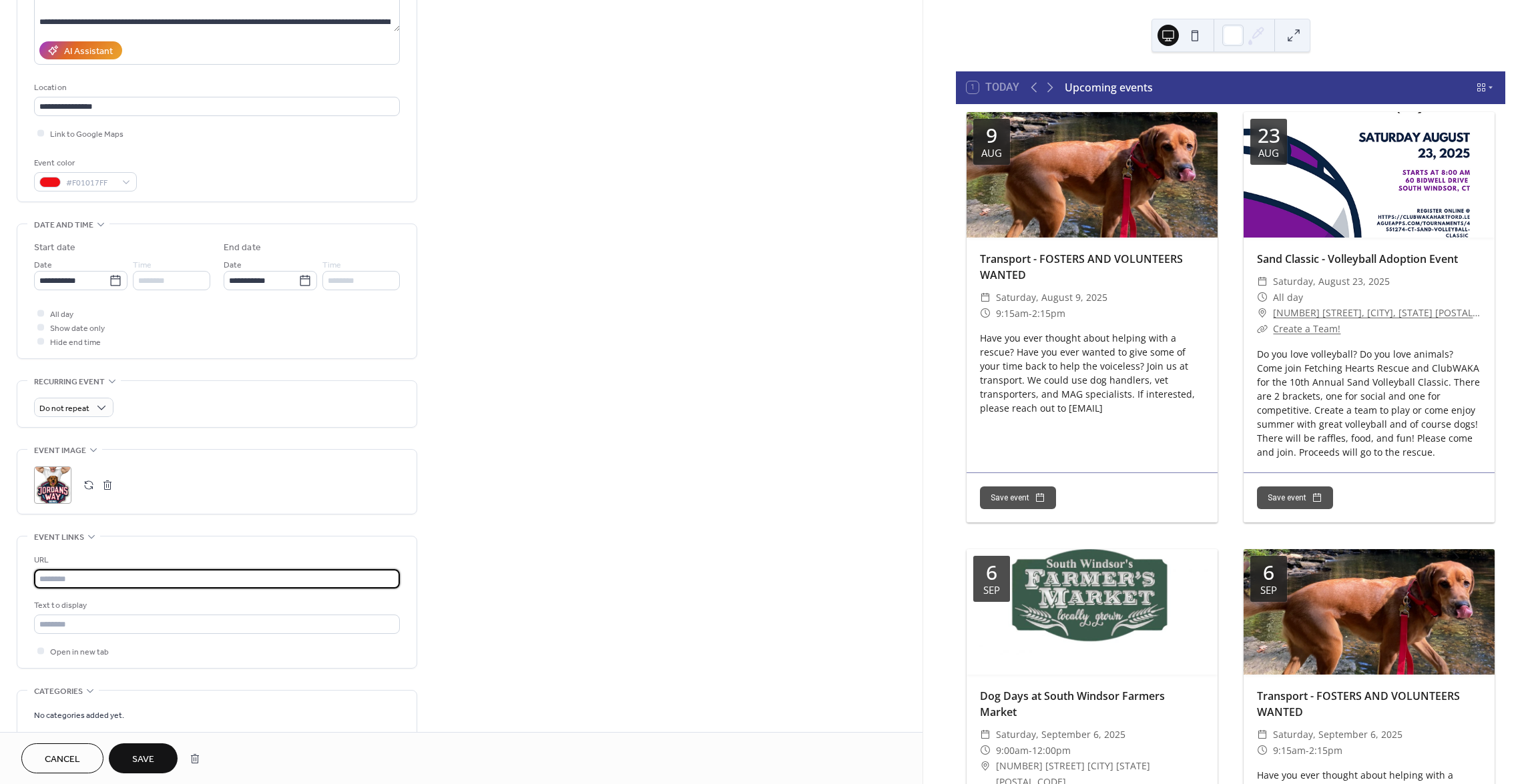 paste on "**********" 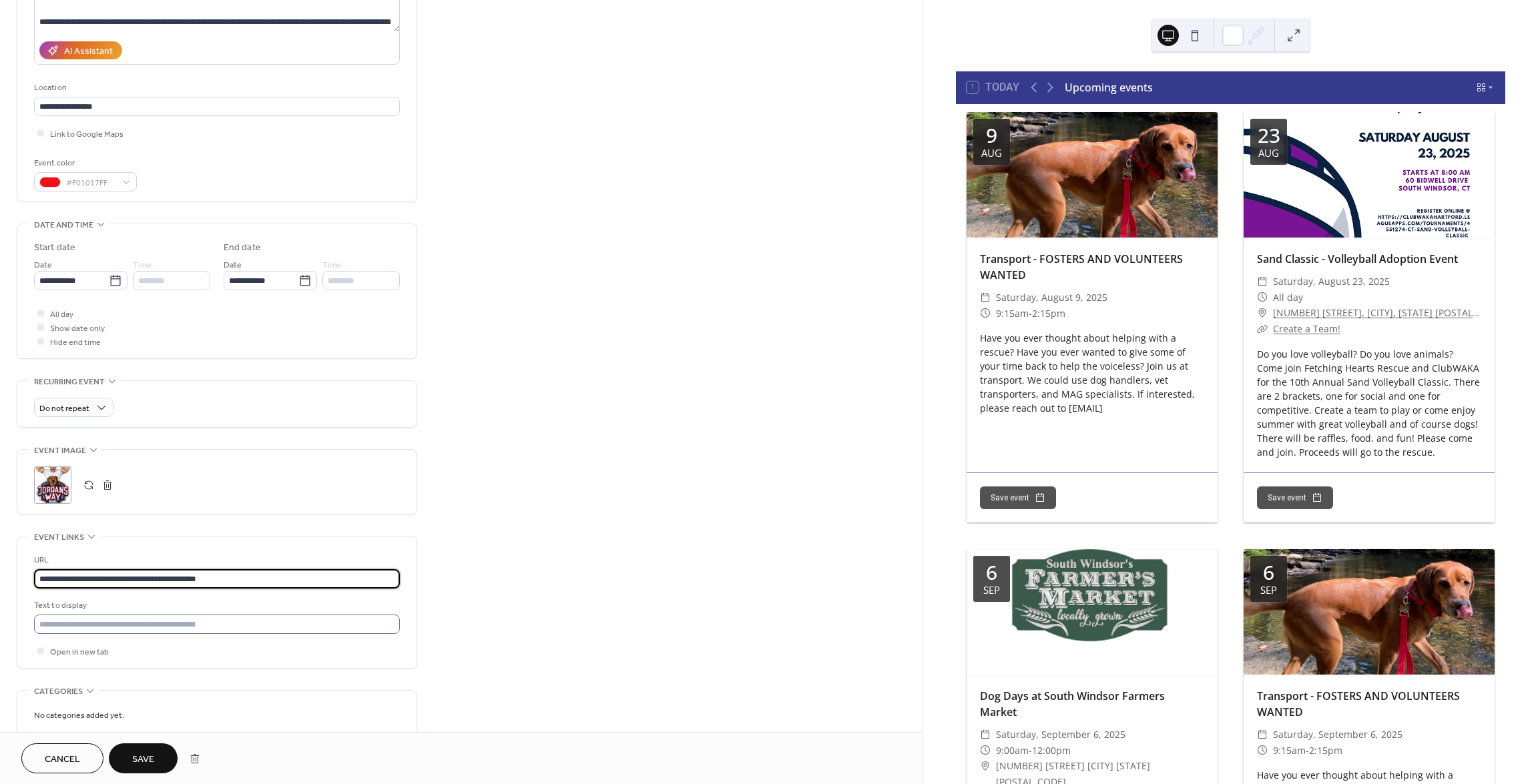 type on "**********" 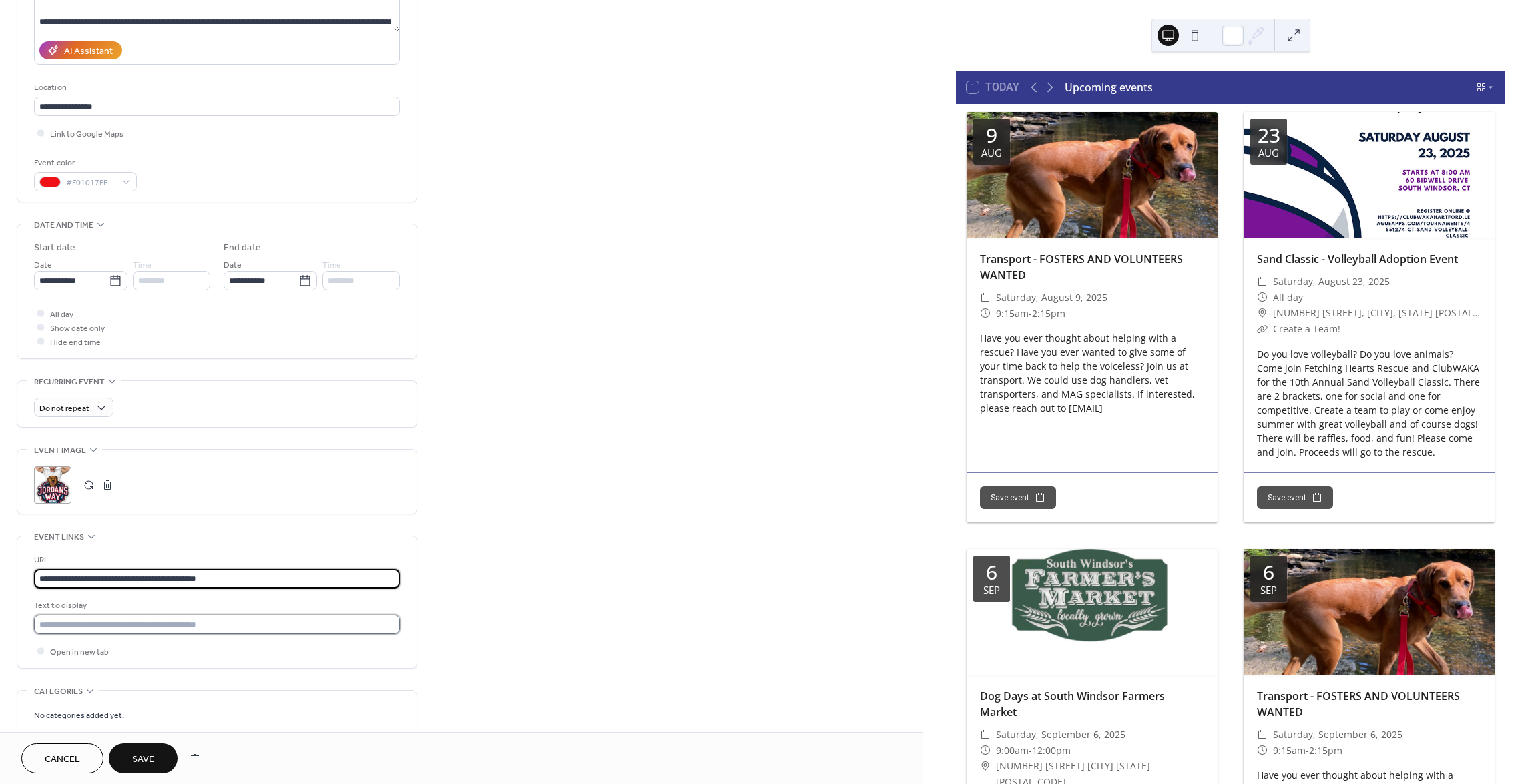 click at bounding box center (217, 624) 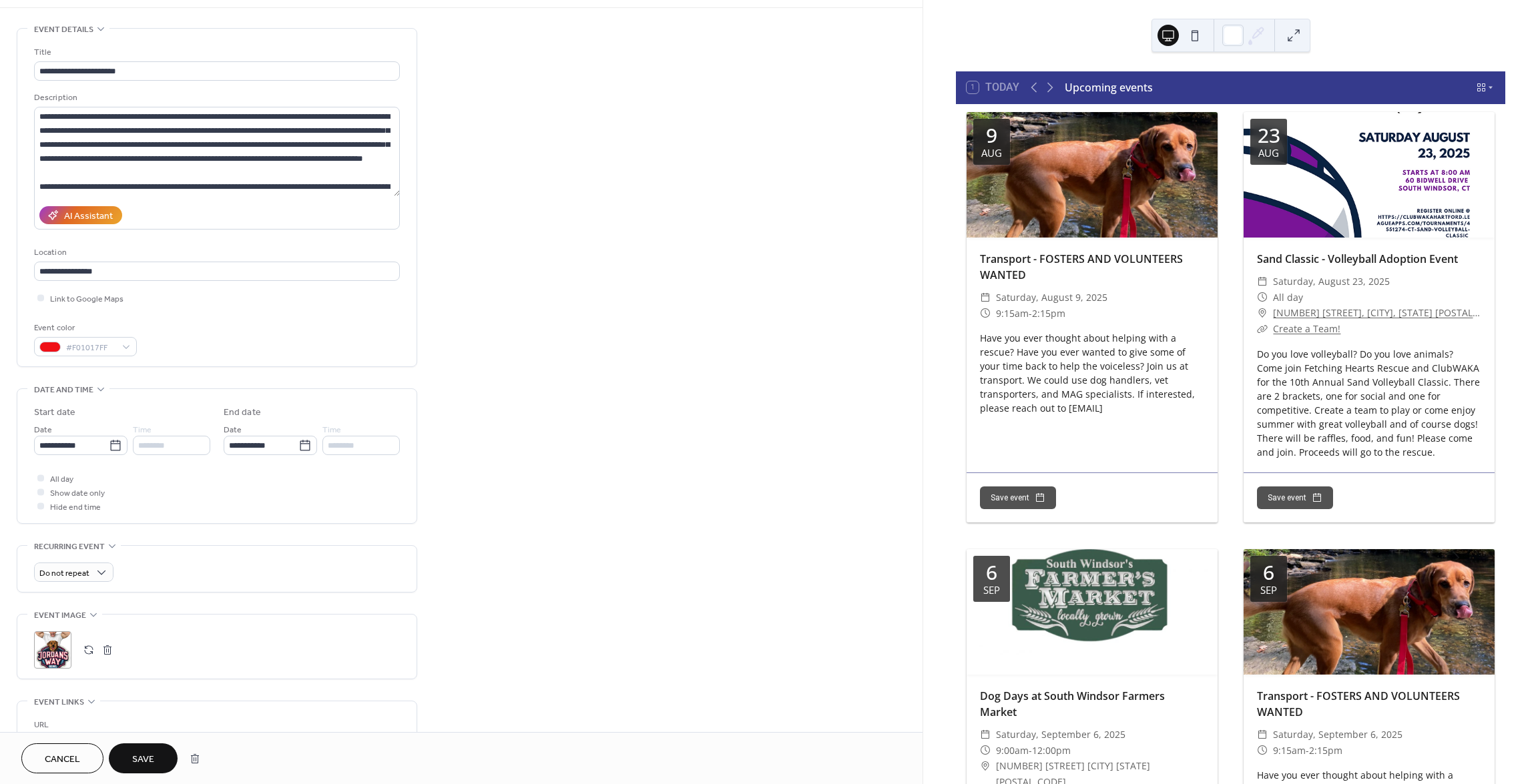 scroll, scrollTop: 11, scrollLeft: 0, axis: vertical 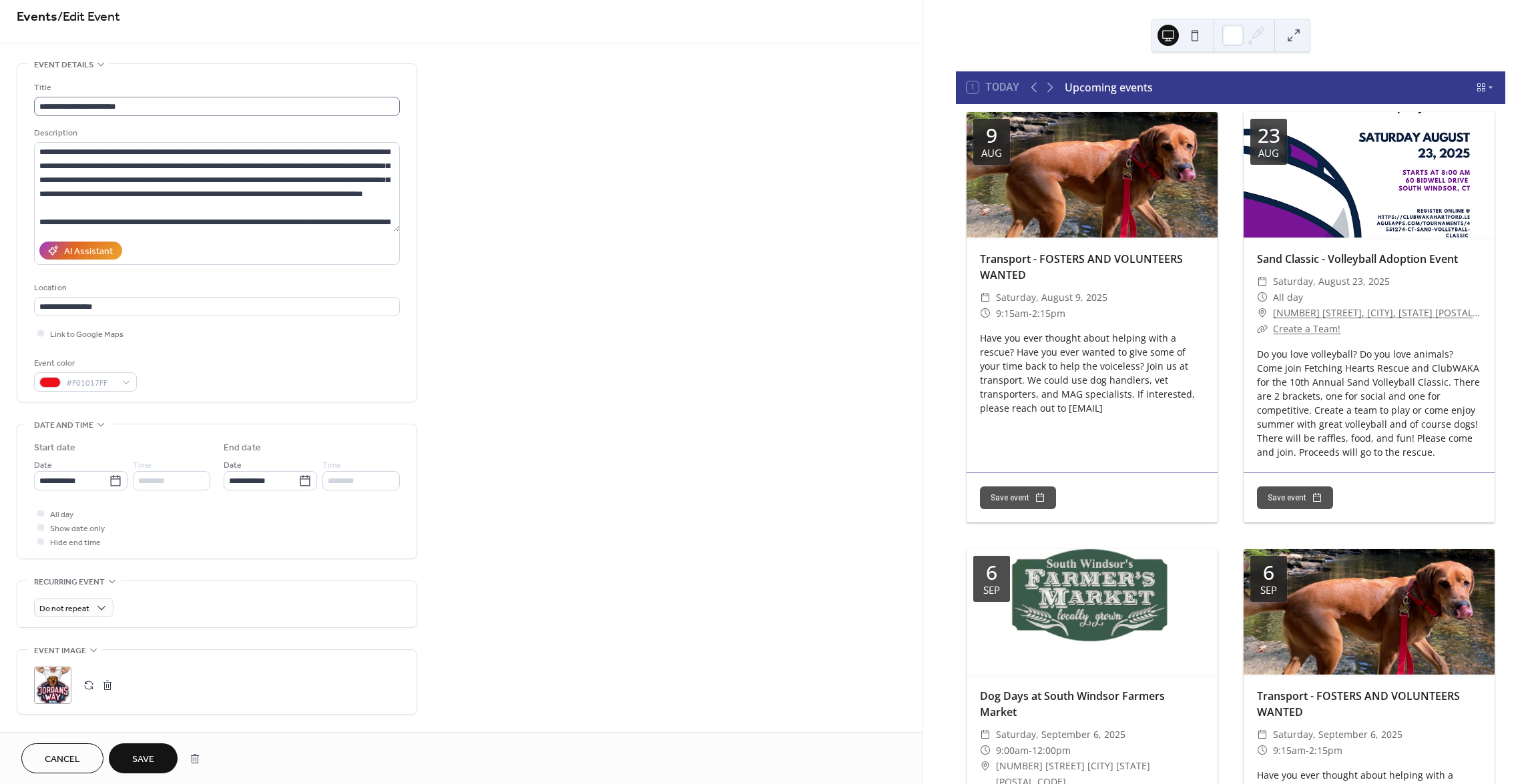 type on "**********" 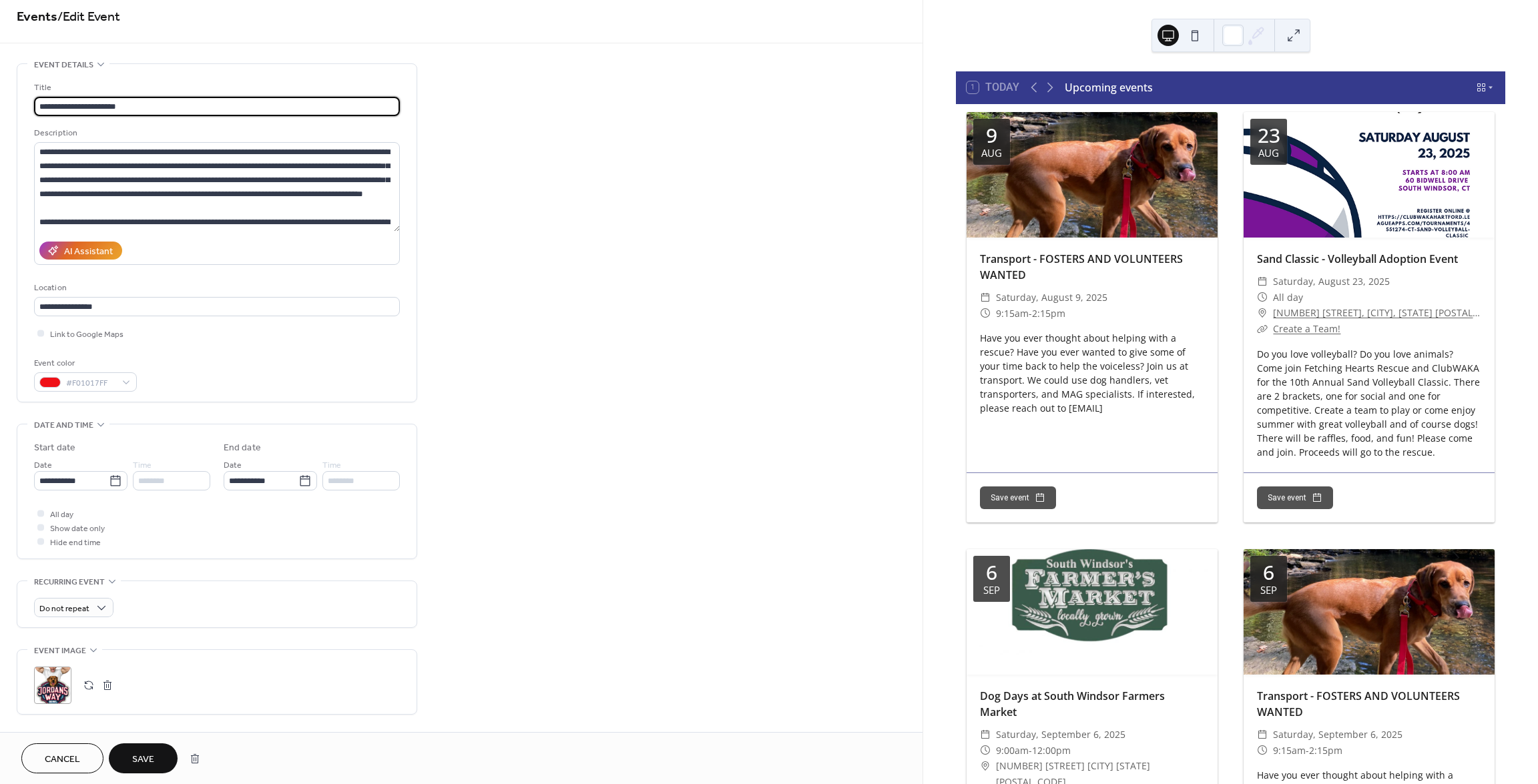 drag, startPoint x: 112, startPoint y: 103, endPoint x: 86, endPoint y: 103, distance: 26 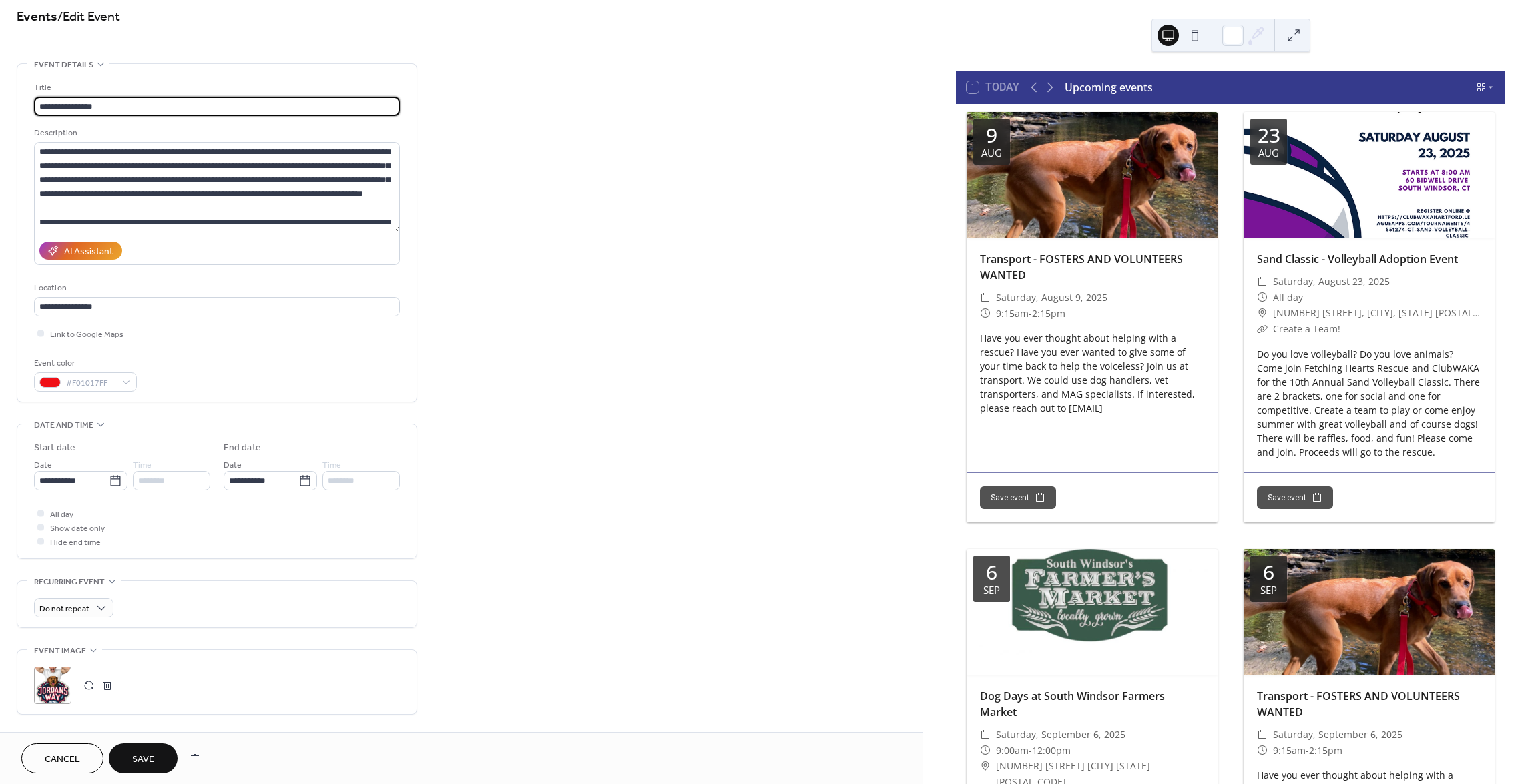click on "**********" at bounding box center (217, 106) 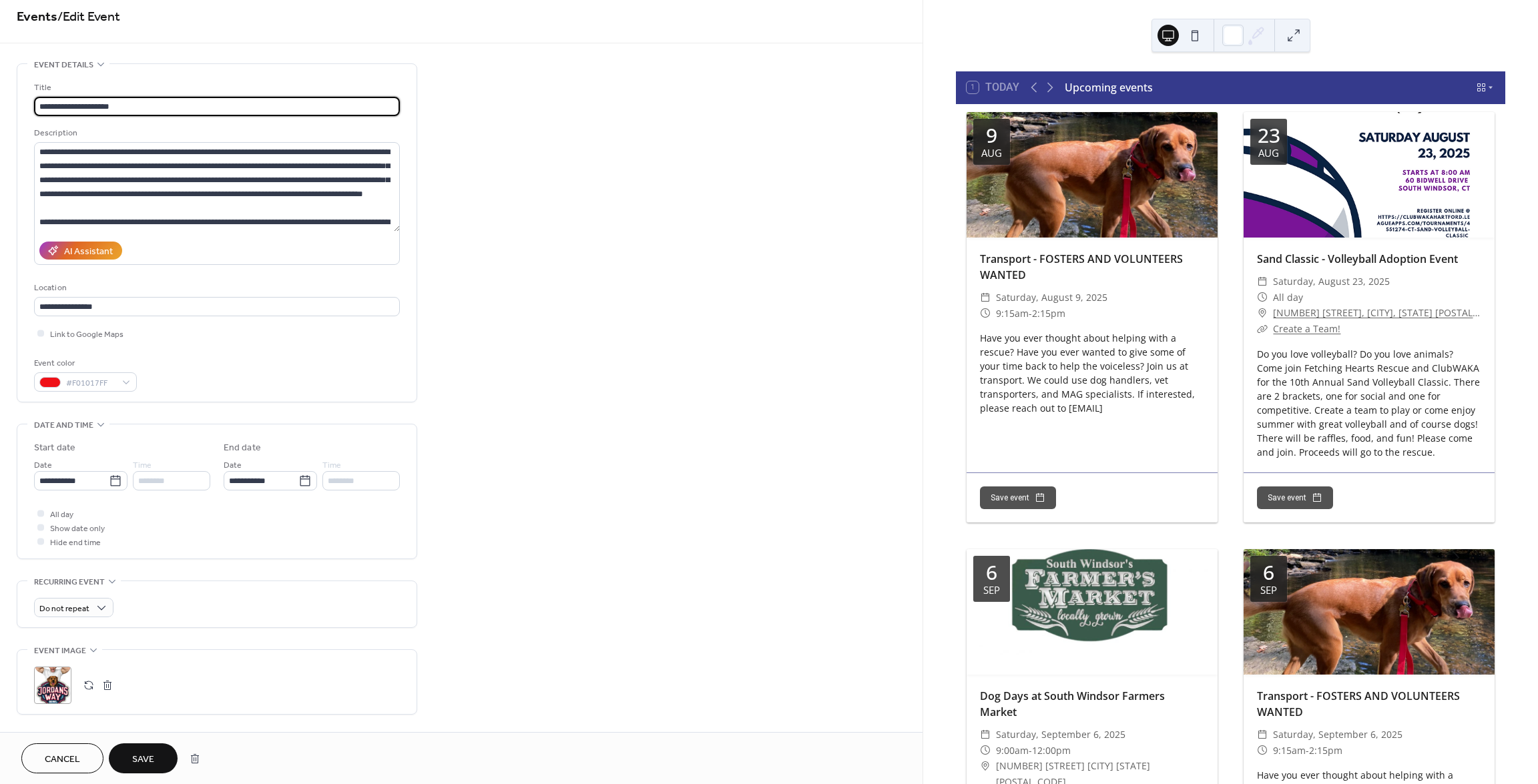 type on "**********" 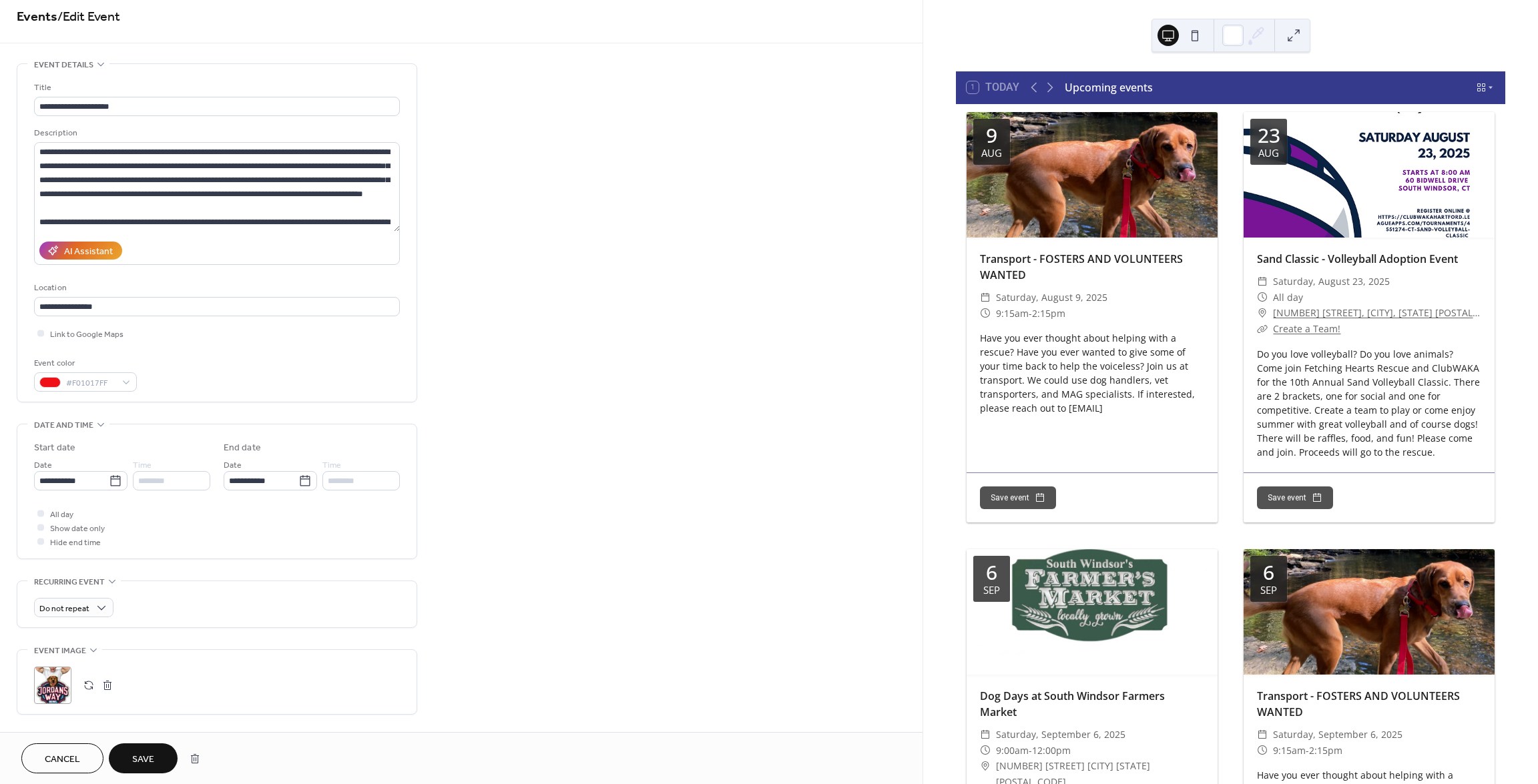 click on "**********" at bounding box center (461, 550) 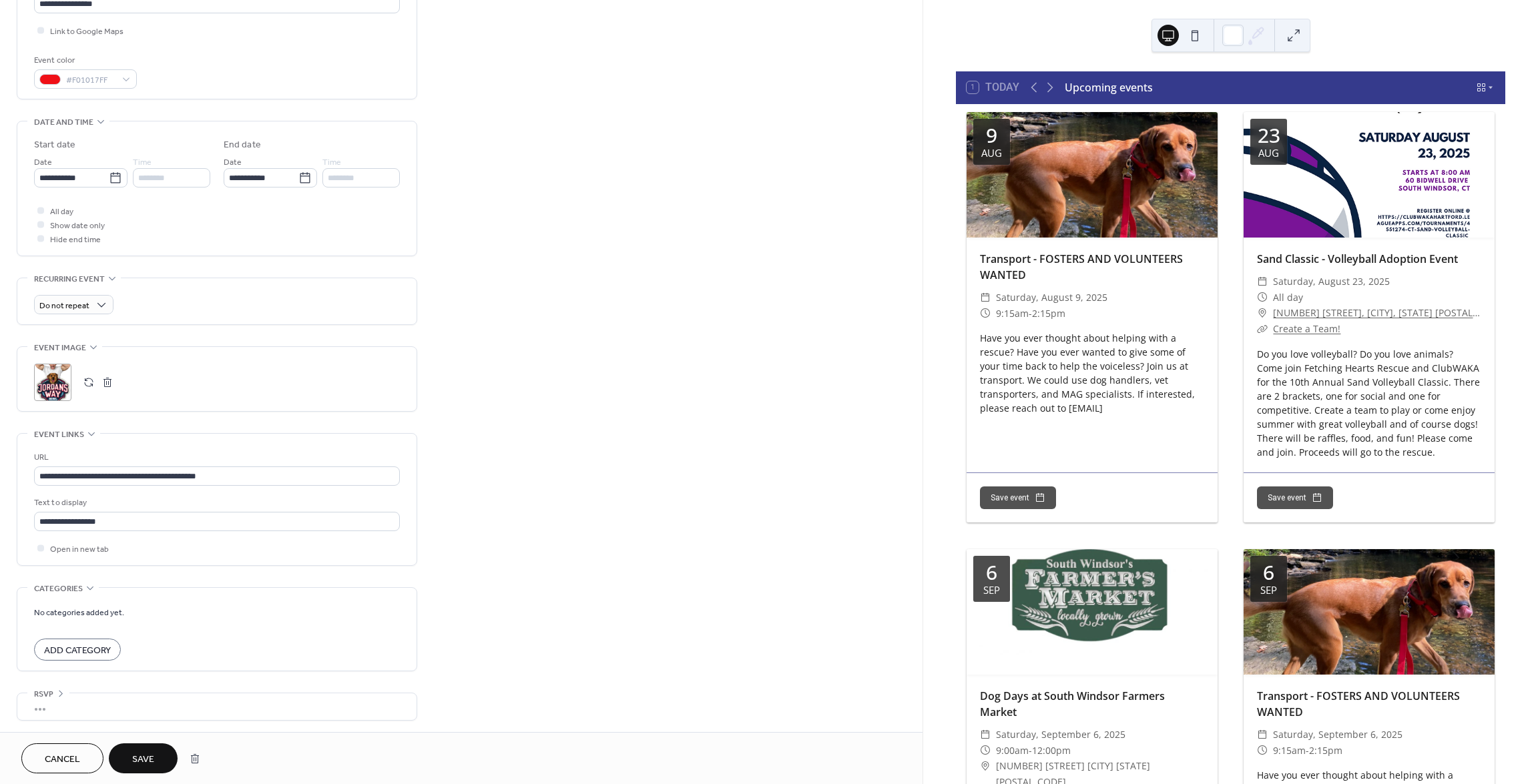 scroll, scrollTop: 316, scrollLeft: 0, axis: vertical 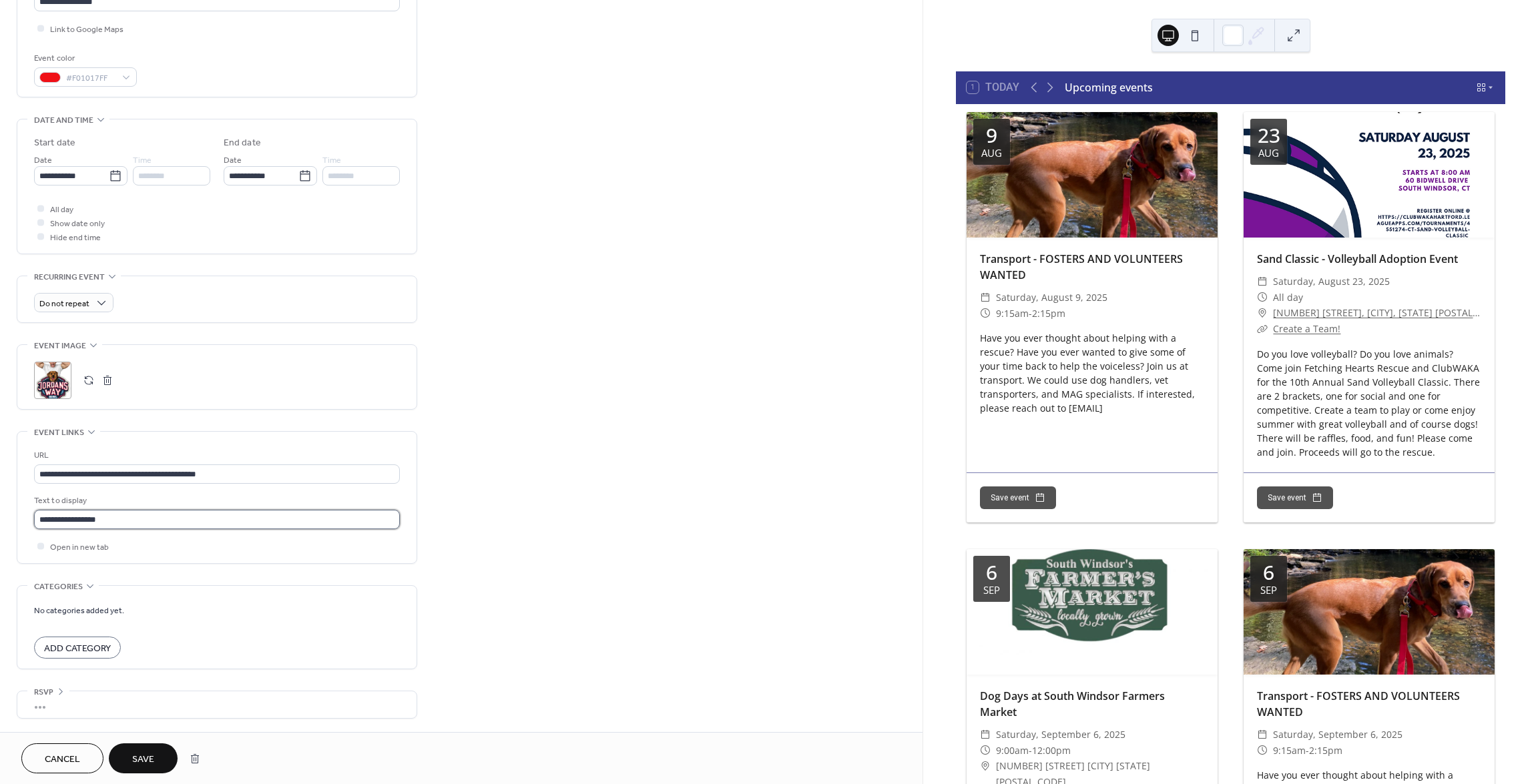 click on "**********" at bounding box center [217, 519] 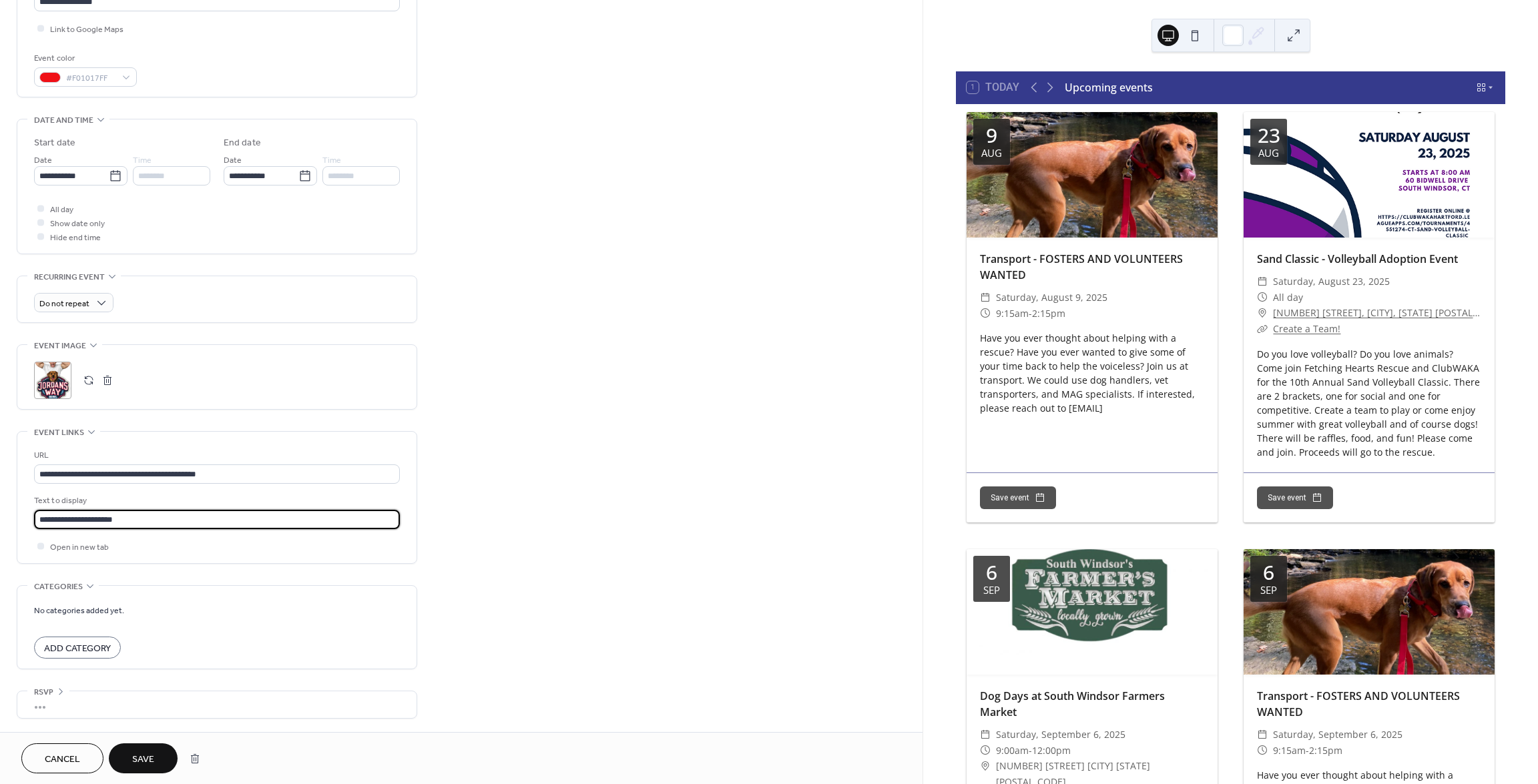 type on "**********" 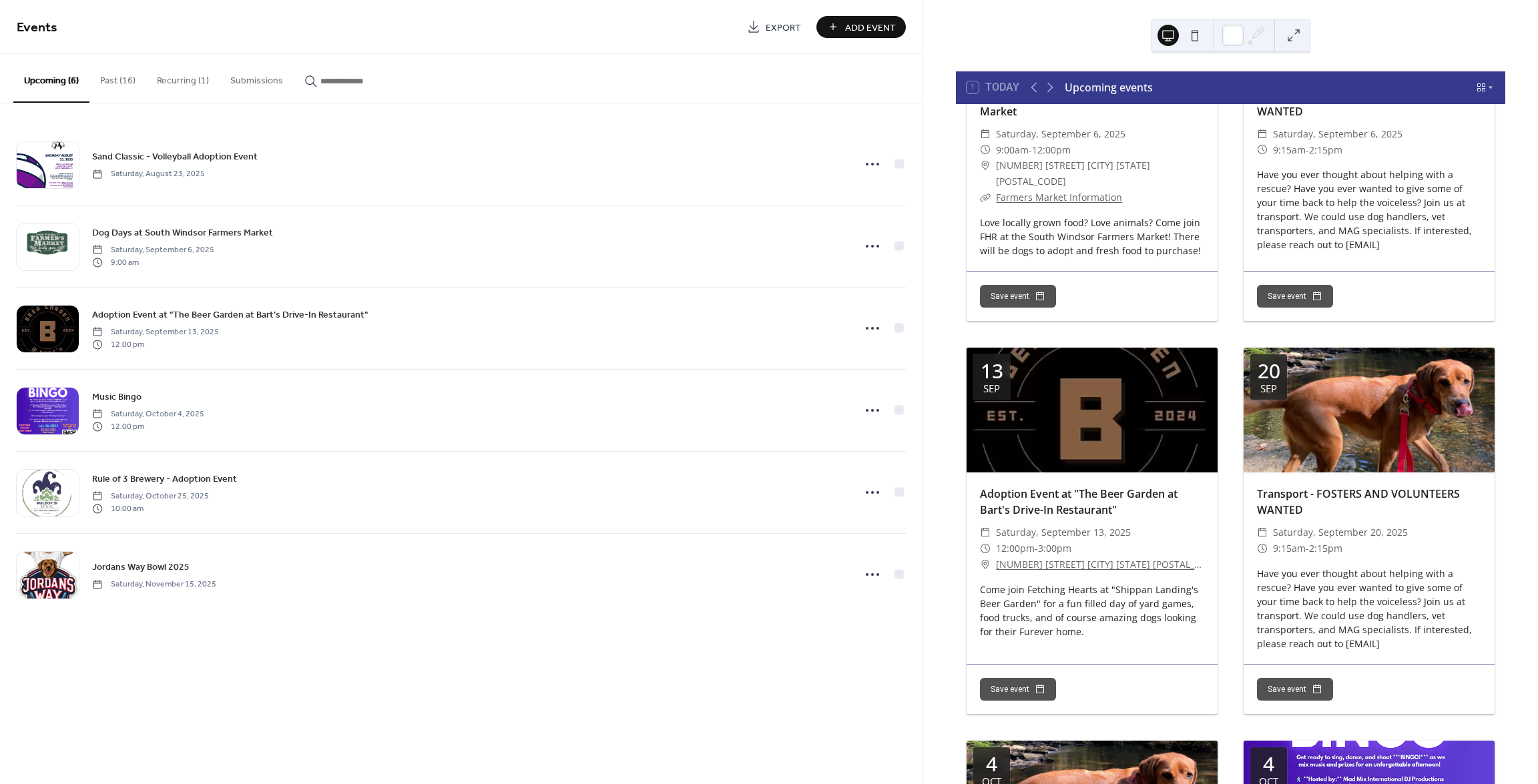 scroll, scrollTop: 200, scrollLeft: 0, axis: vertical 